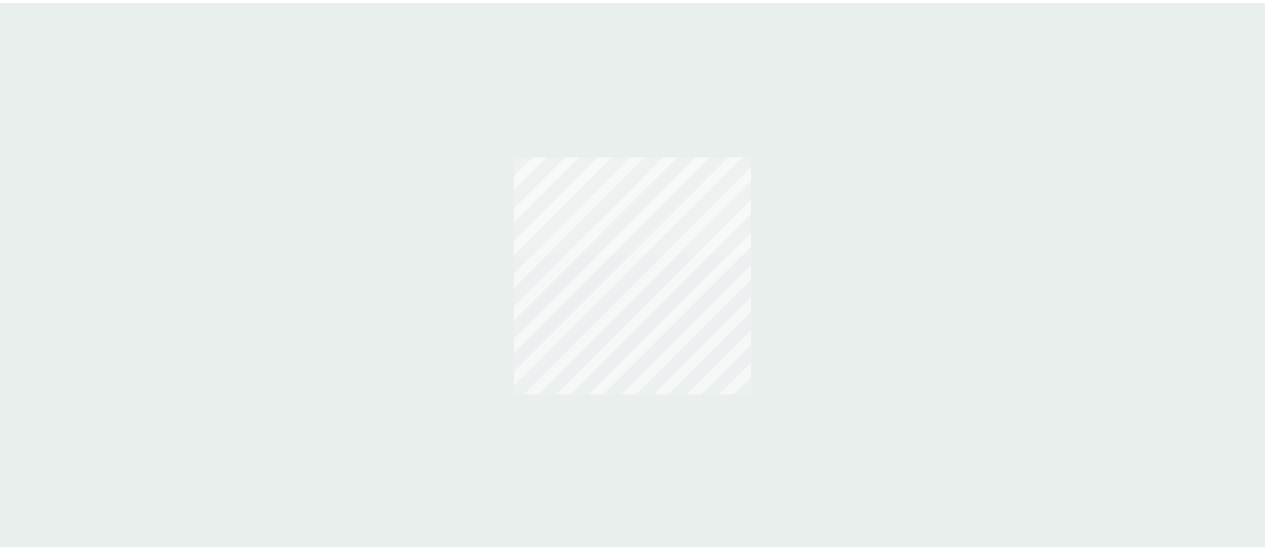scroll, scrollTop: 0, scrollLeft: 0, axis: both 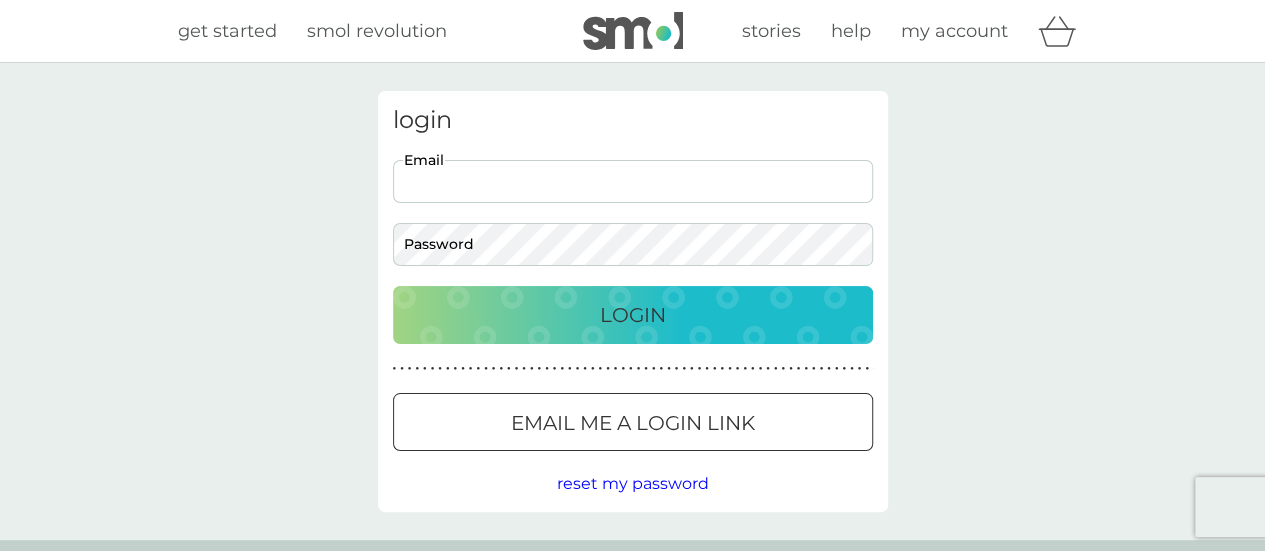 click on "Email" at bounding box center (633, 181) 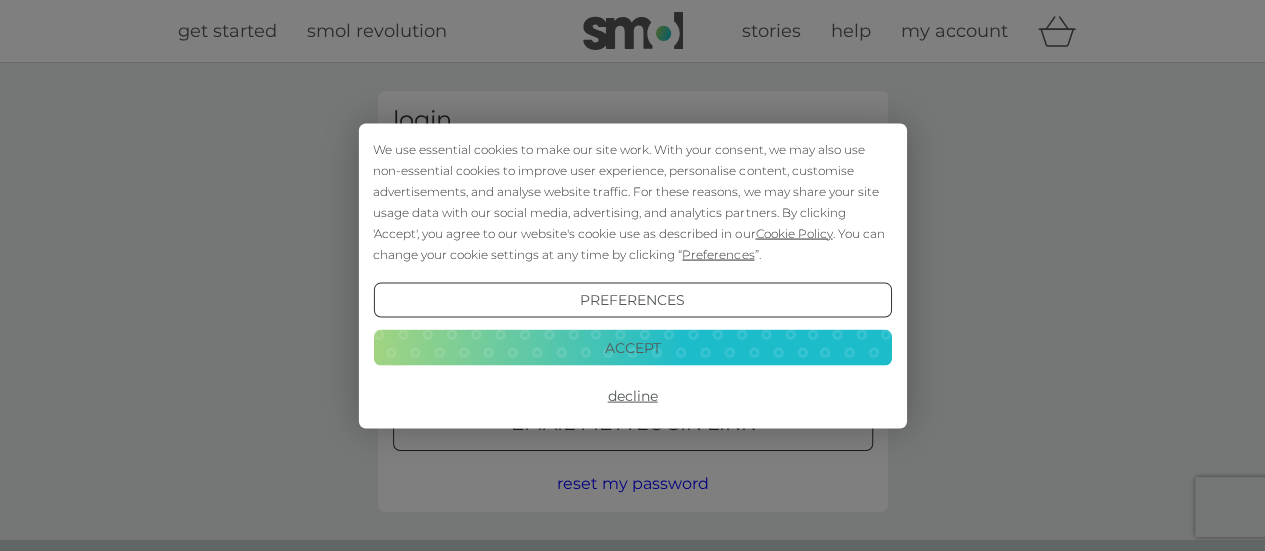 scroll, scrollTop: 0, scrollLeft: 0, axis: both 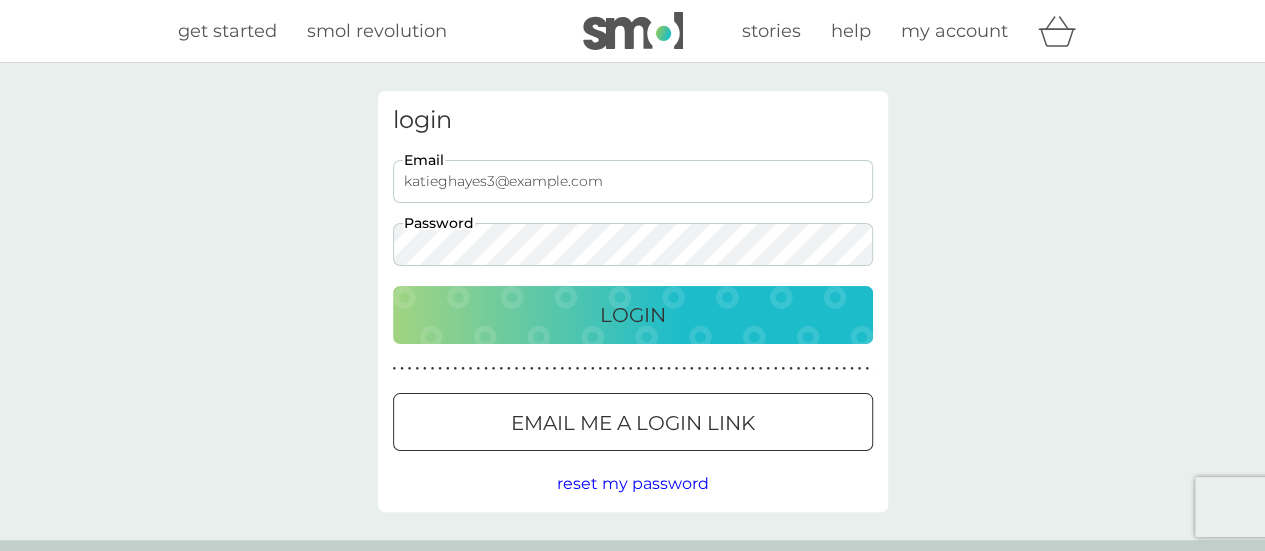 click on "Login" at bounding box center (633, 315) 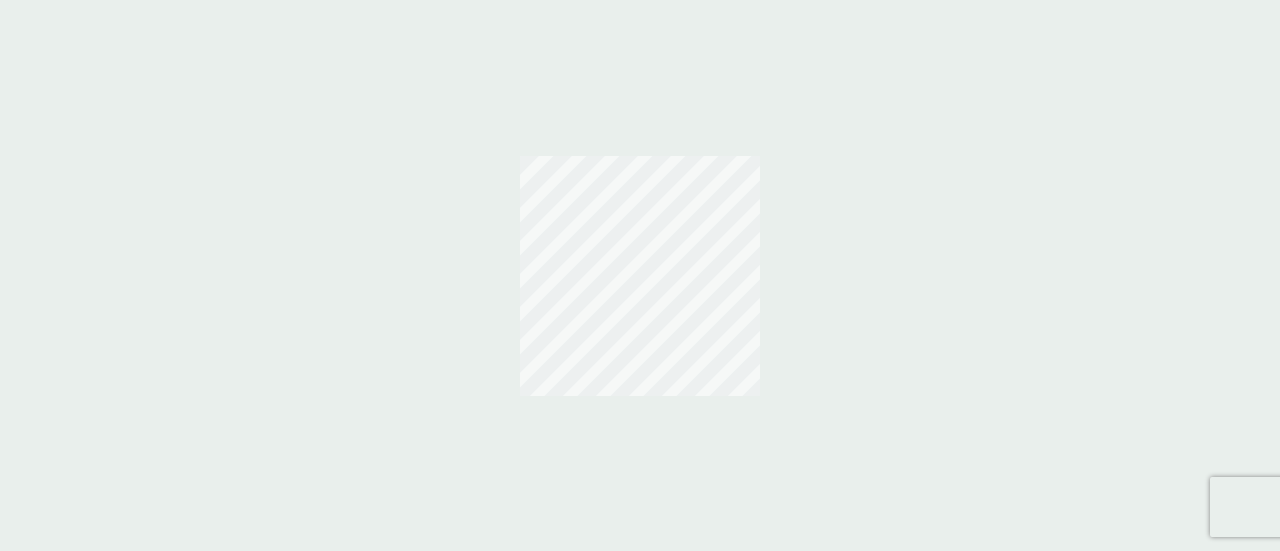 scroll, scrollTop: 0, scrollLeft: 0, axis: both 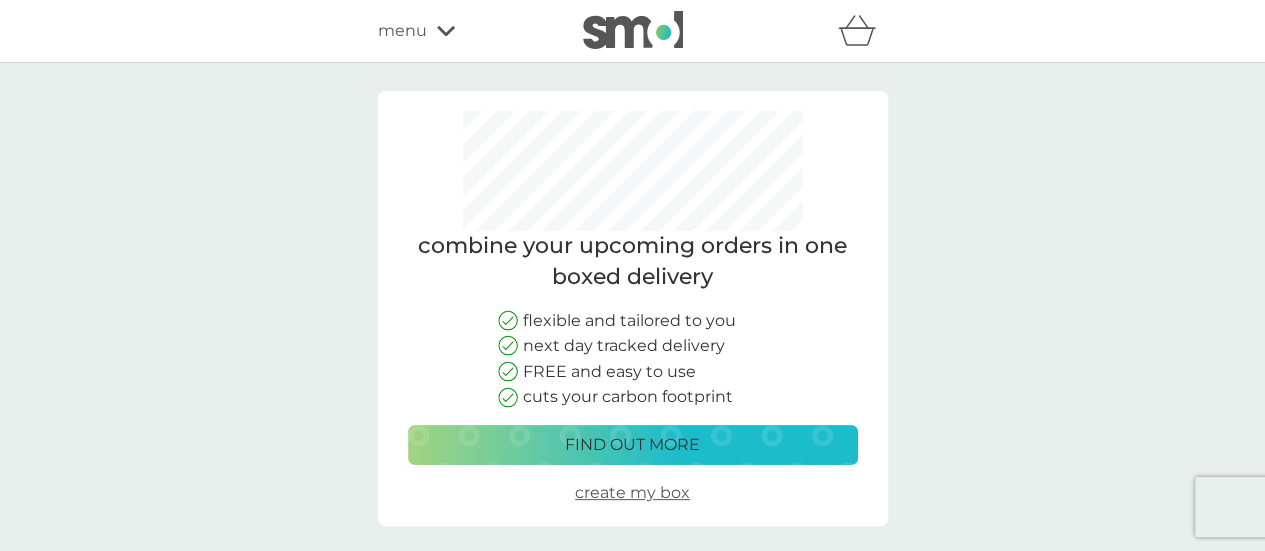 click on "create my box" at bounding box center (632, 492) 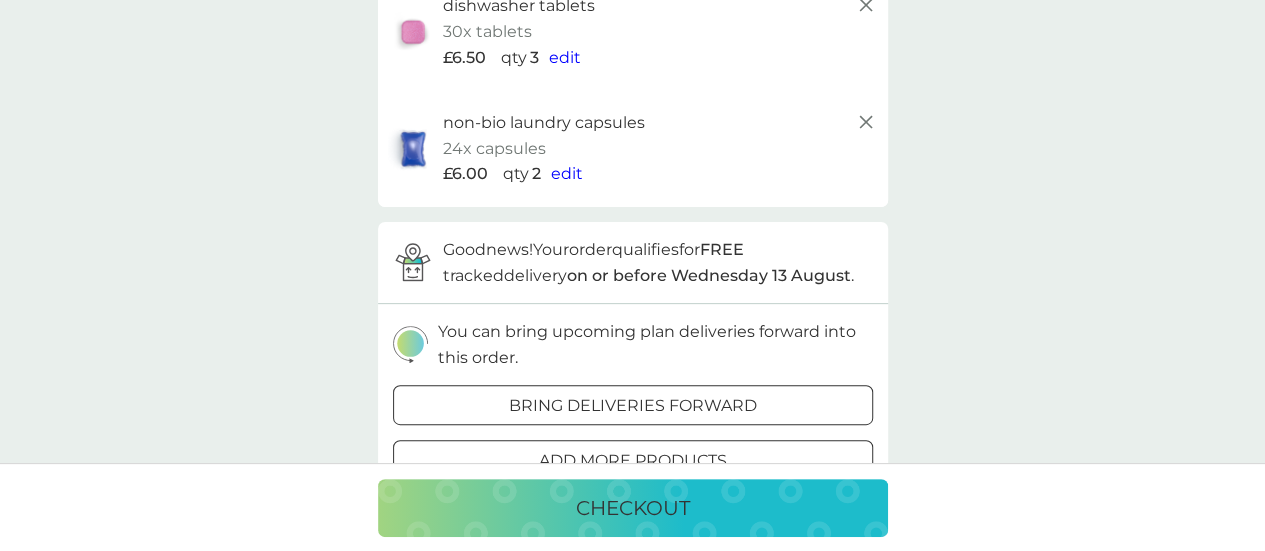 scroll, scrollTop: 0, scrollLeft: 0, axis: both 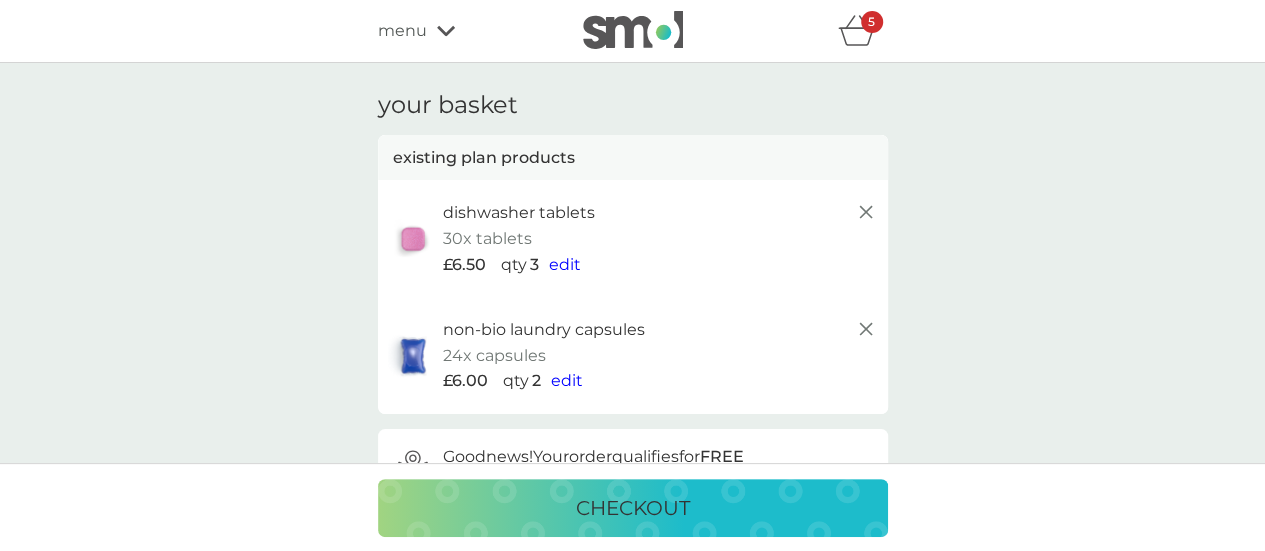 drag, startPoint x: 865, startPoint y: 13, endPoint x: 437, endPoint y: 29, distance: 428.29895 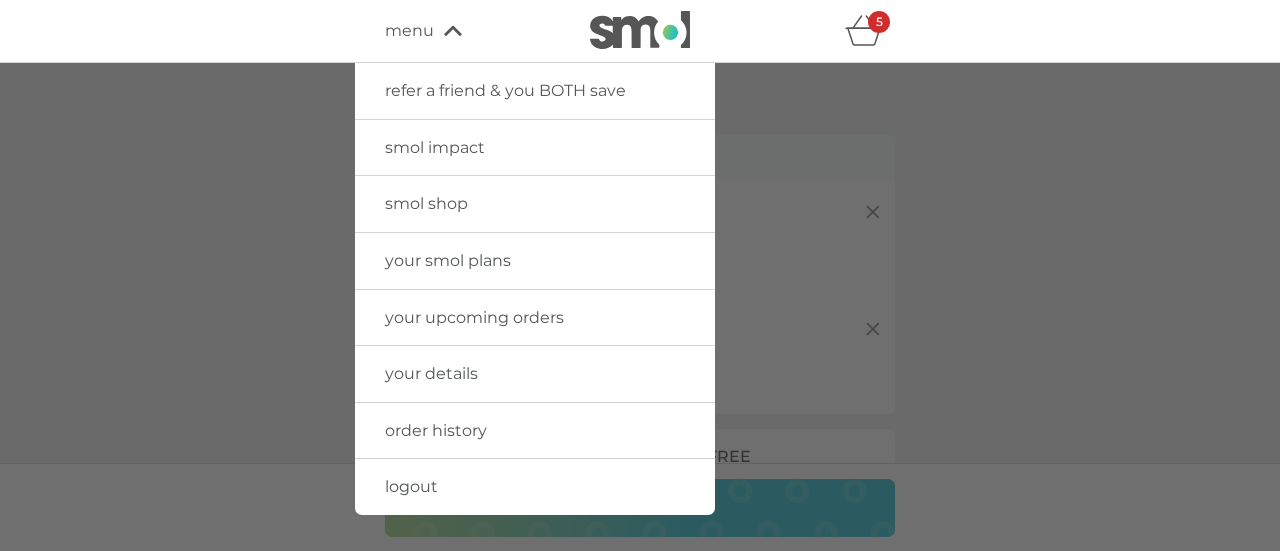 click on "order history" at bounding box center [535, 431] 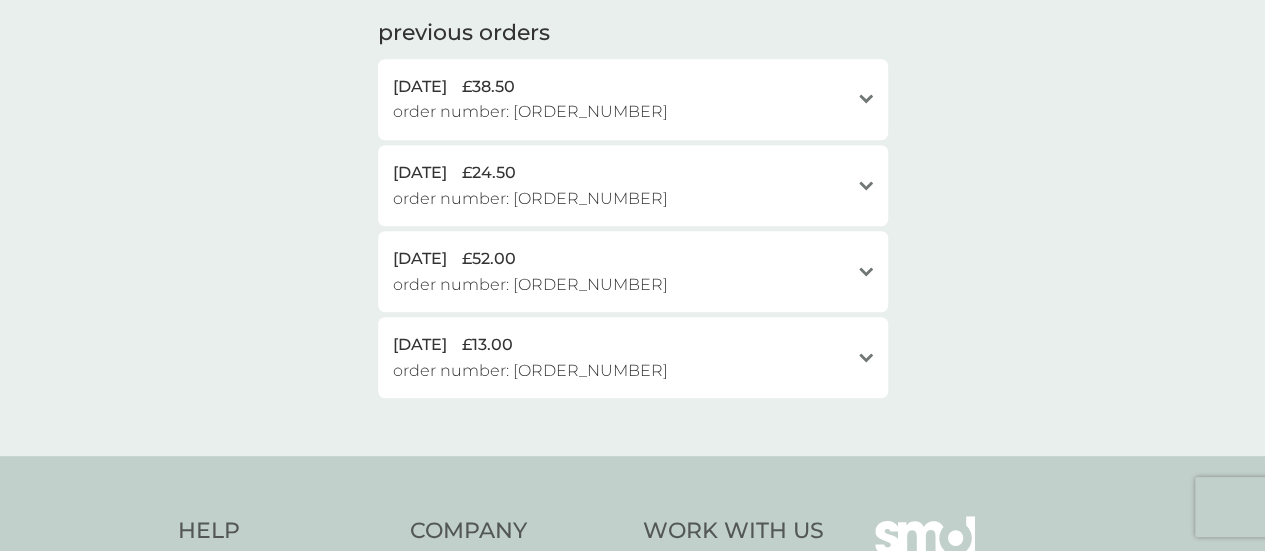 scroll, scrollTop: 585, scrollLeft: 0, axis: vertical 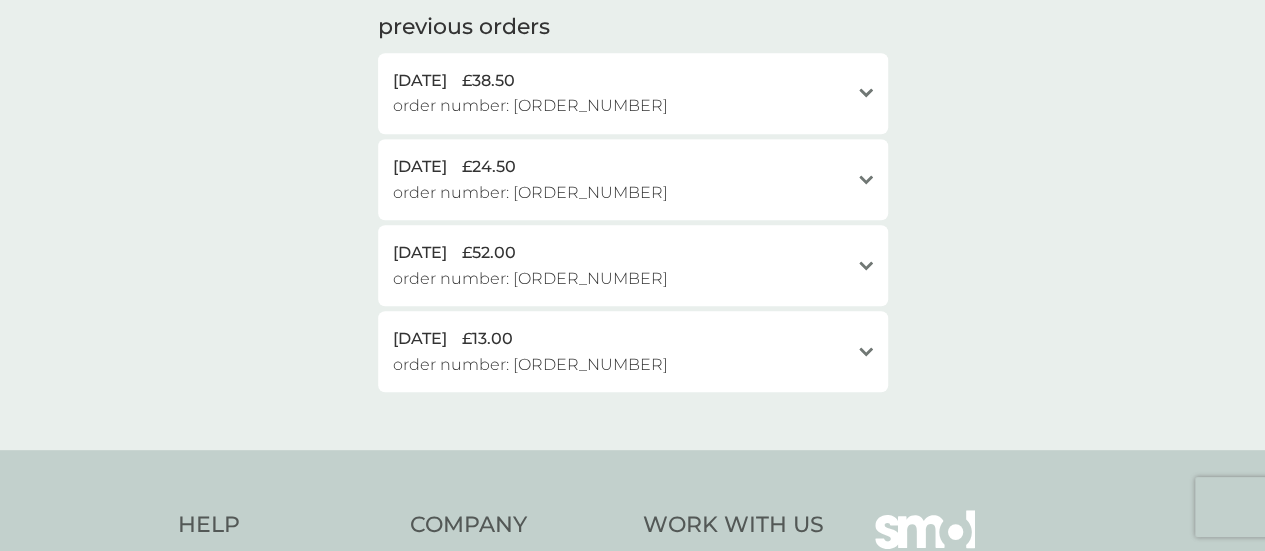 click on "17 Apr 2025 £13.00 order number:   975644466" at bounding box center (621, 351) 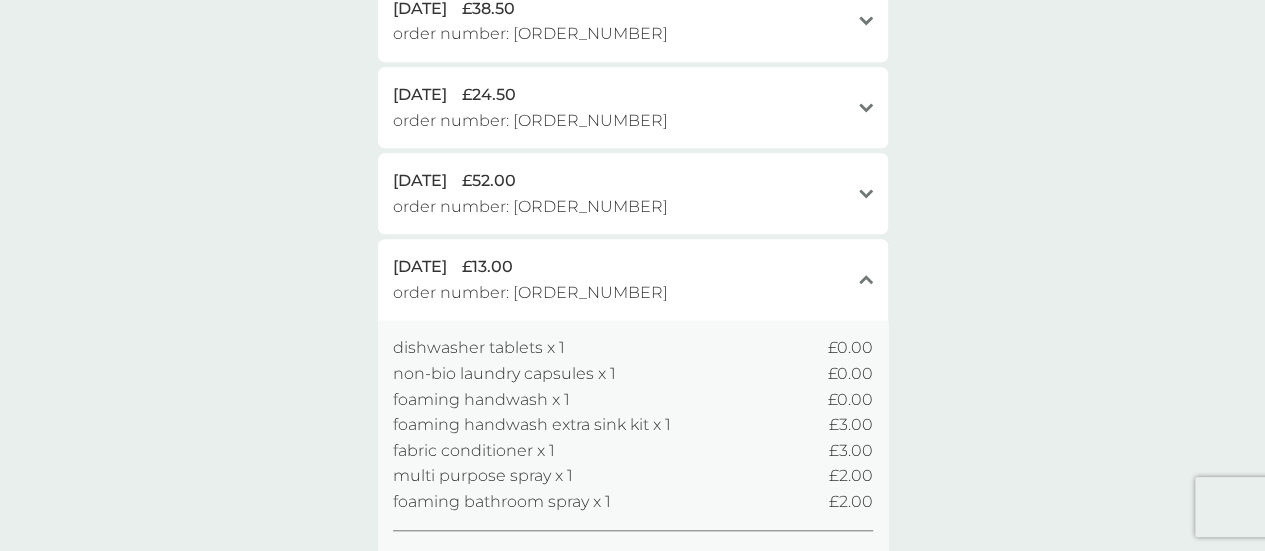 scroll, scrollTop: 667, scrollLeft: 0, axis: vertical 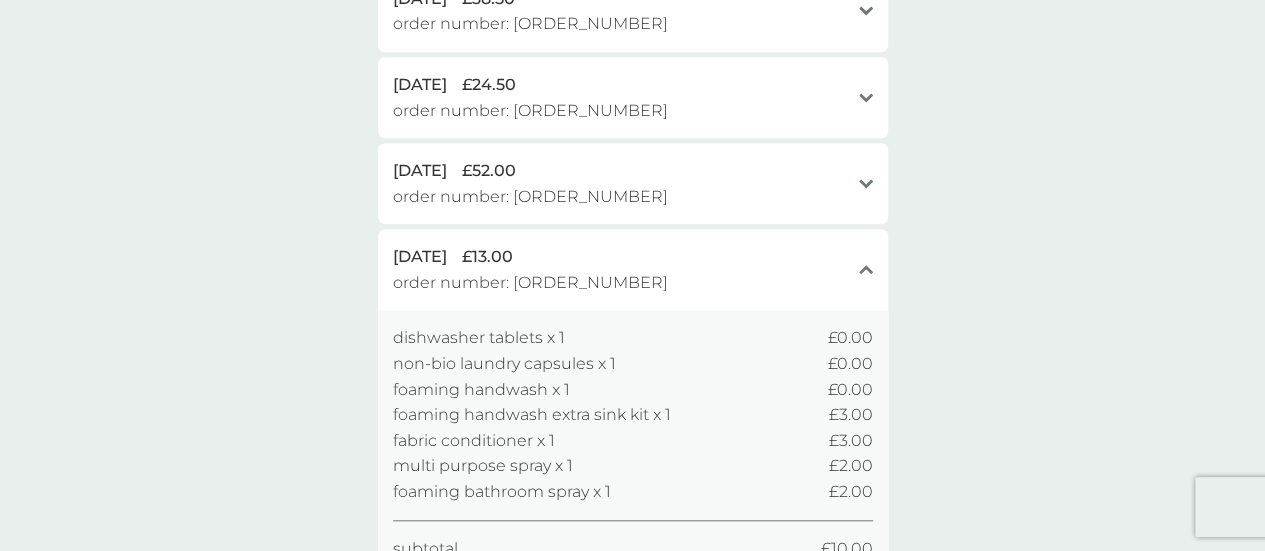 click on "4 May 2025 £52.00 order number:   990231557 open" at bounding box center [633, 183] 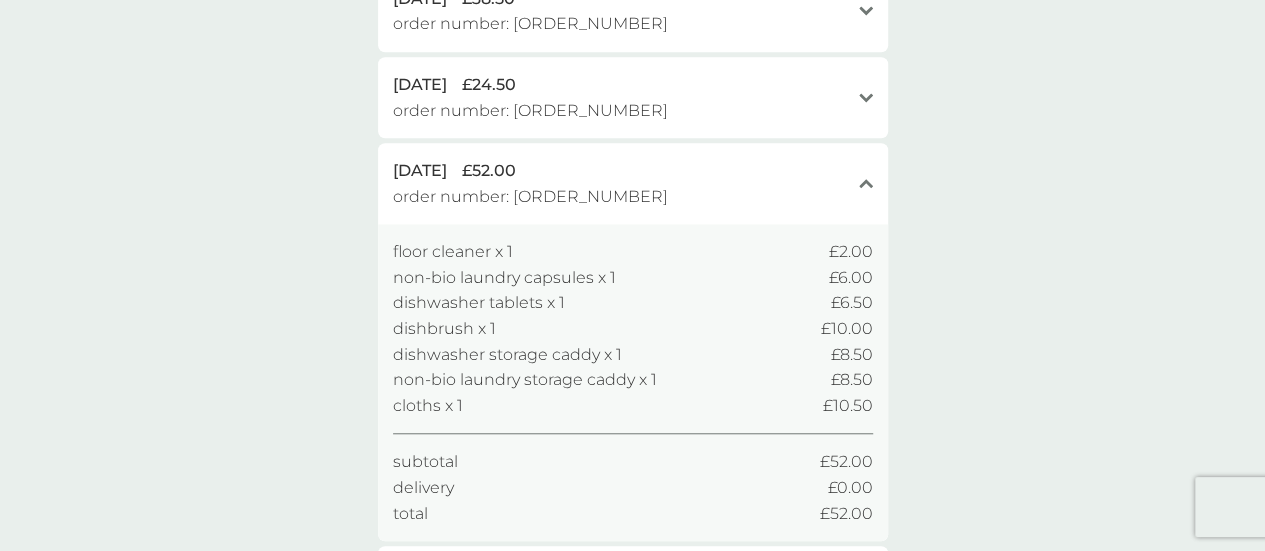 click on "23 May 2025 £24.50" at bounding box center (621, 85) 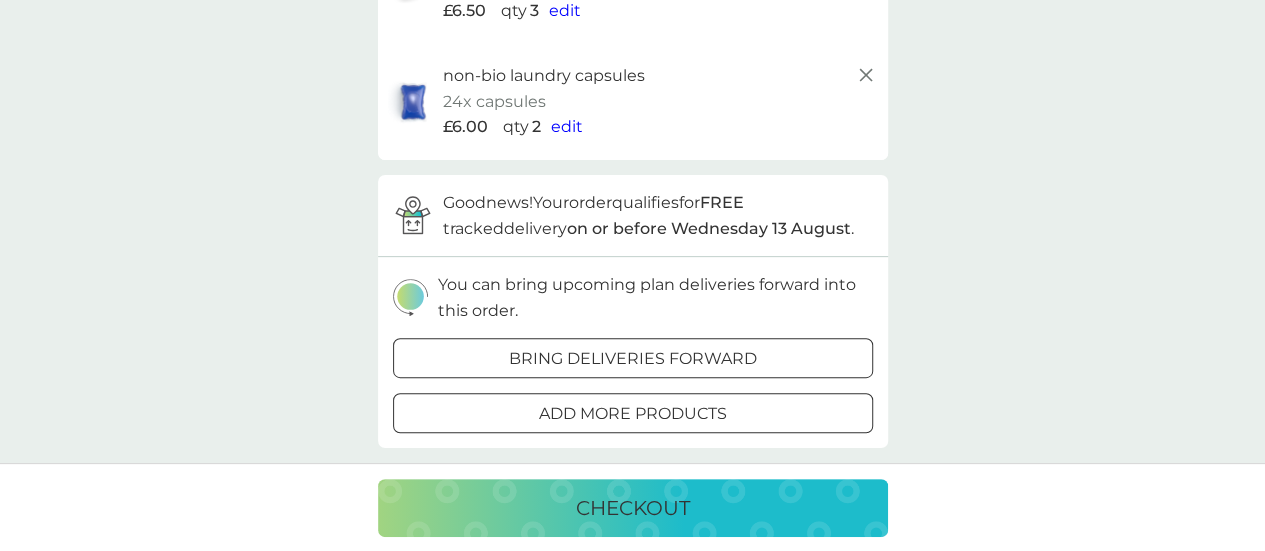 scroll, scrollTop: 259, scrollLeft: 0, axis: vertical 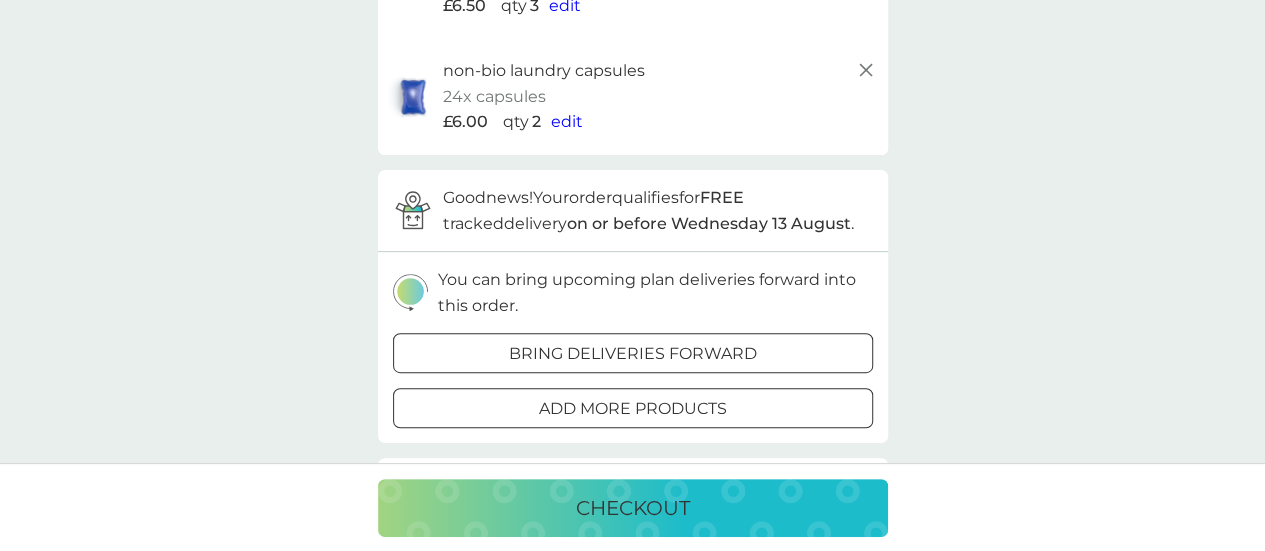 click at bounding box center (633, 409) 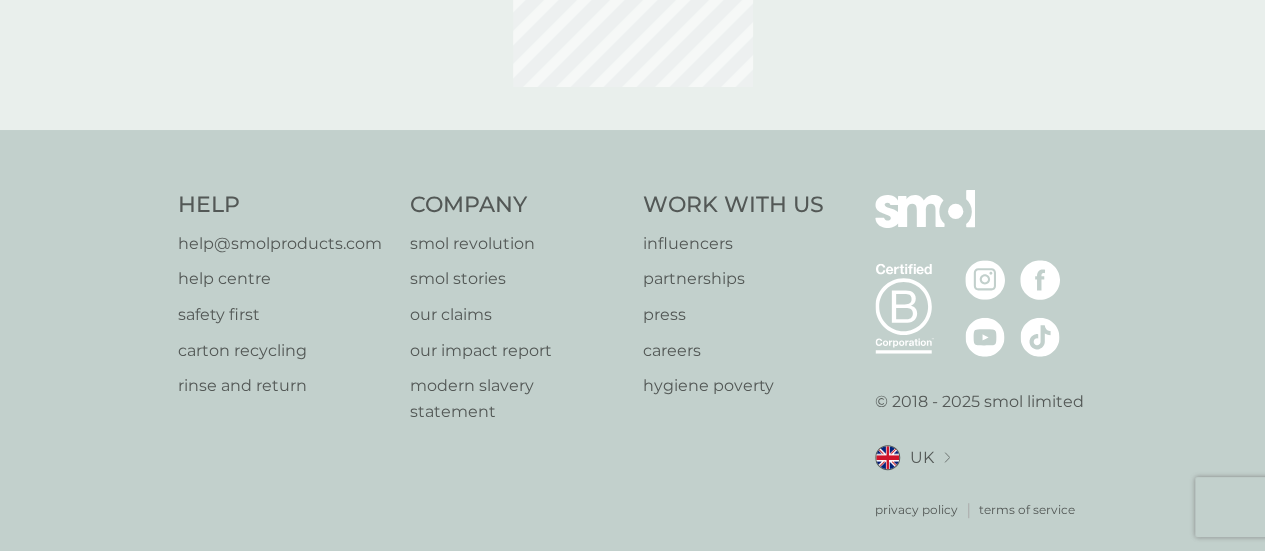 scroll, scrollTop: 0, scrollLeft: 0, axis: both 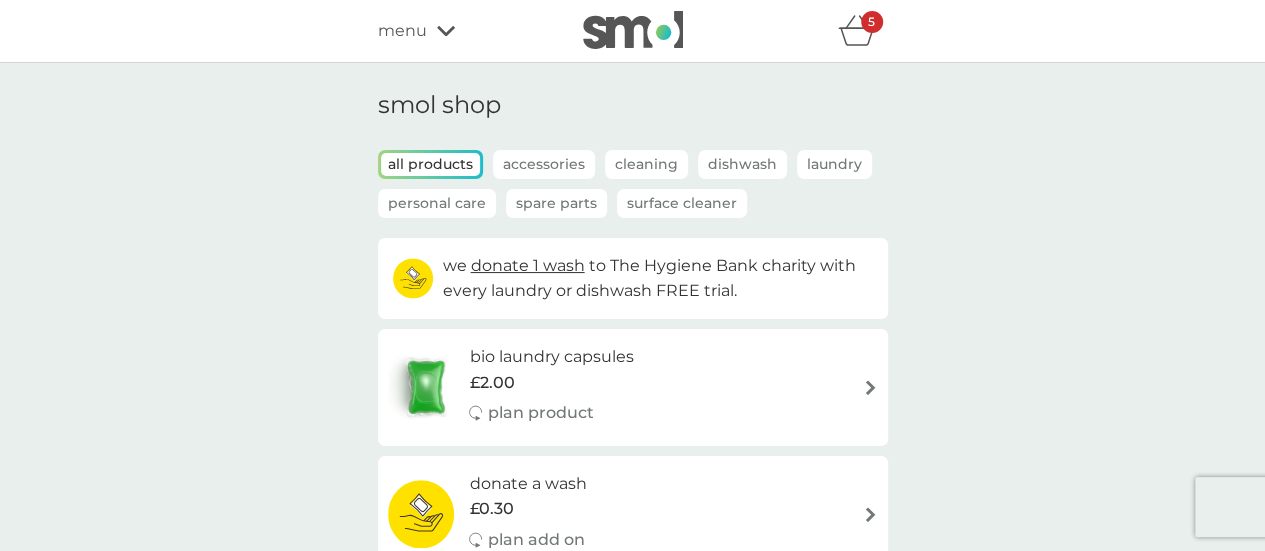 click on "Spare Parts" at bounding box center [556, 203] 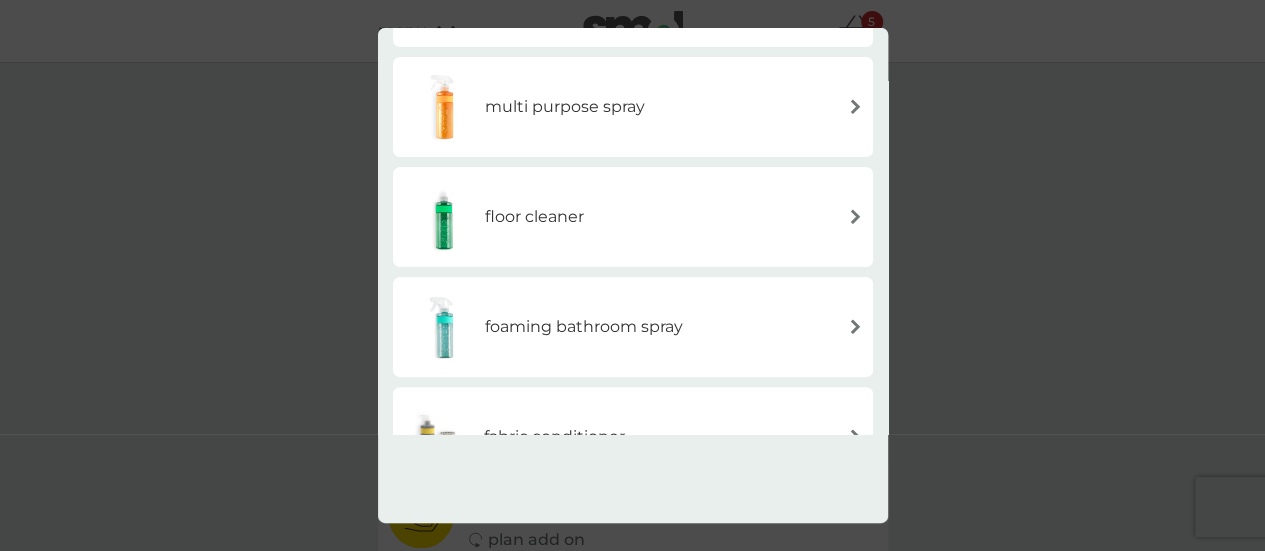 scroll, scrollTop: 0, scrollLeft: 0, axis: both 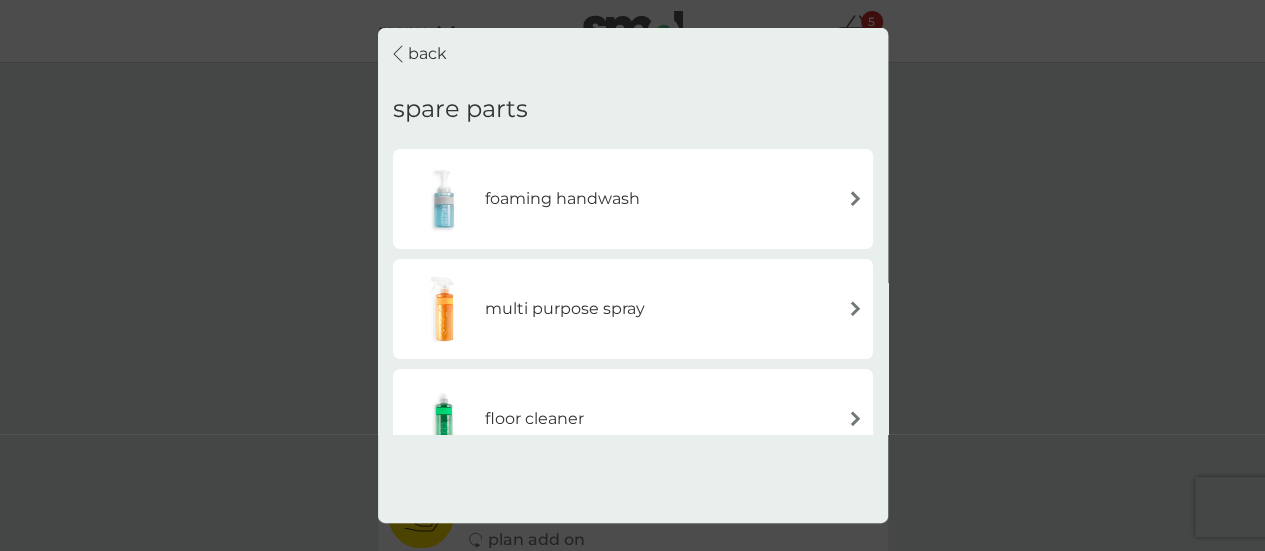 click 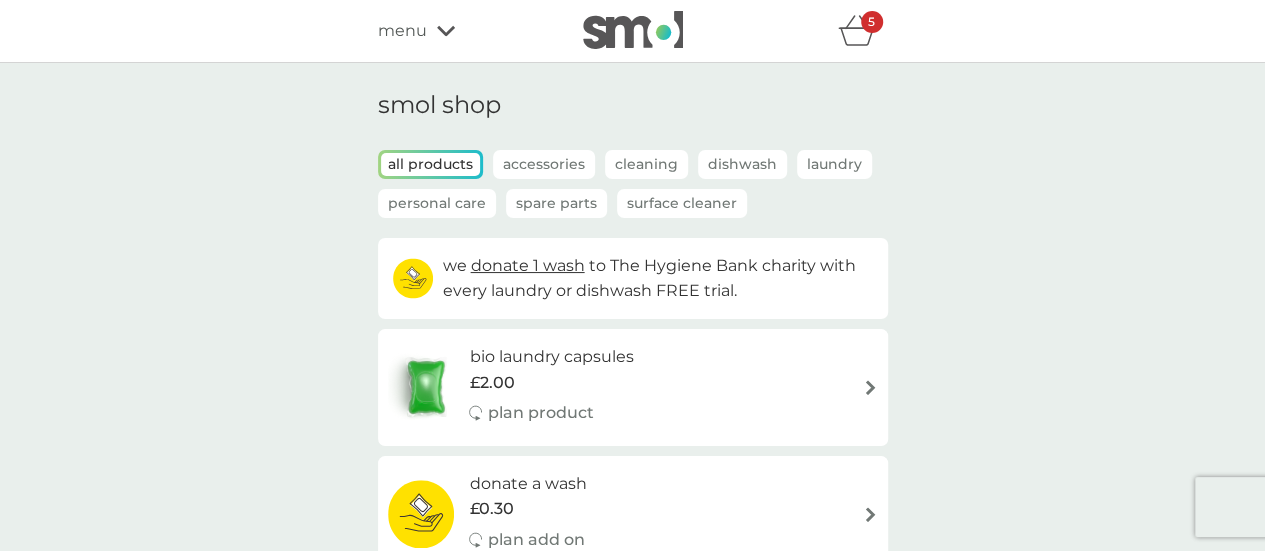 click on "Dishwash" at bounding box center (742, 164) 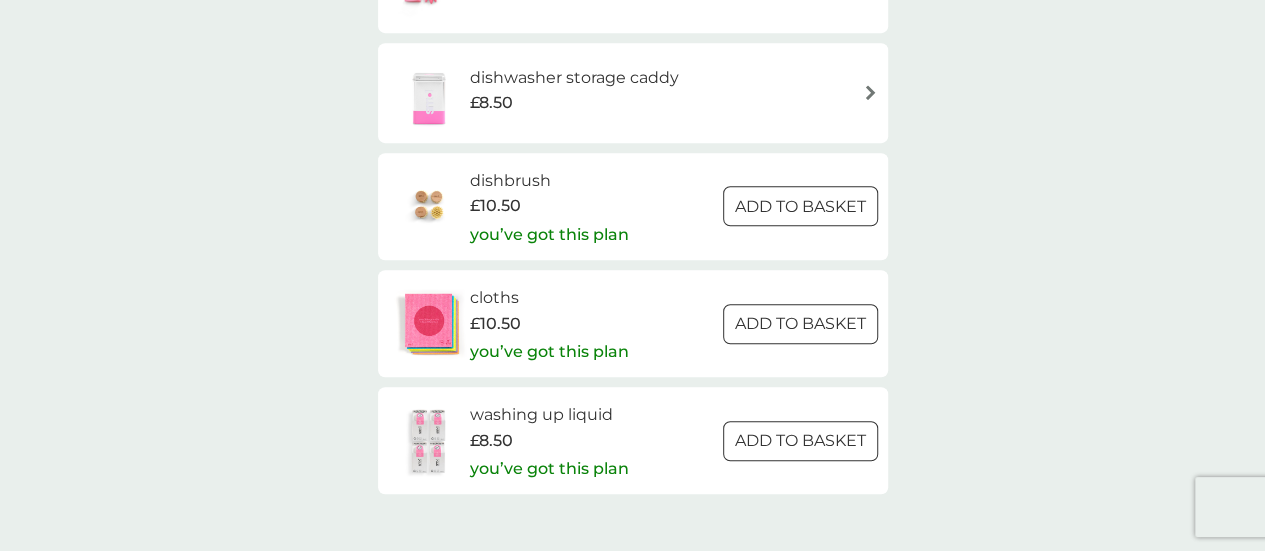 scroll, scrollTop: 519, scrollLeft: 0, axis: vertical 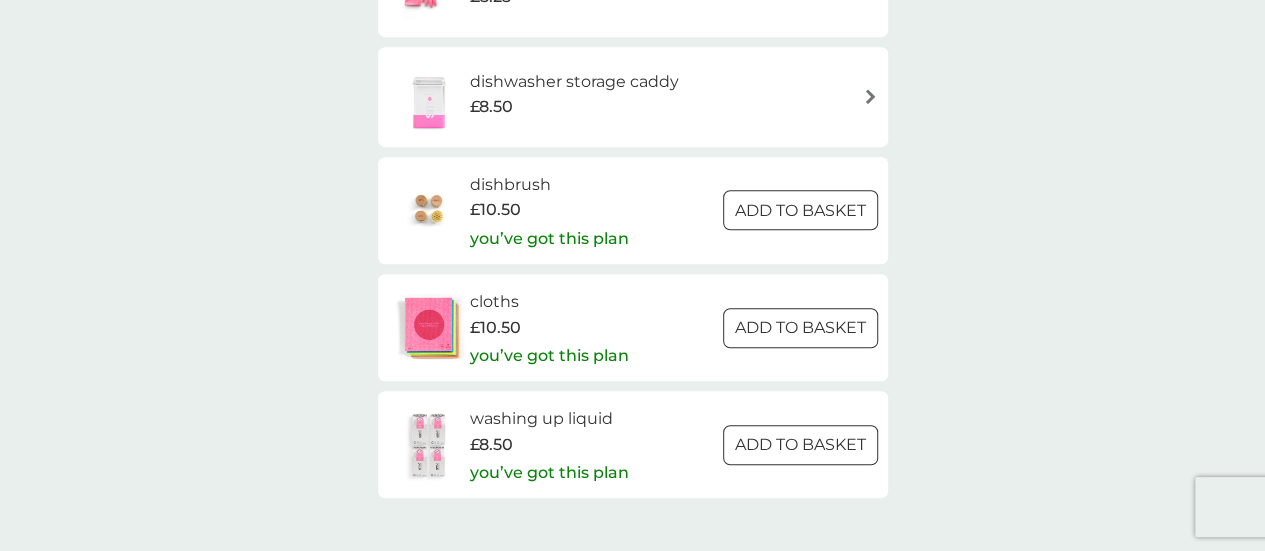 click on "£8.50" at bounding box center (549, 445) 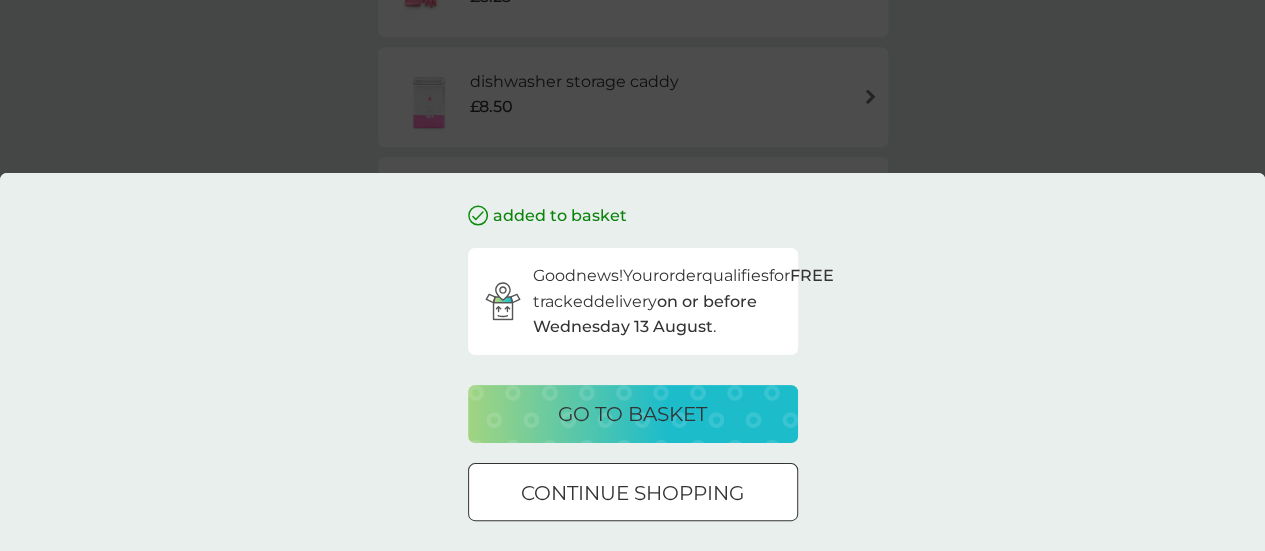 click on "added to basket Good  news!  Your  order  qualifies  for  FREE   tracked  delivery  on or before Wednesday 13 August .  go to basket continue shopping" at bounding box center (632, 275) 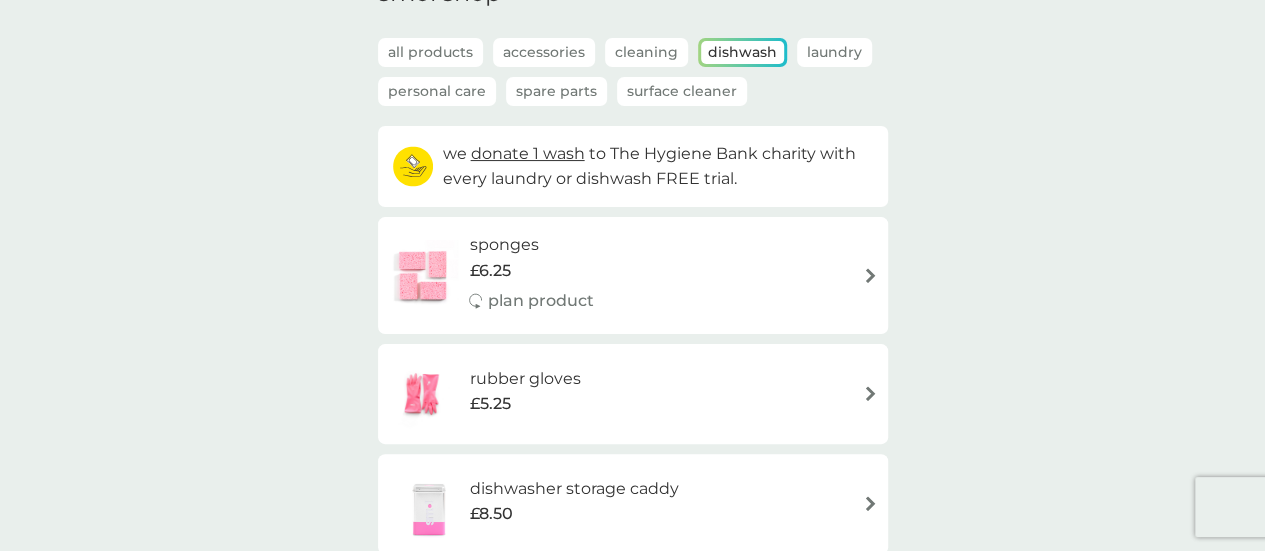 scroll, scrollTop: 111, scrollLeft: 0, axis: vertical 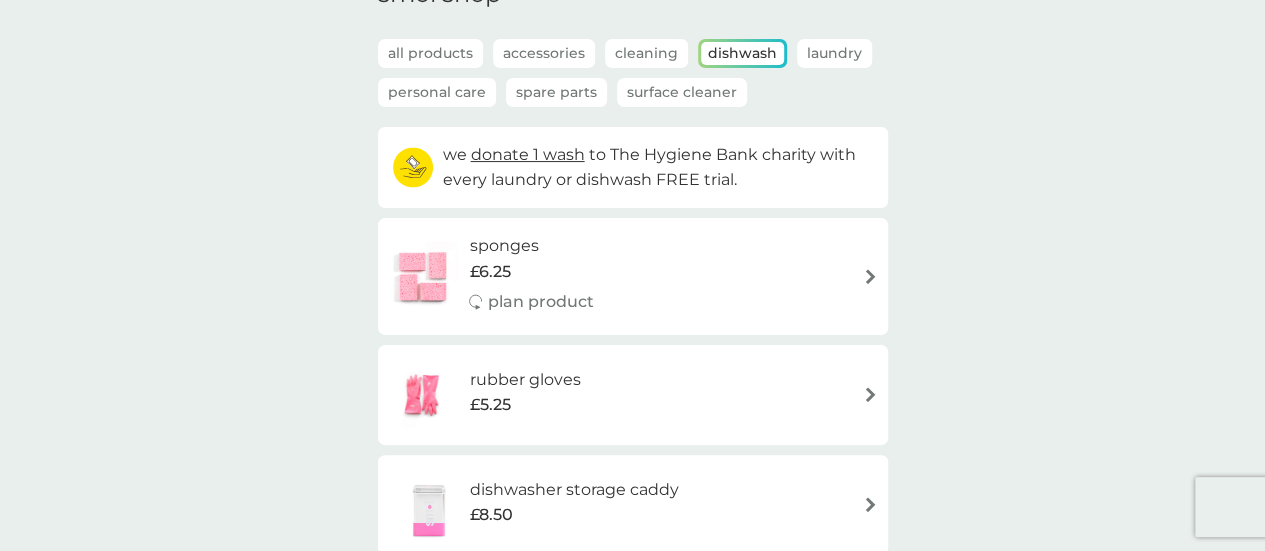 click on "all products" at bounding box center (430, 53) 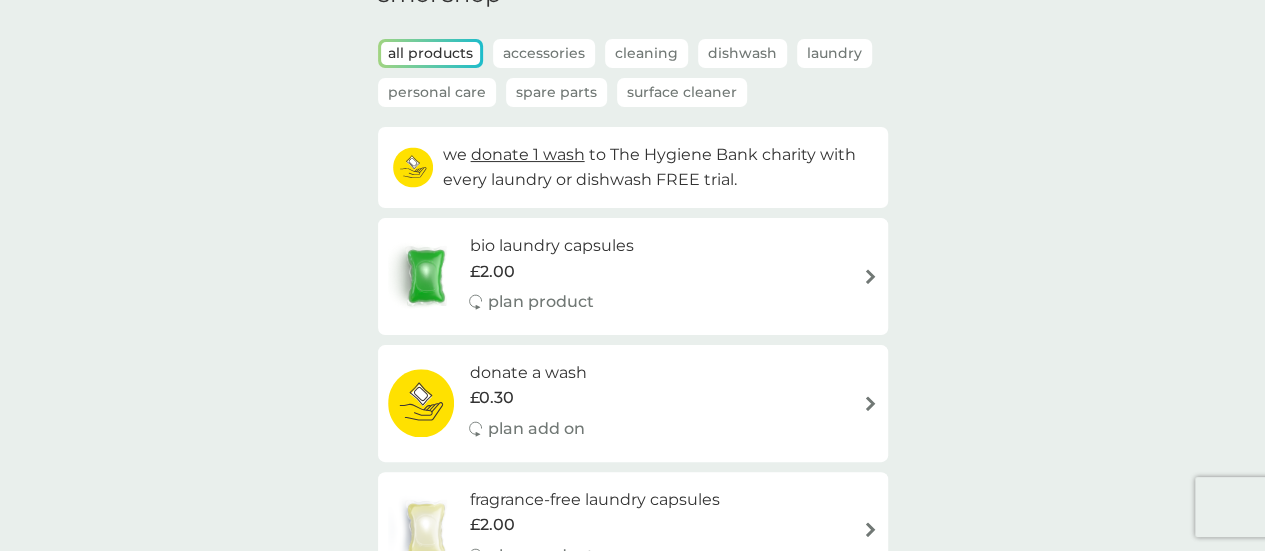 click on "Accessories" at bounding box center [544, 53] 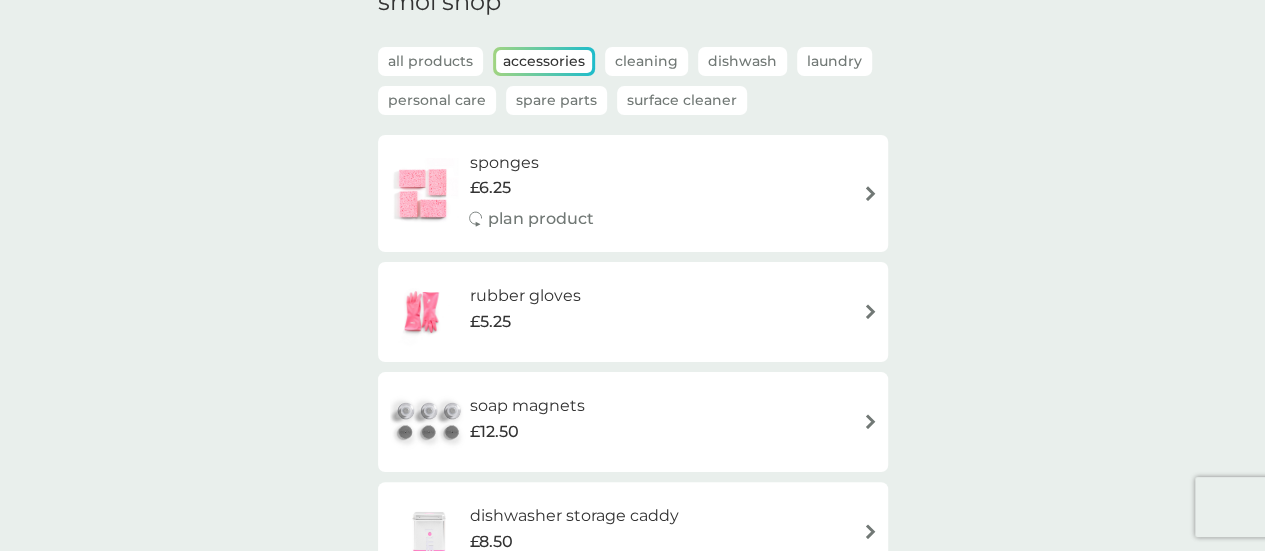 scroll, scrollTop: 102, scrollLeft: 0, axis: vertical 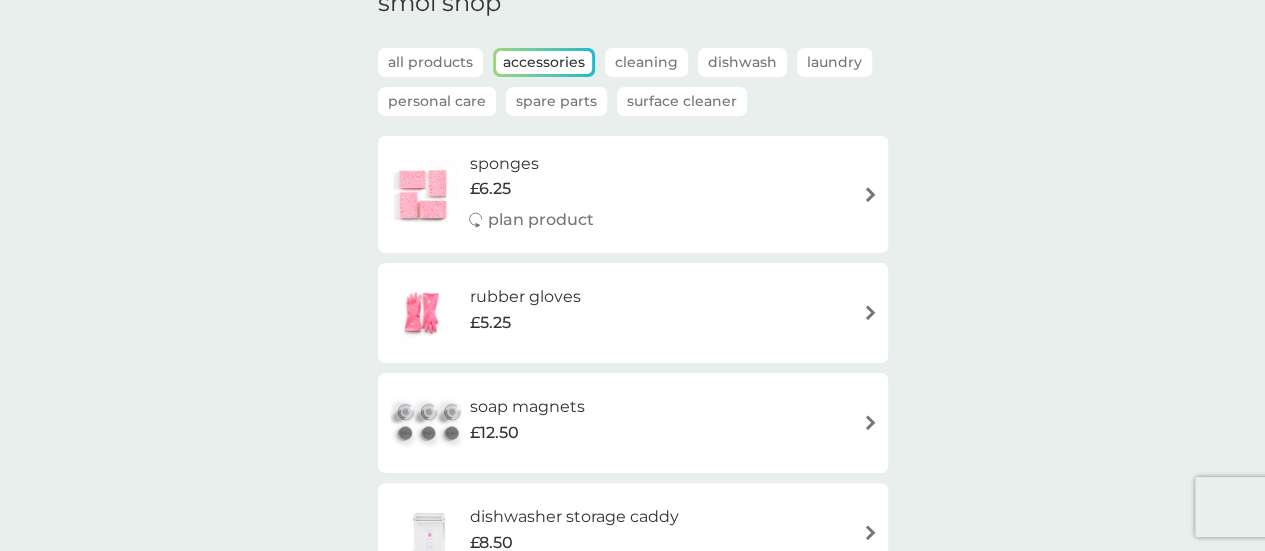 click on "Cleaning" at bounding box center [646, 62] 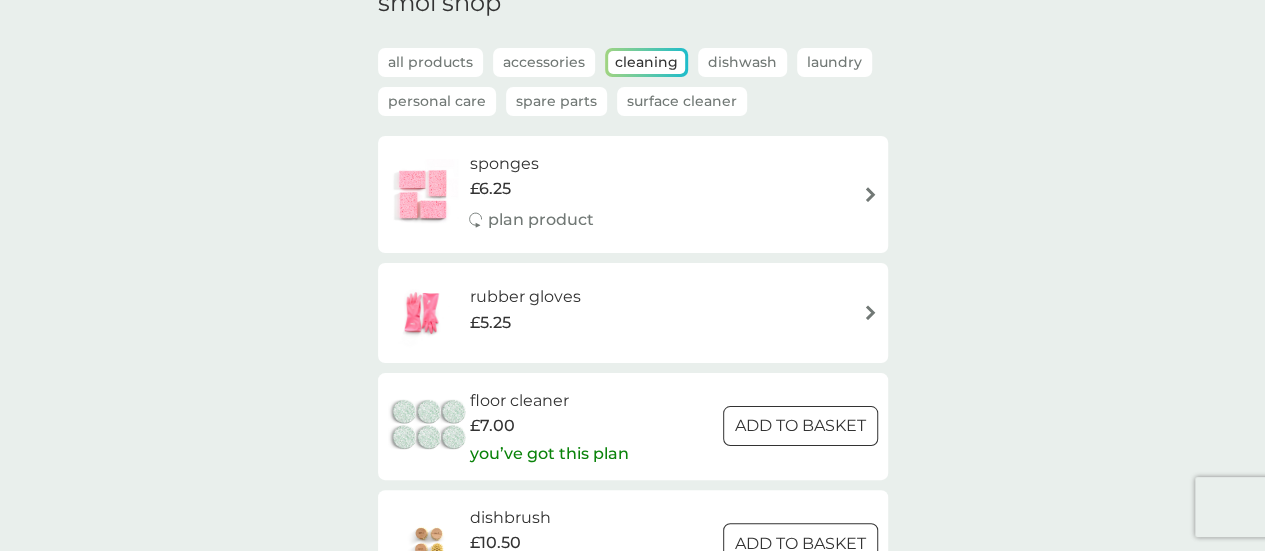 click on "all products" at bounding box center [430, 62] 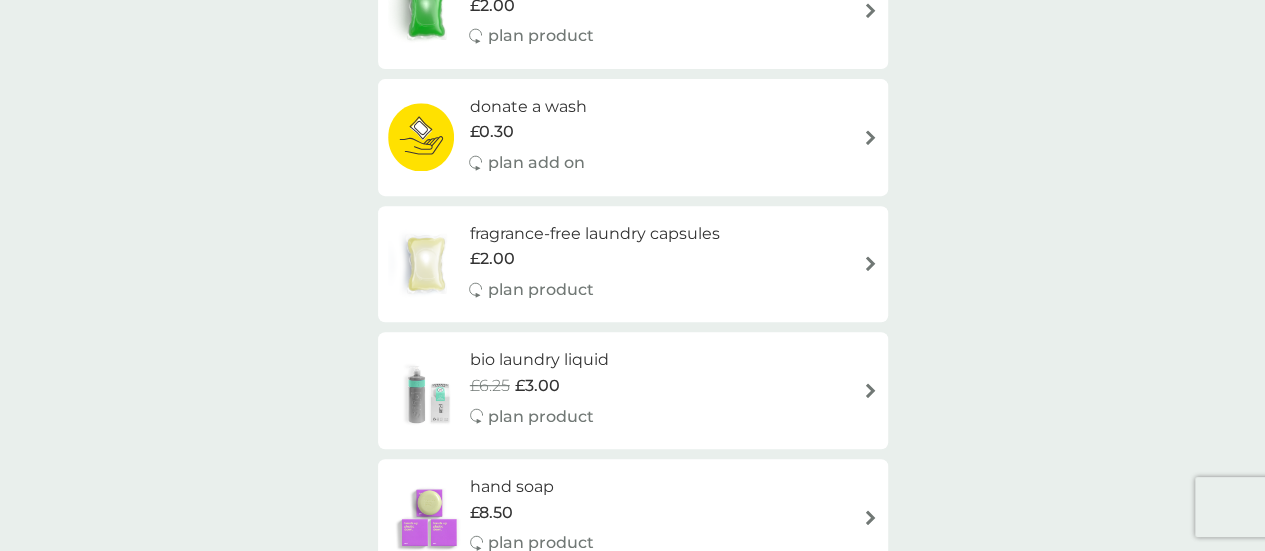 scroll, scrollTop: 0, scrollLeft: 0, axis: both 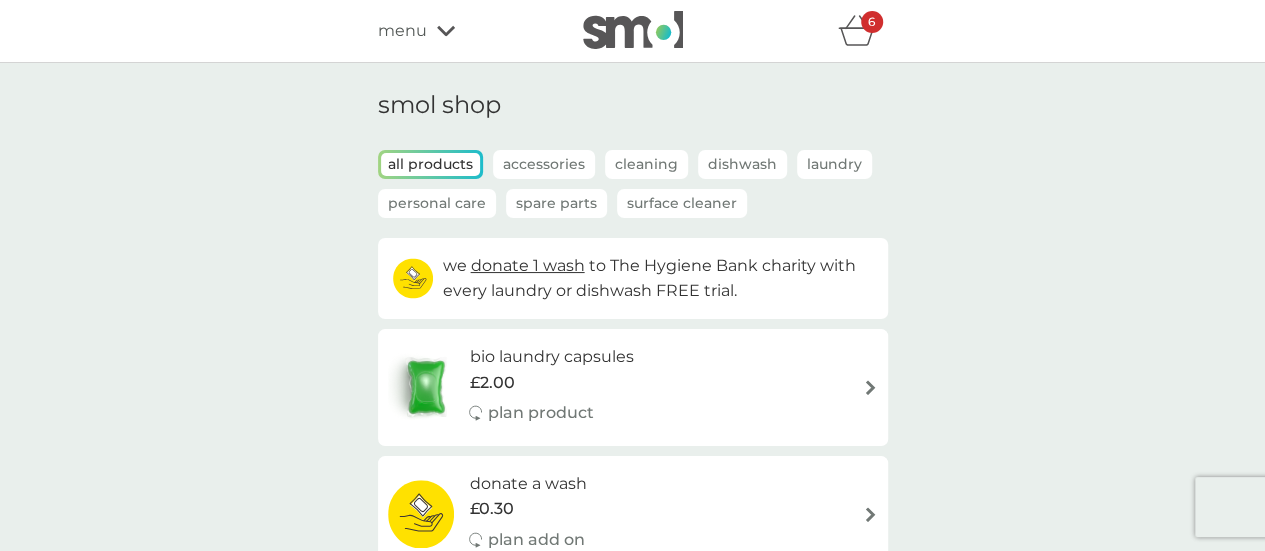click on "6" at bounding box center (872, 22) 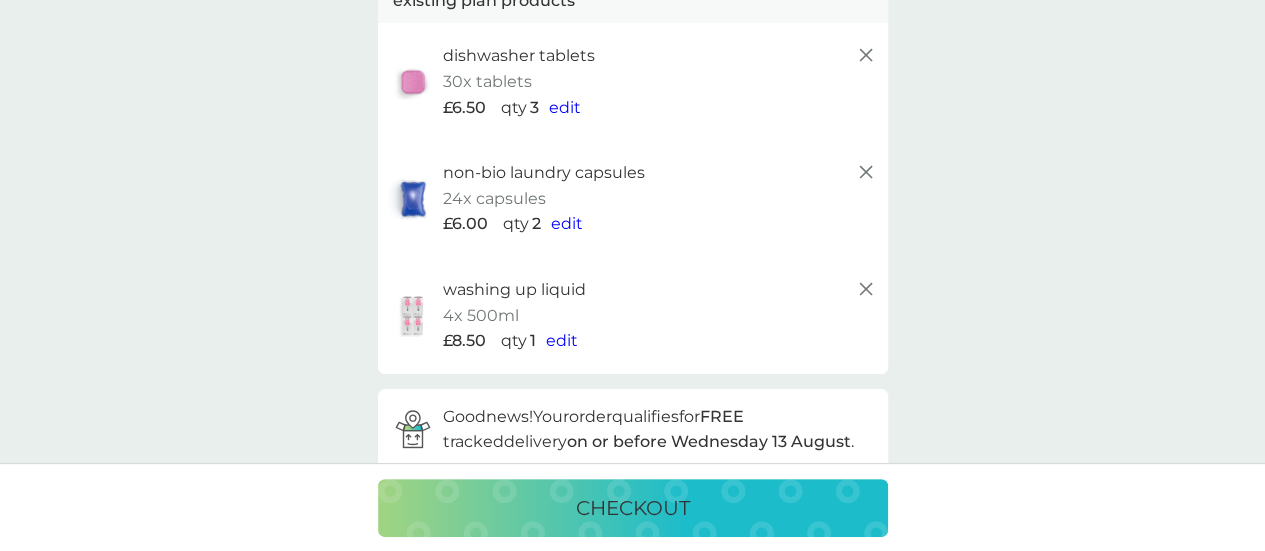 scroll, scrollTop: 162, scrollLeft: 0, axis: vertical 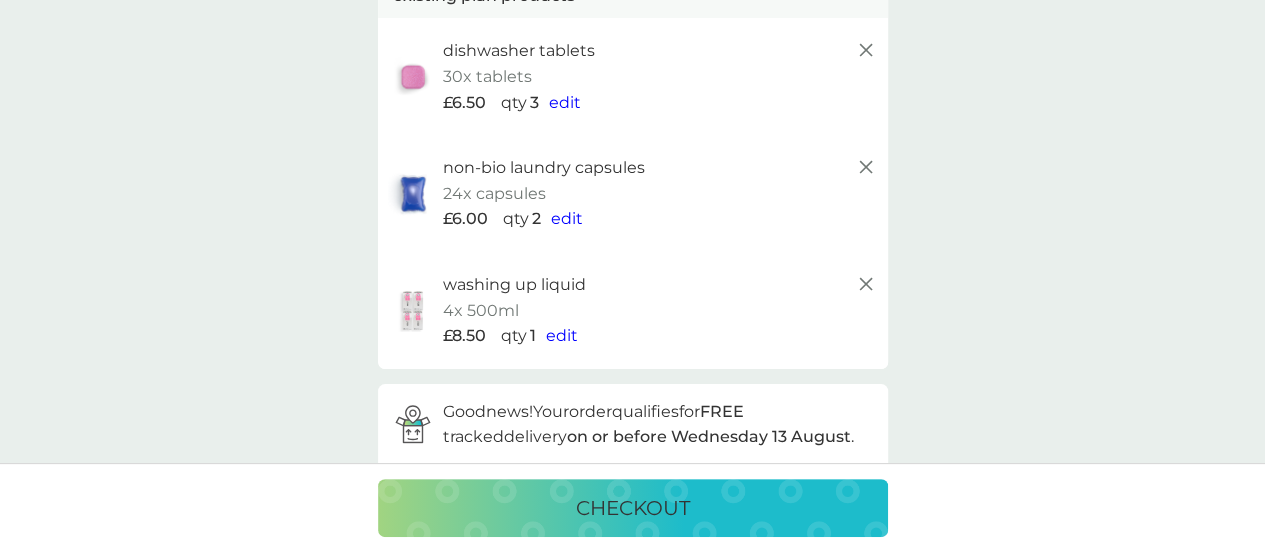 click 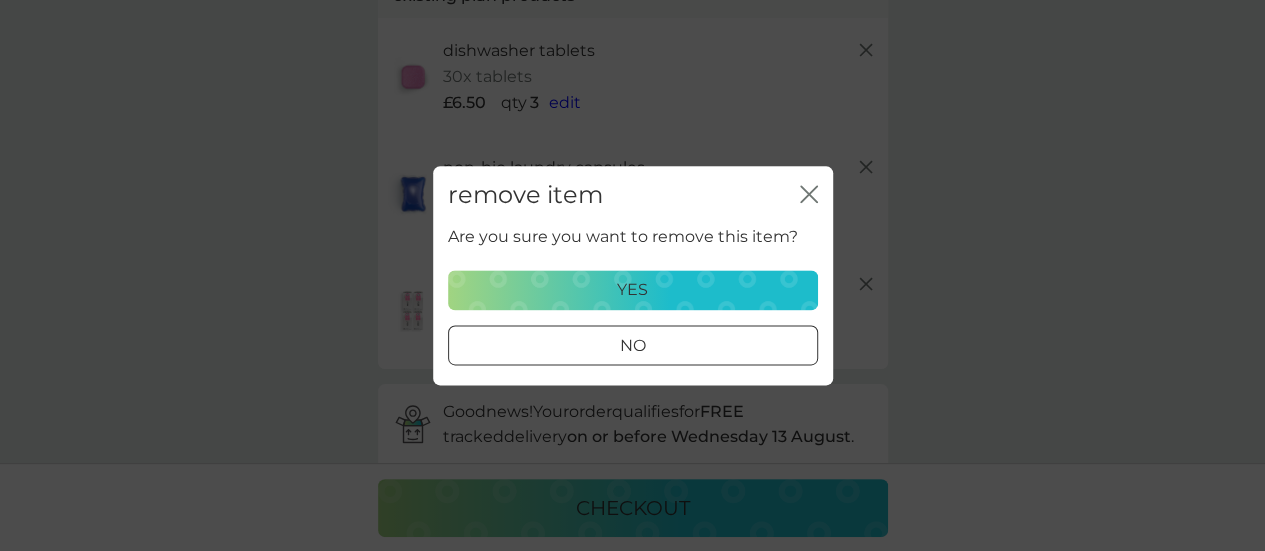 click on "yes" at bounding box center [633, 290] 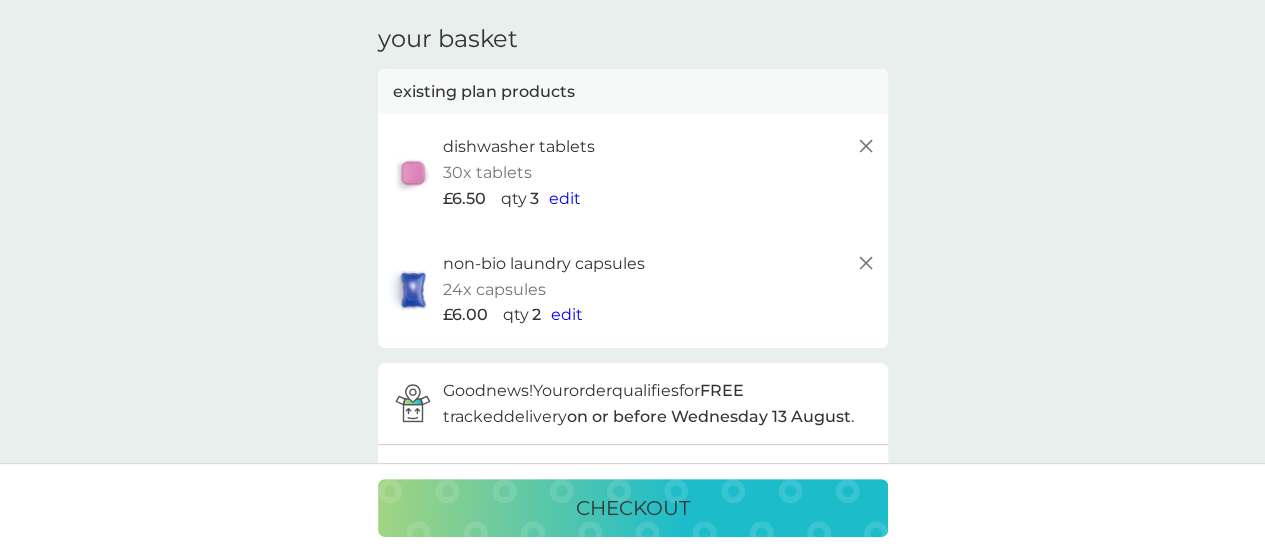 scroll, scrollTop: 0, scrollLeft: 0, axis: both 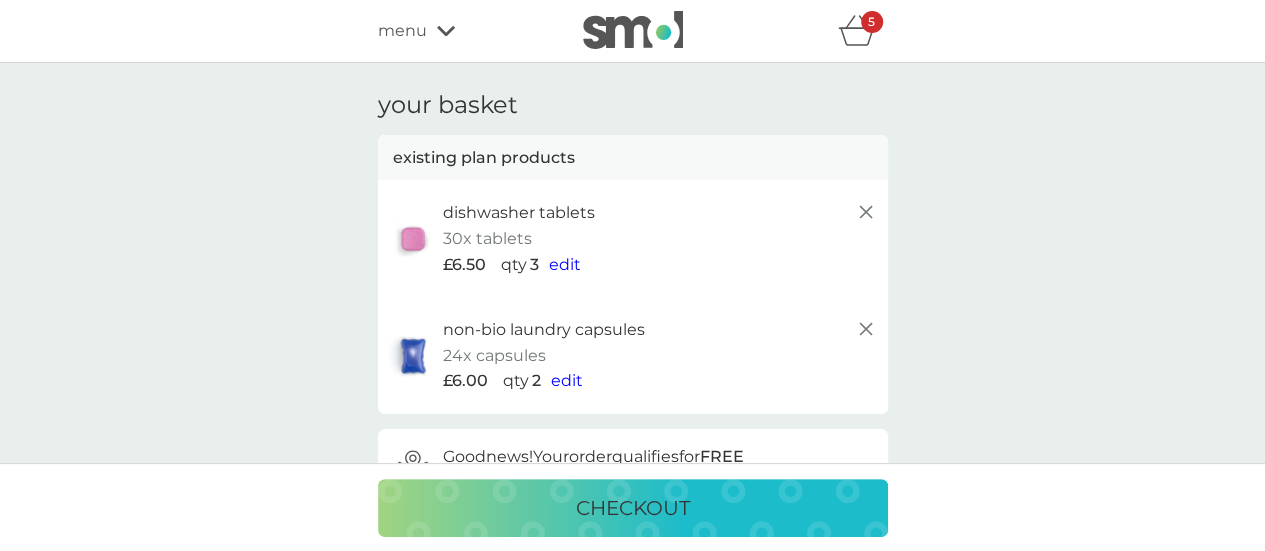 click on "checkout" at bounding box center (633, 508) 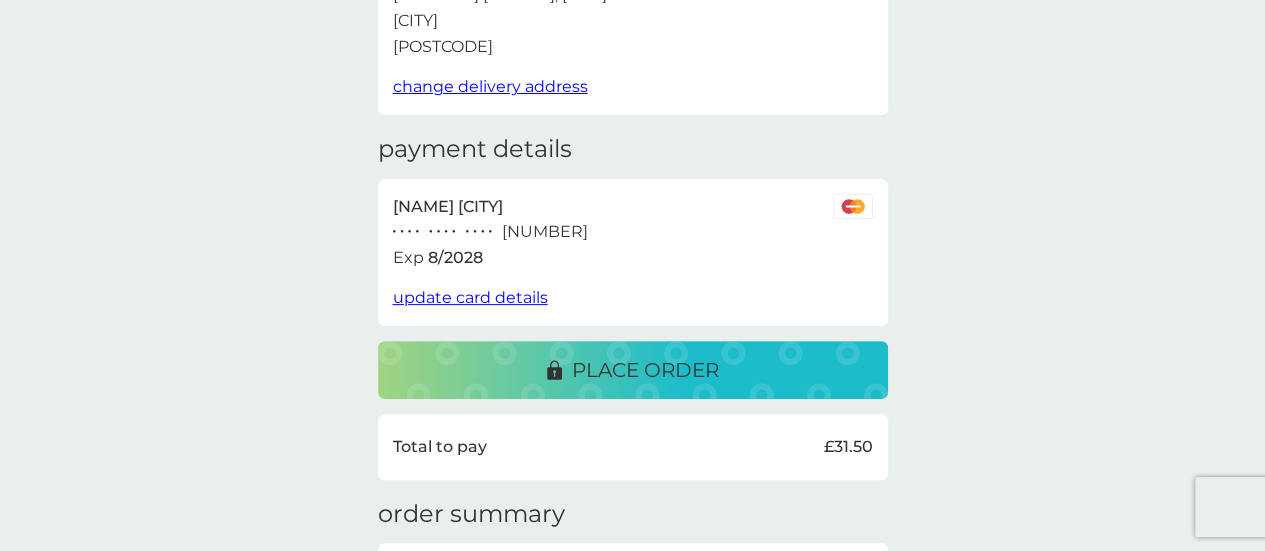 scroll, scrollTop: 194, scrollLeft: 0, axis: vertical 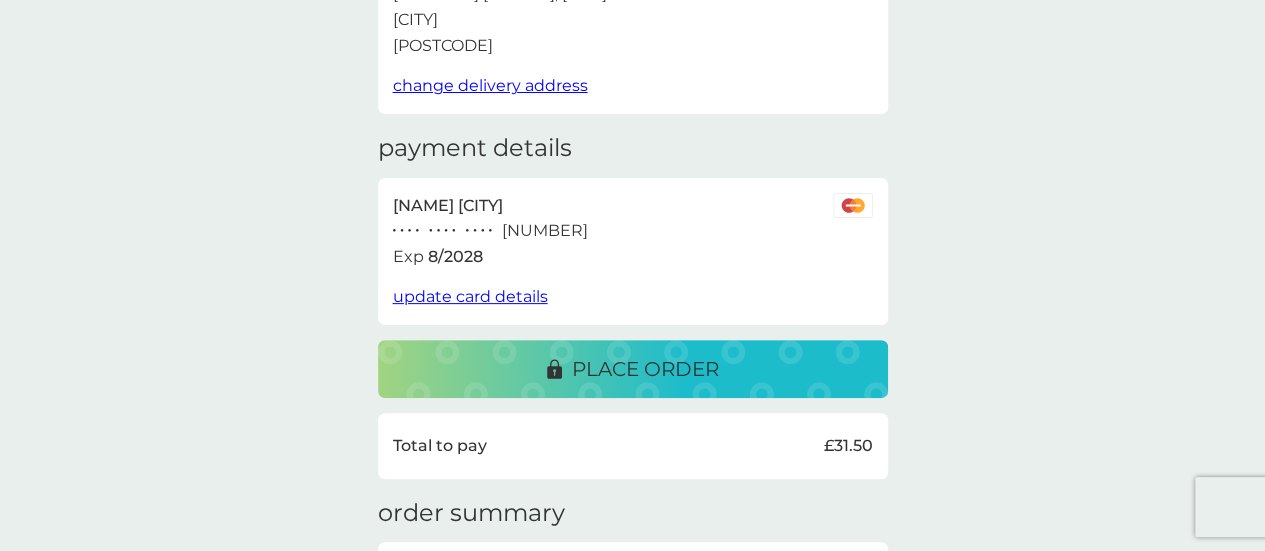 click on "update card details" at bounding box center [470, 296] 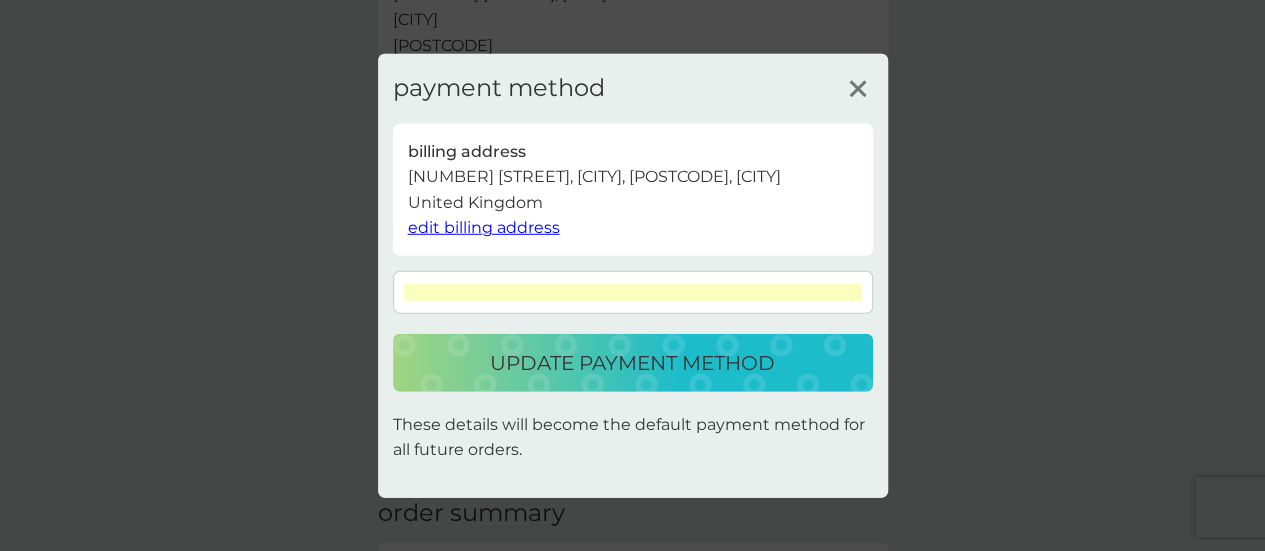 click on "update payment method" at bounding box center [632, 363] 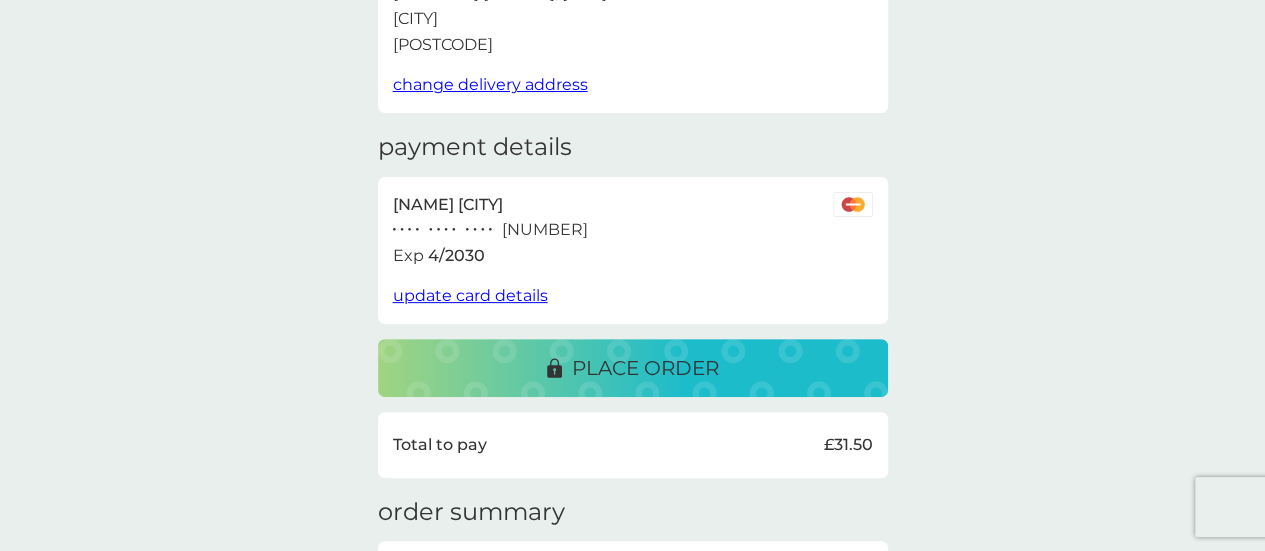 scroll, scrollTop: 194, scrollLeft: 0, axis: vertical 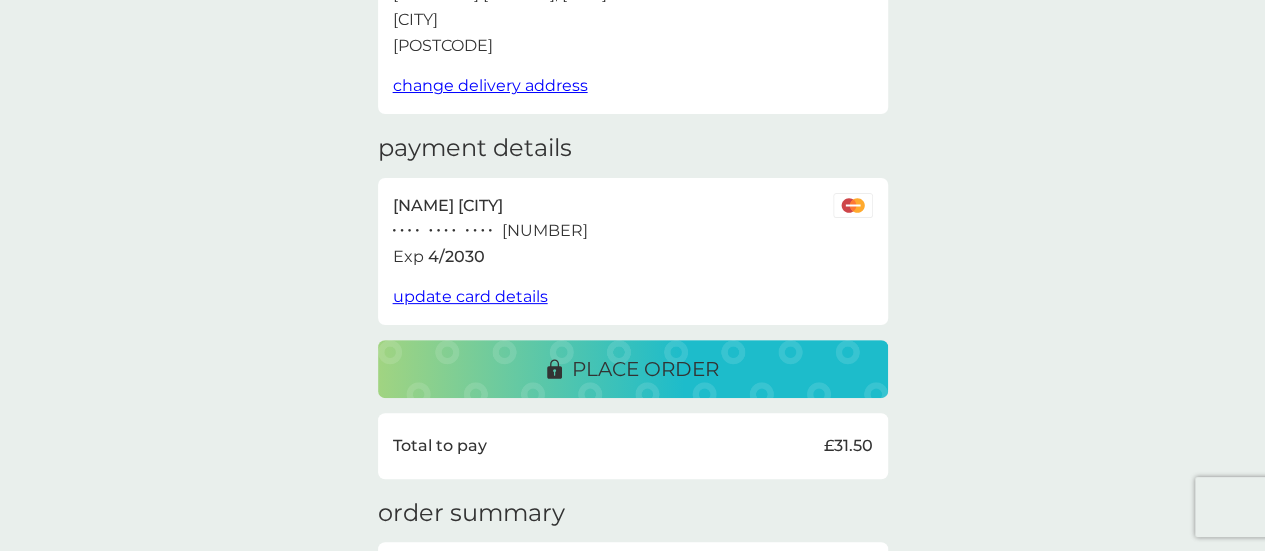 click on "place order" at bounding box center [645, 369] 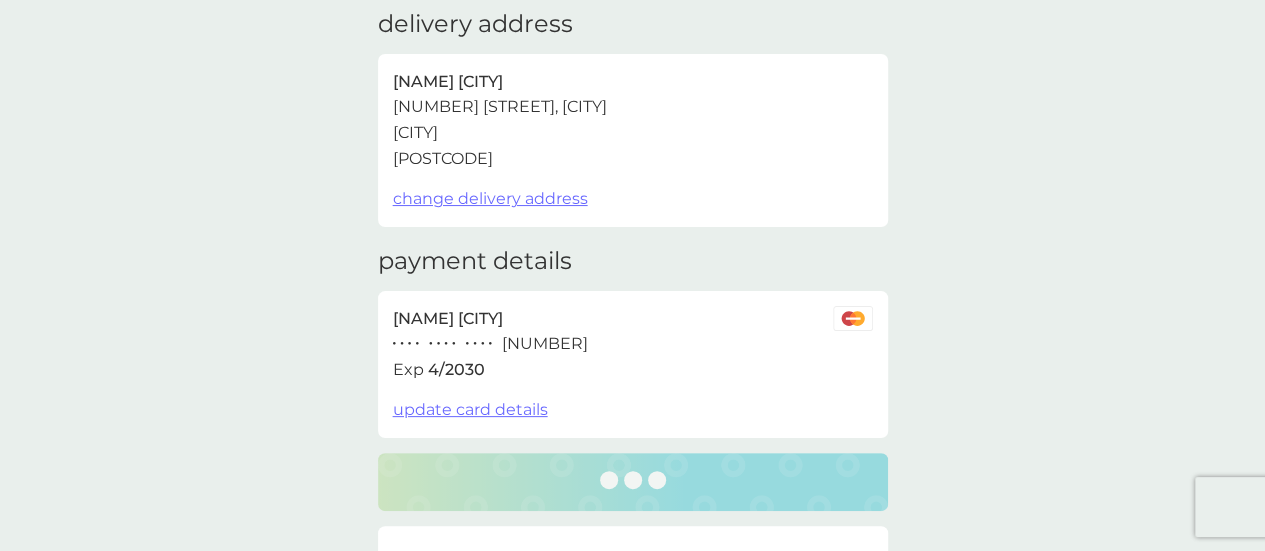 scroll, scrollTop: 59, scrollLeft: 0, axis: vertical 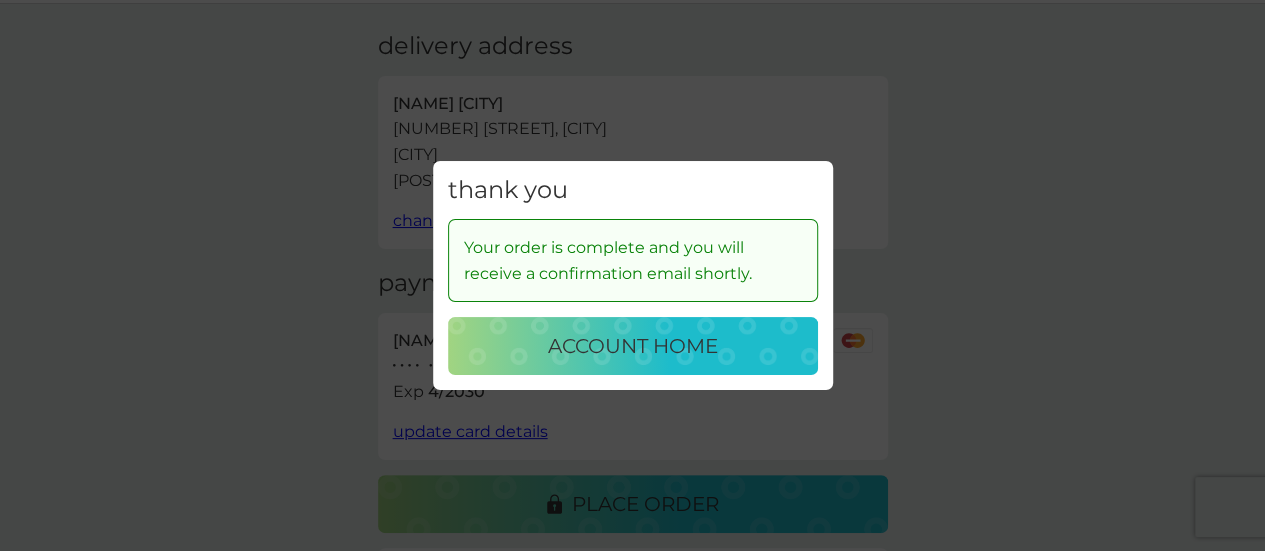 click on "account home" at bounding box center [633, 346] 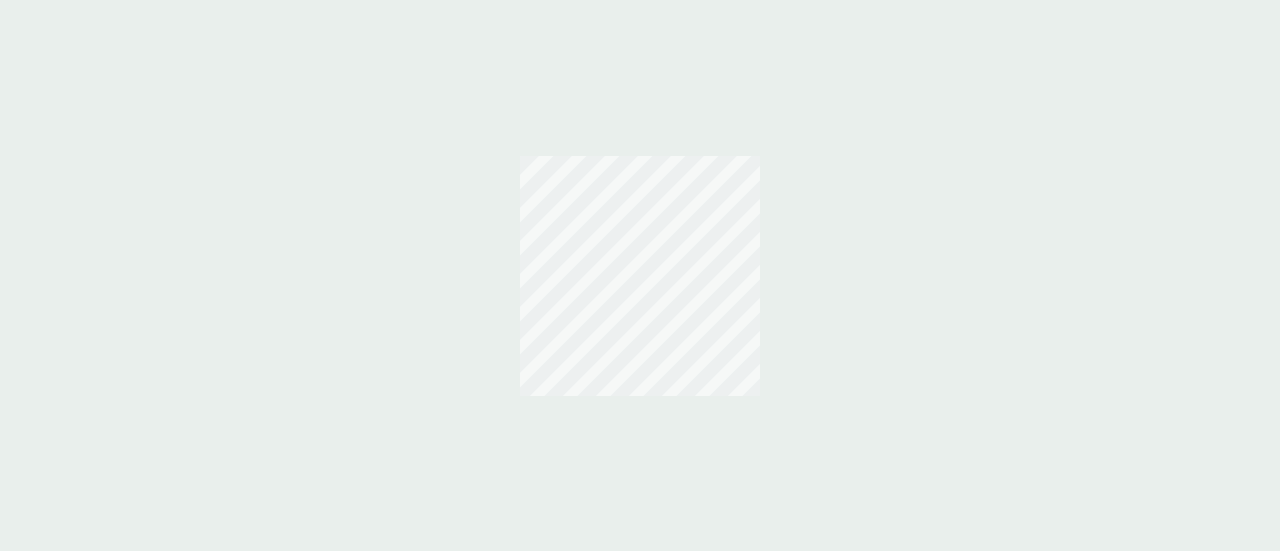 scroll, scrollTop: 0, scrollLeft: 0, axis: both 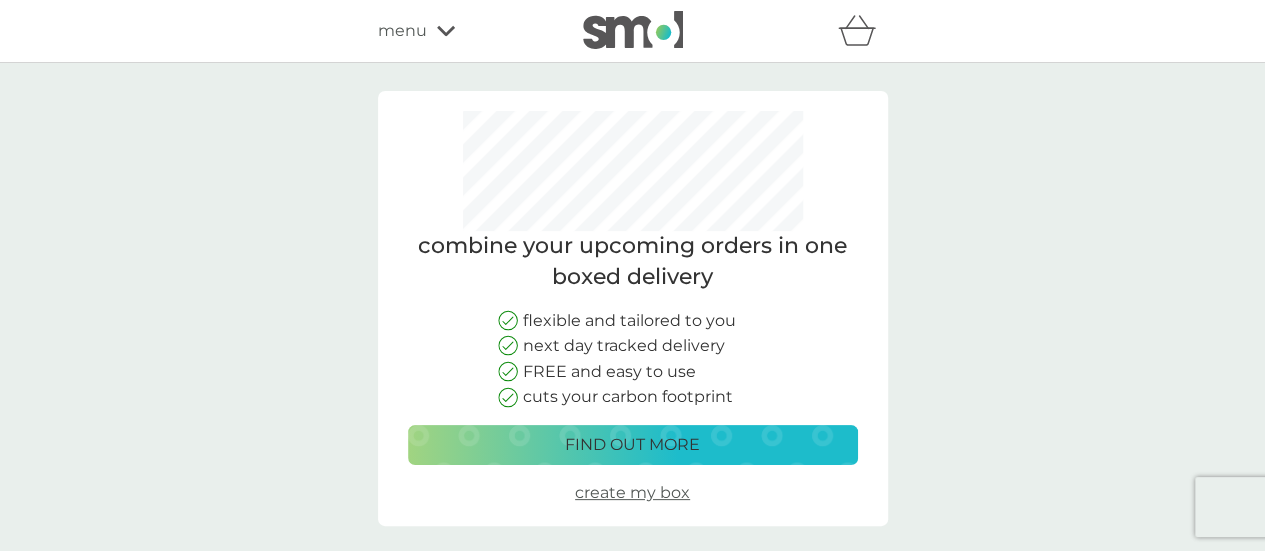 click on "find out more" at bounding box center (632, 445) 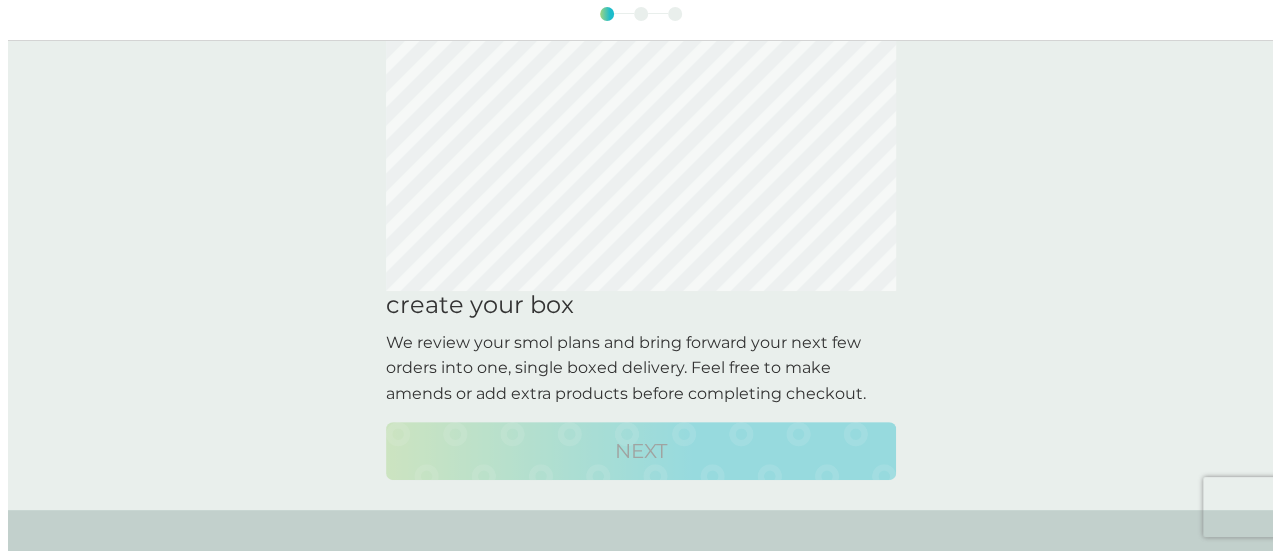 scroll, scrollTop: 28, scrollLeft: 0, axis: vertical 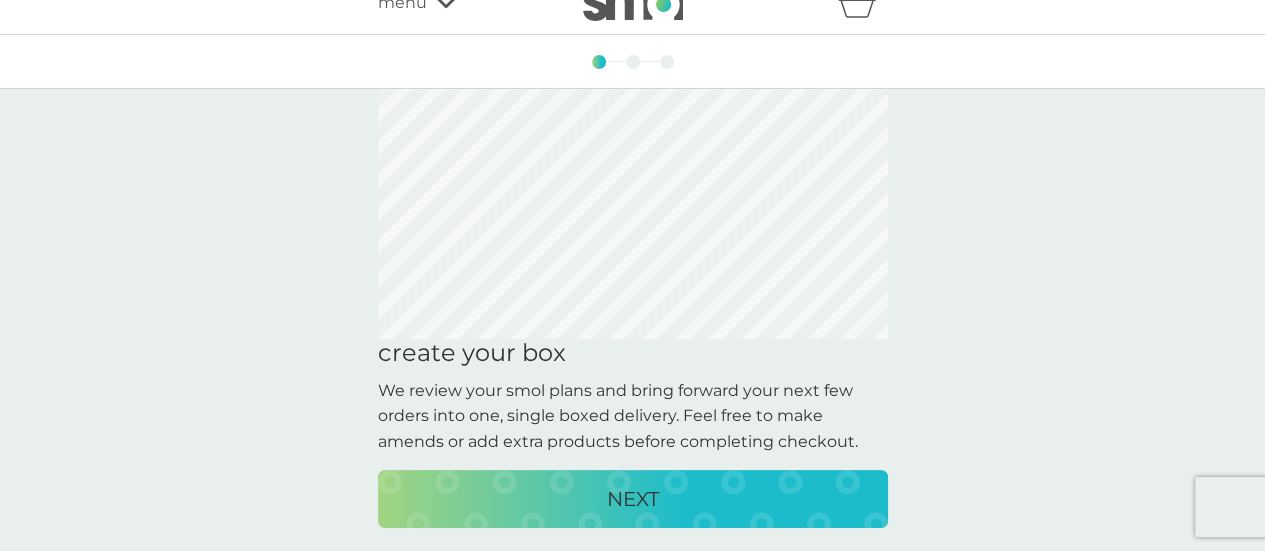 click on "menu" at bounding box center [402, 3] 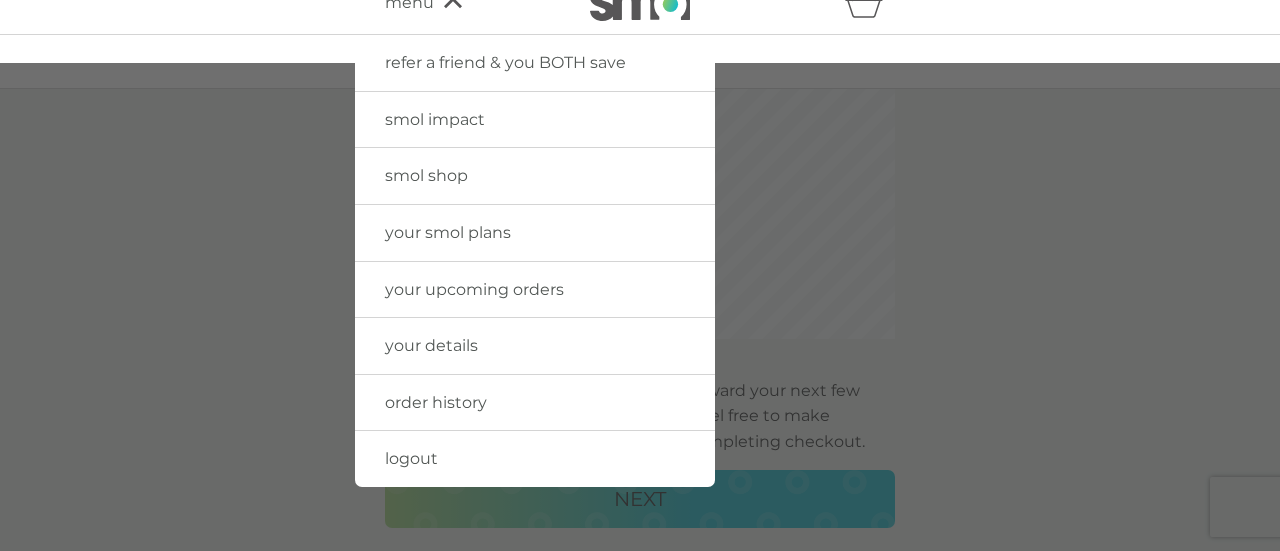 click on "your upcoming orders" at bounding box center [474, 289] 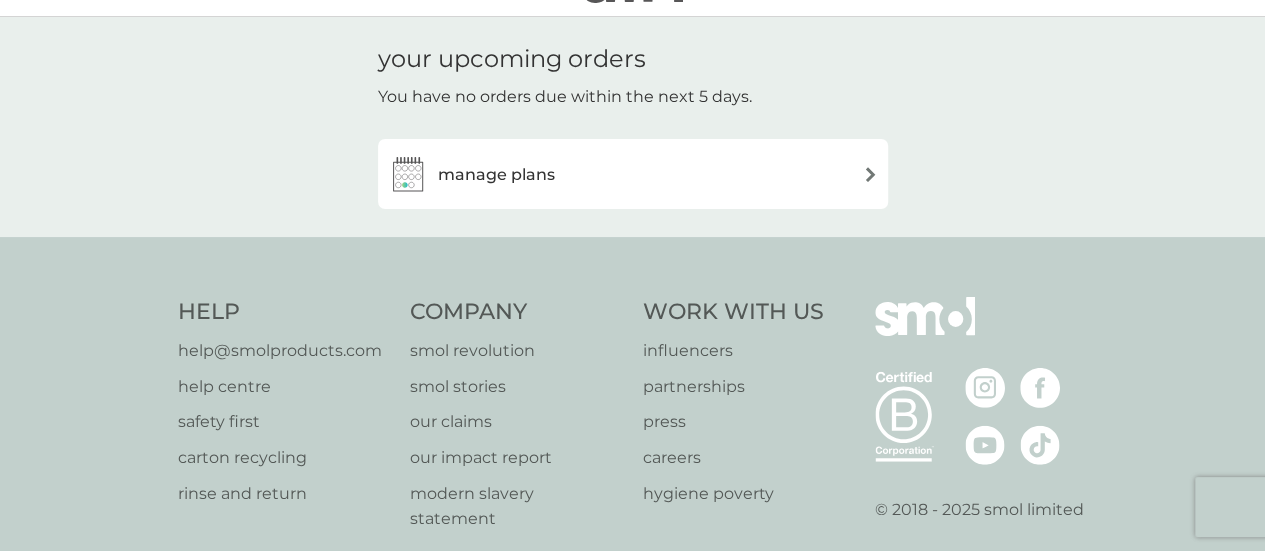 scroll, scrollTop: 0, scrollLeft: 0, axis: both 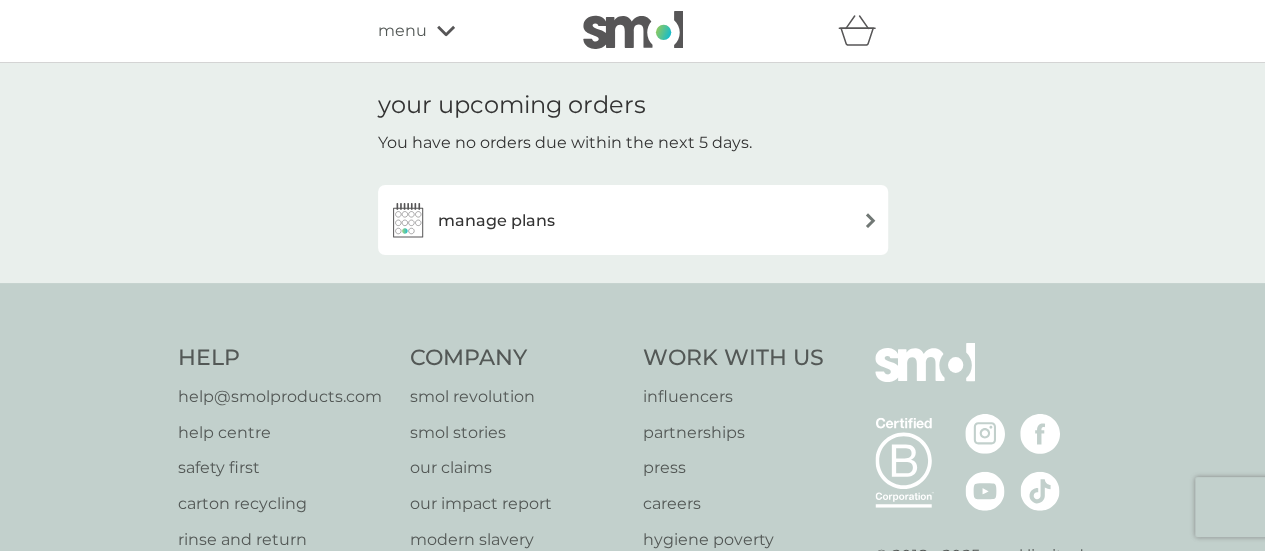 click on "manage plans" at bounding box center (633, 220) 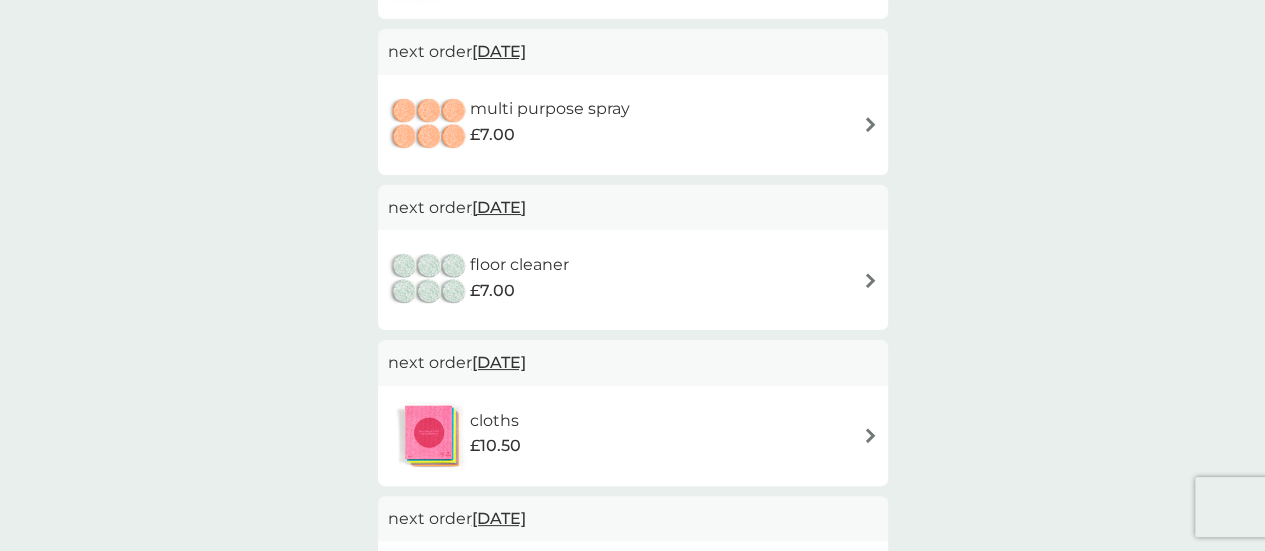 scroll, scrollTop: 856, scrollLeft: 0, axis: vertical 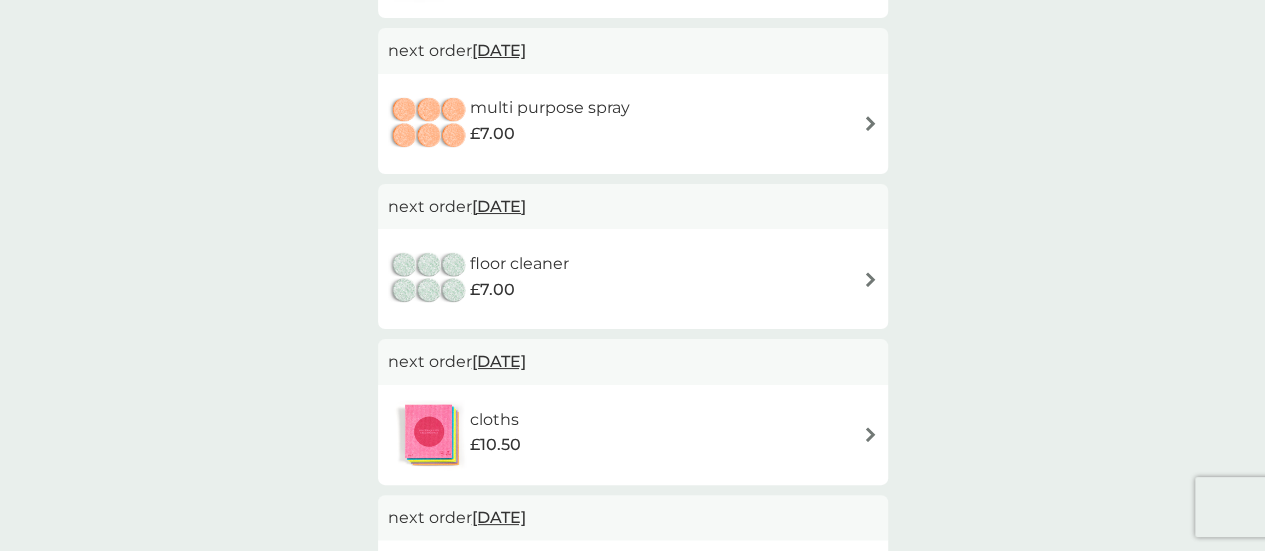 click on "[DATE]" at bounding box center [499, 206] 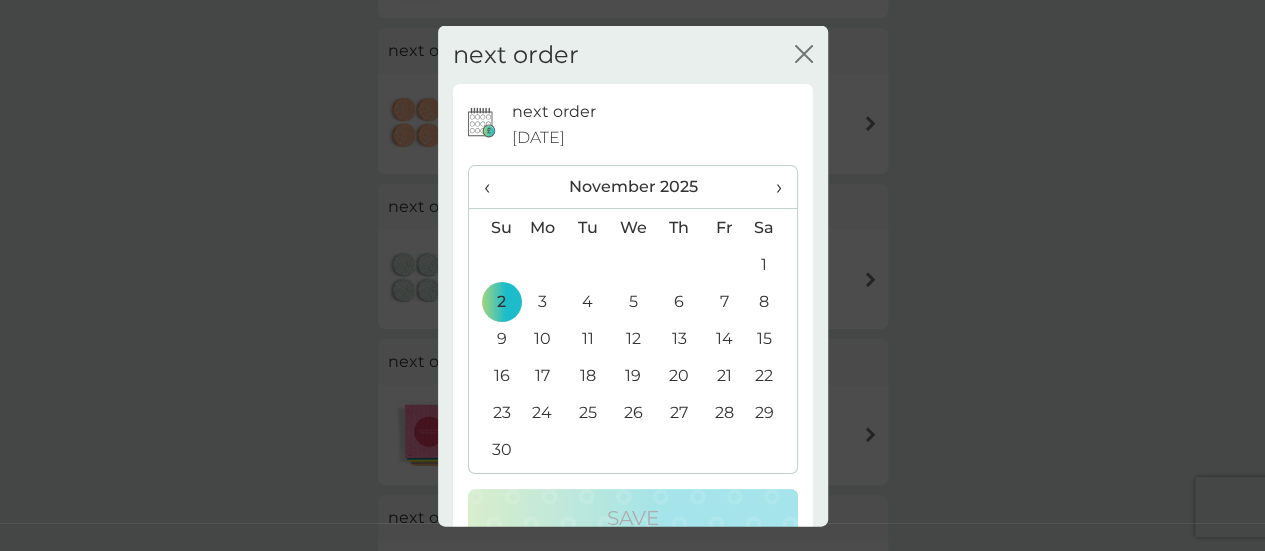 click on "›" at bounding box center [771, 187] 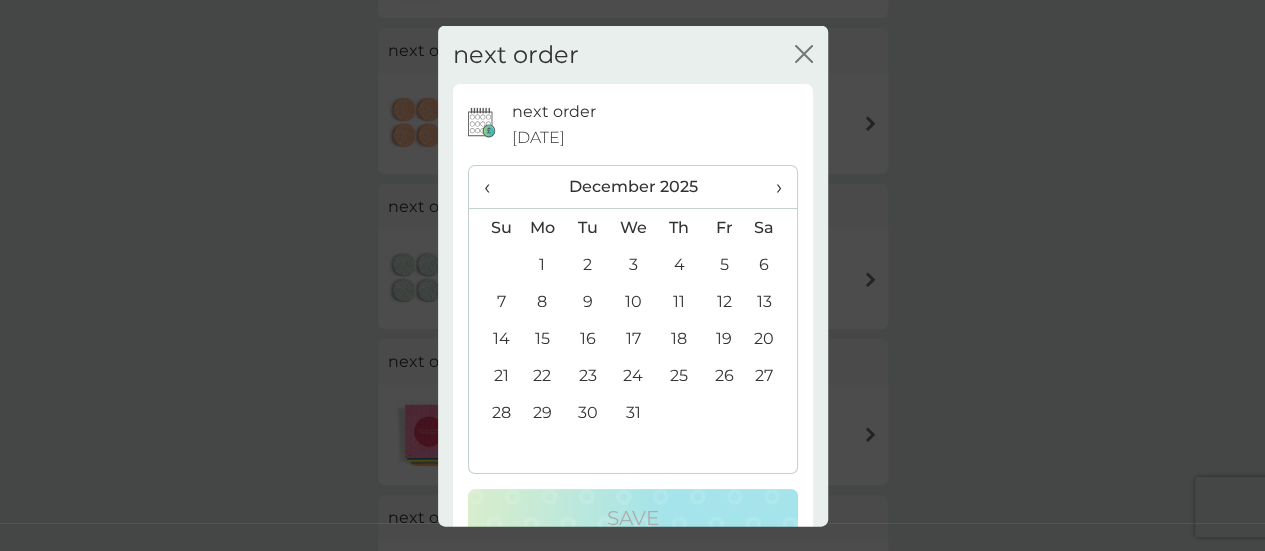 click on "›" at bounding box center (771, 187) 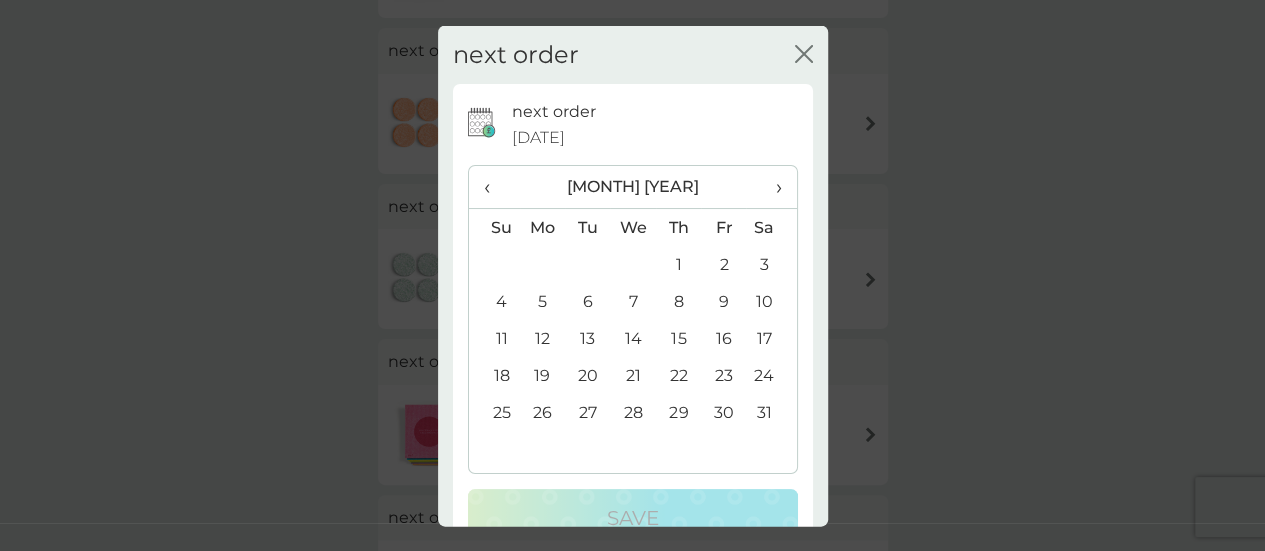 click on "›" at bounding box center [771, 187] 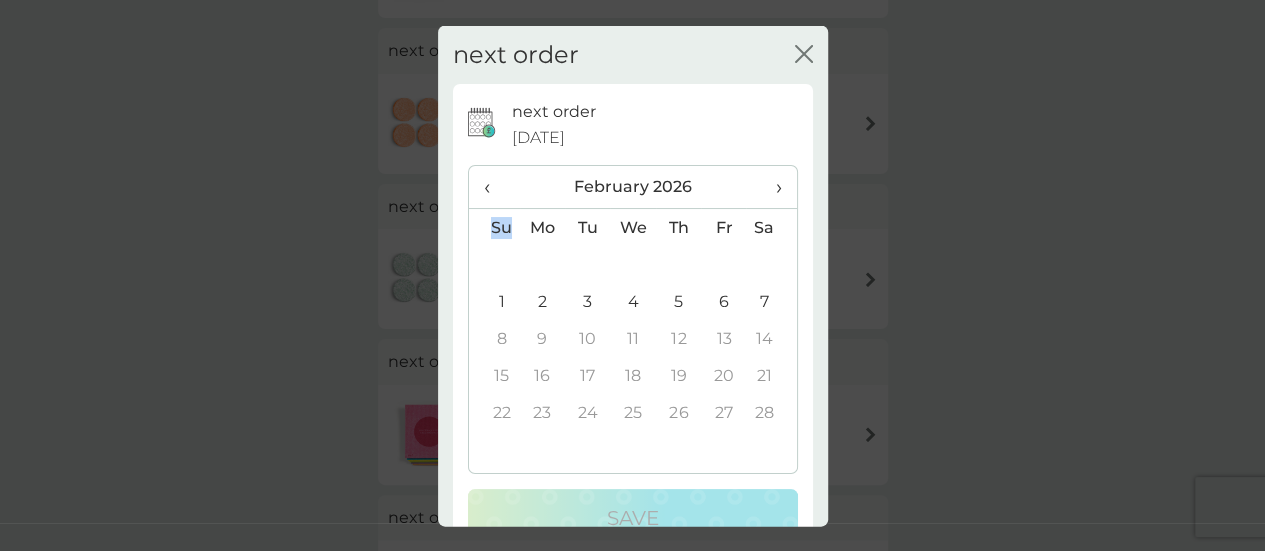 click on "›" at bounding box center (771, 187) 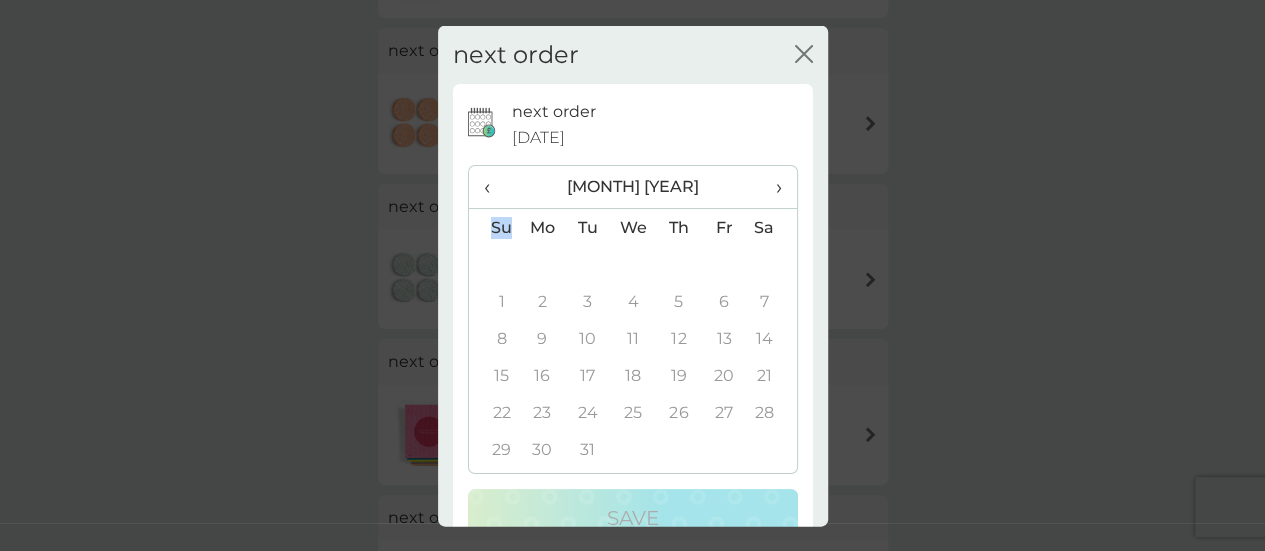 click on "›" at bounding box center (771, 187) 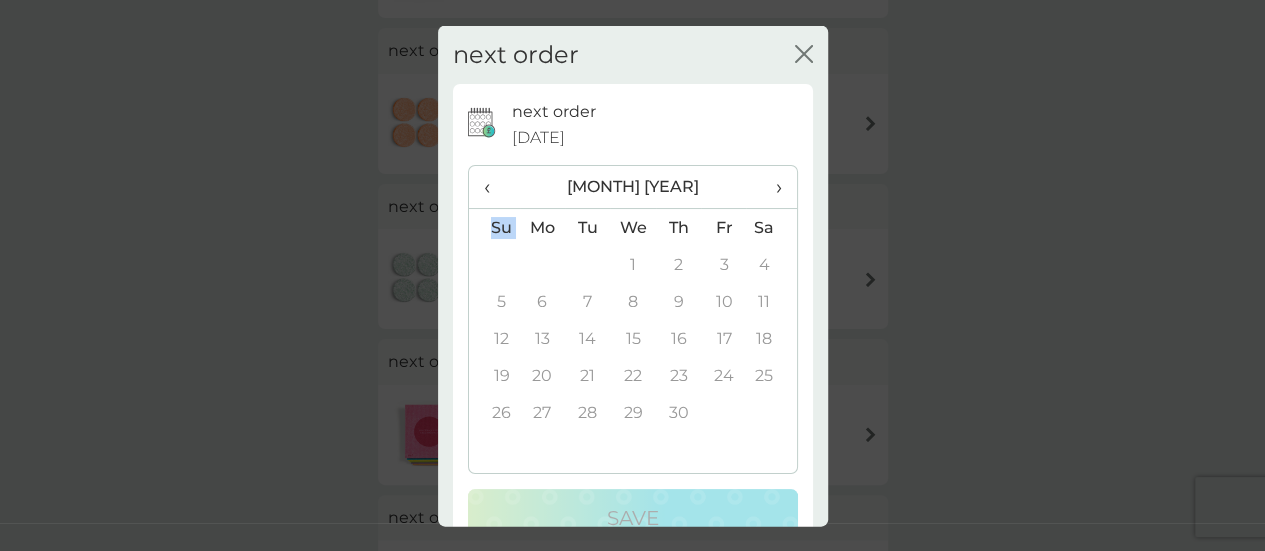 click on "‹" at bounding box center [494, 187] 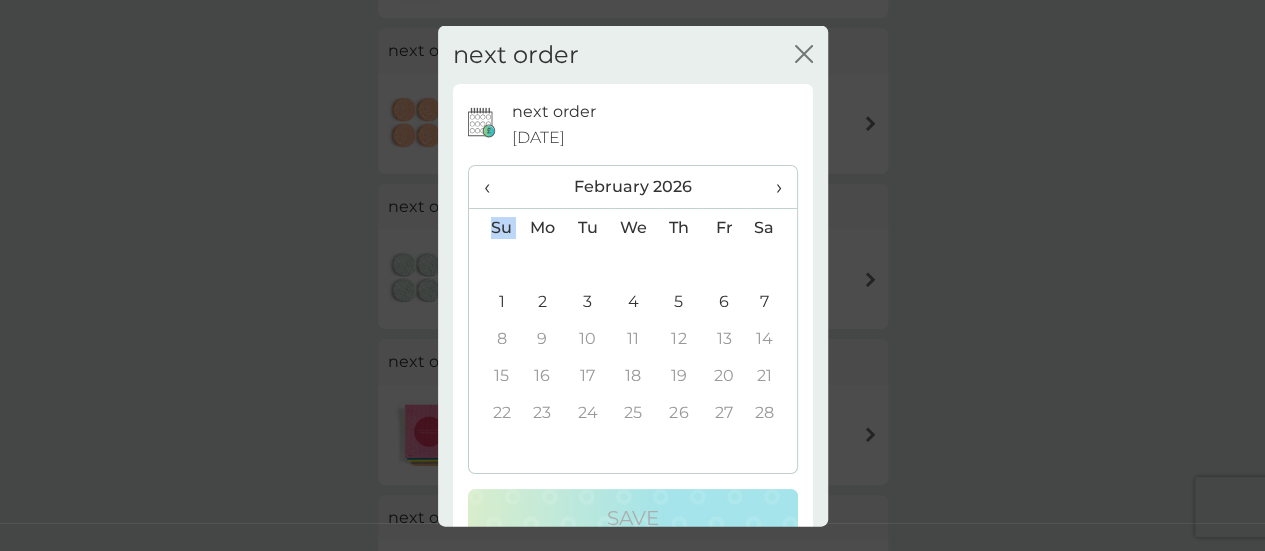 click on "‹" at bounding box center [494, 187] 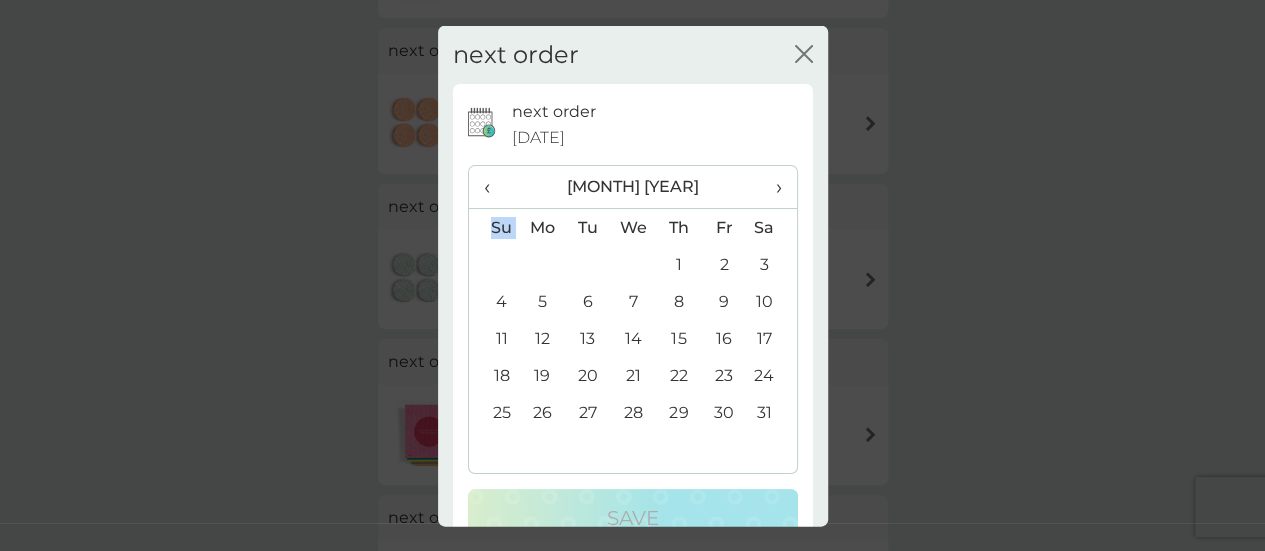 click on "›" at bounding box center (771, 187) 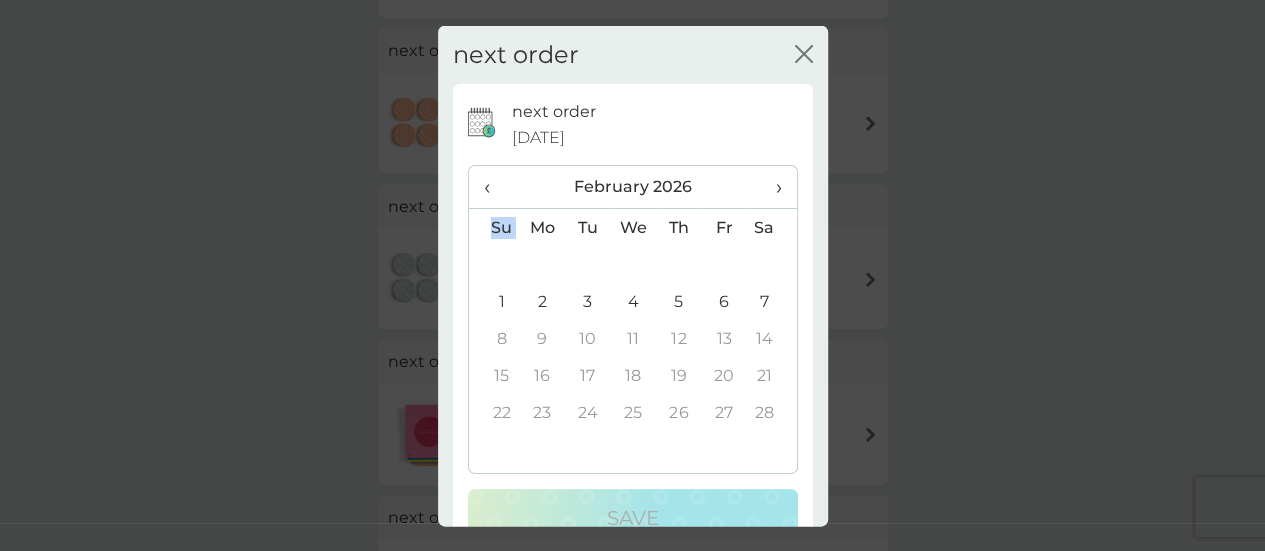 click on "7" at bounding box center [771, 301] 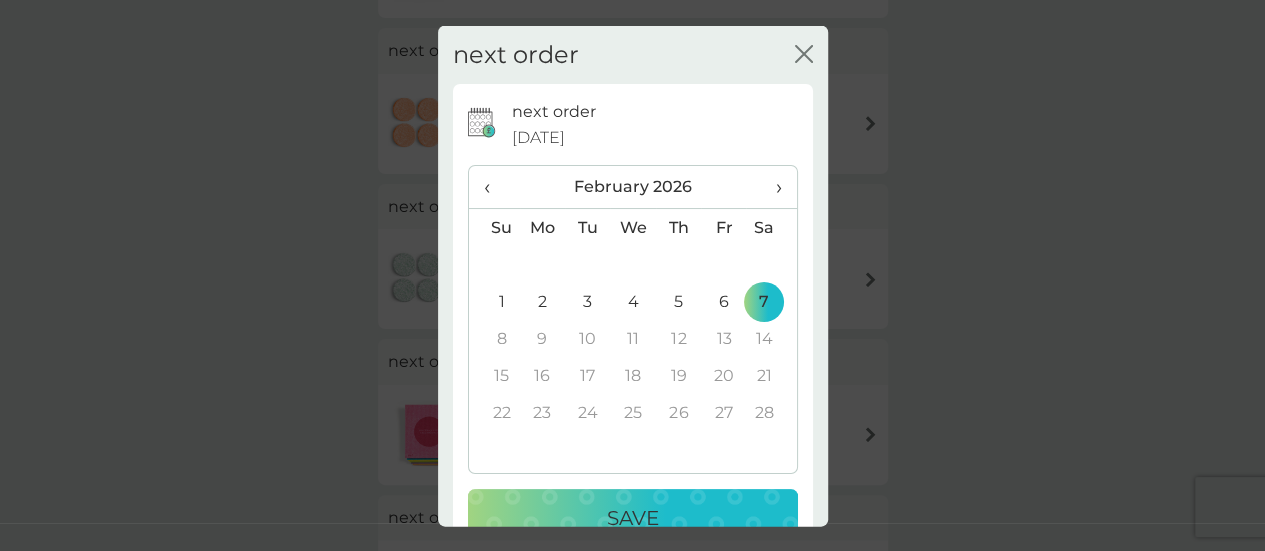 click on "2" at bounding box center [543, 301] 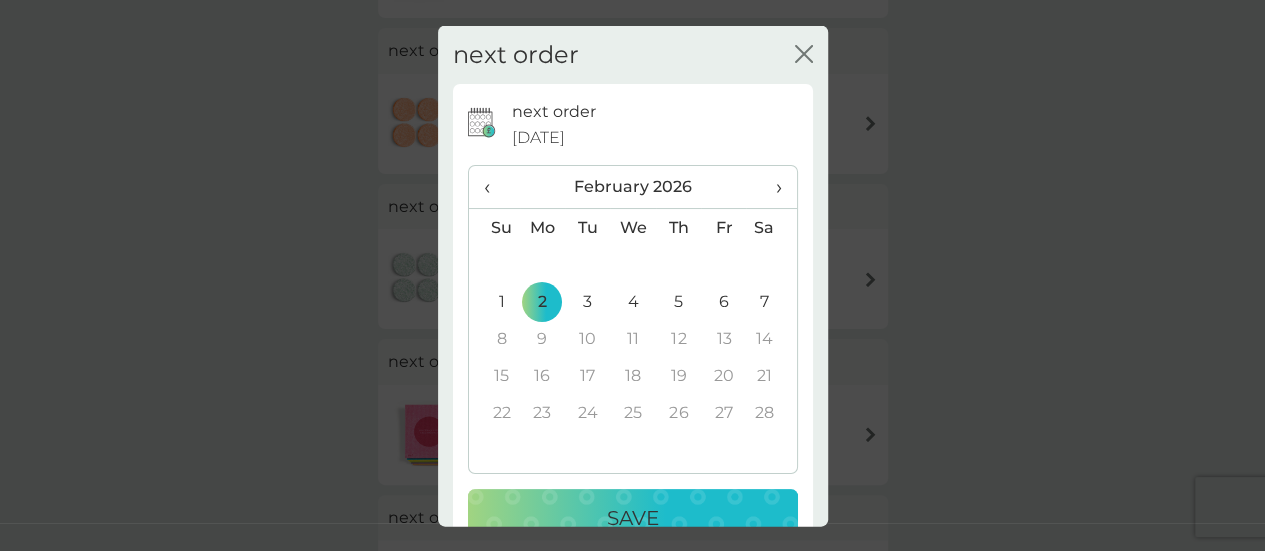 click on "Save" at bounding box center (633, 518) 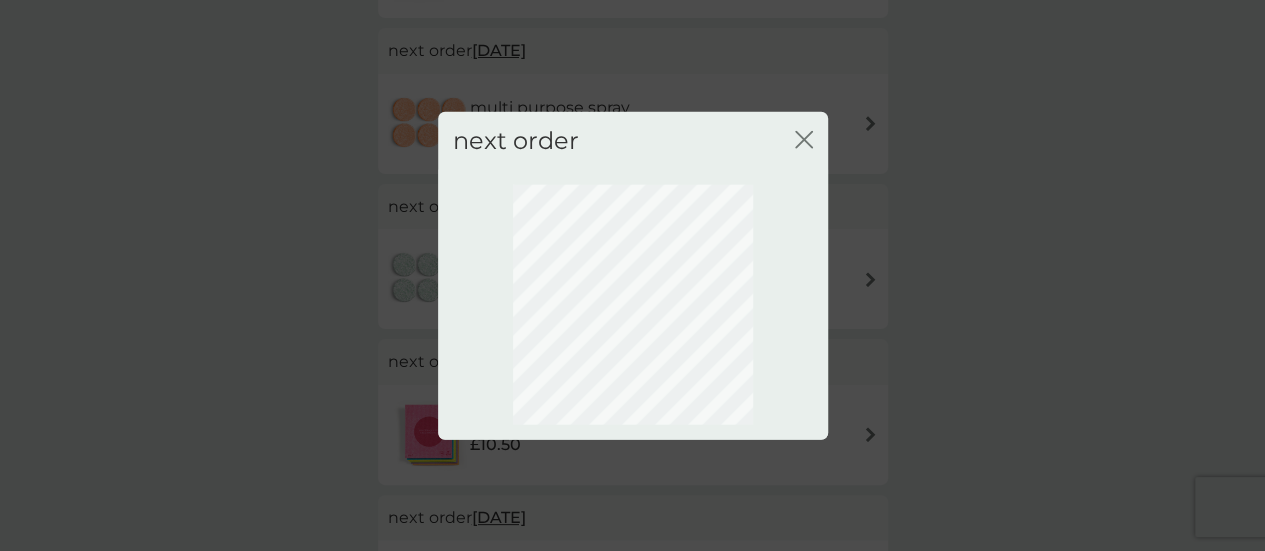 scroll, scrollTop: 287, scrollLeft: 0, axis: vertical 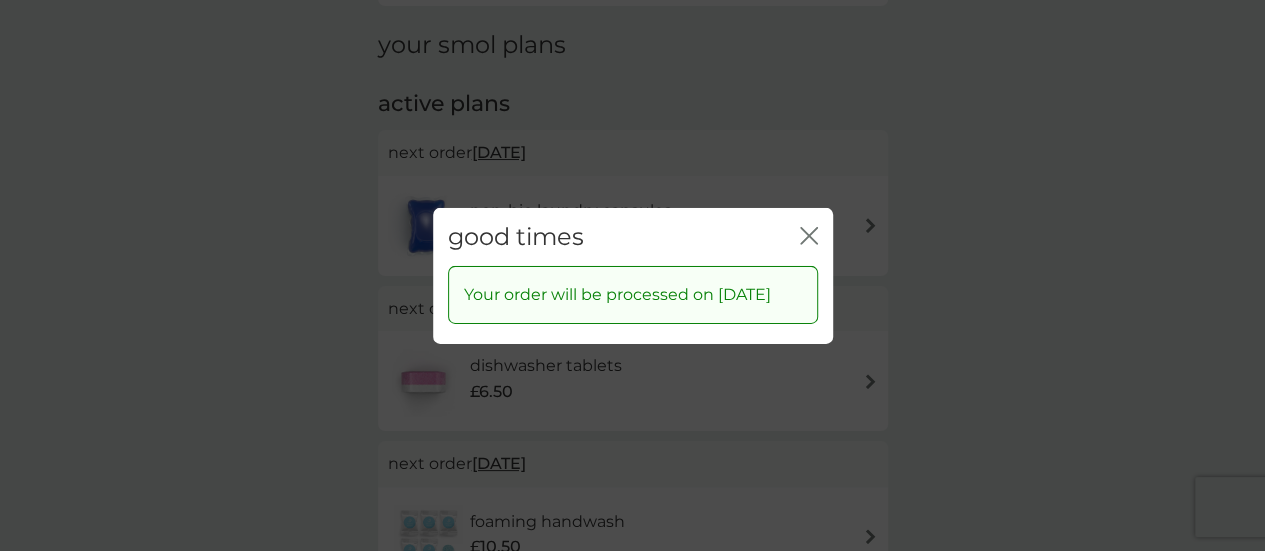 click 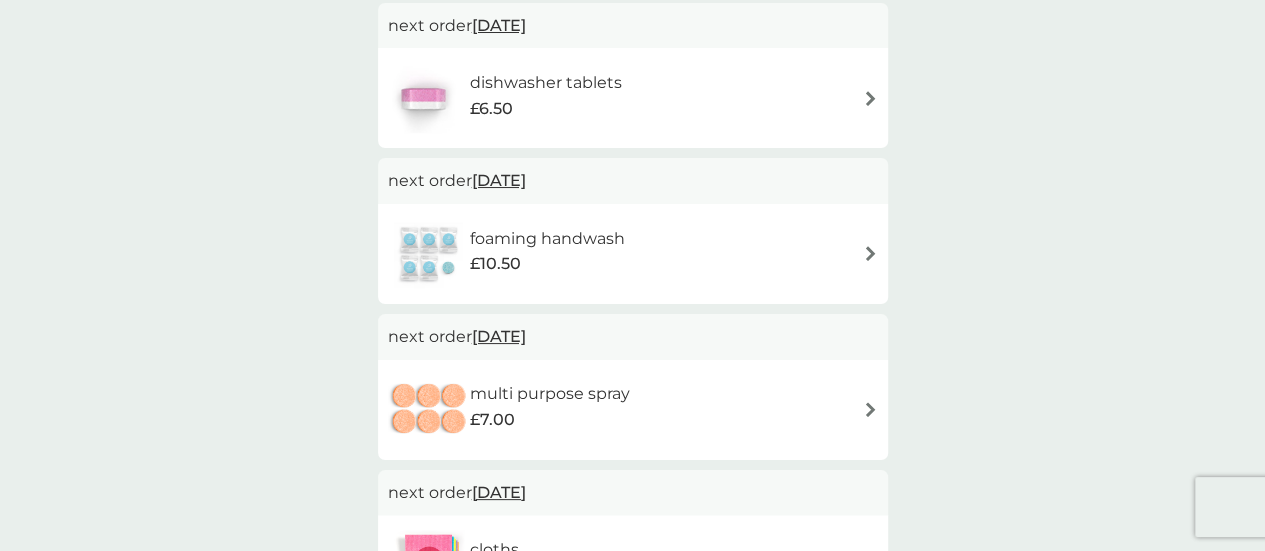 scroll, scrollTop: 571, scrollLeft: 0, axis: vertical 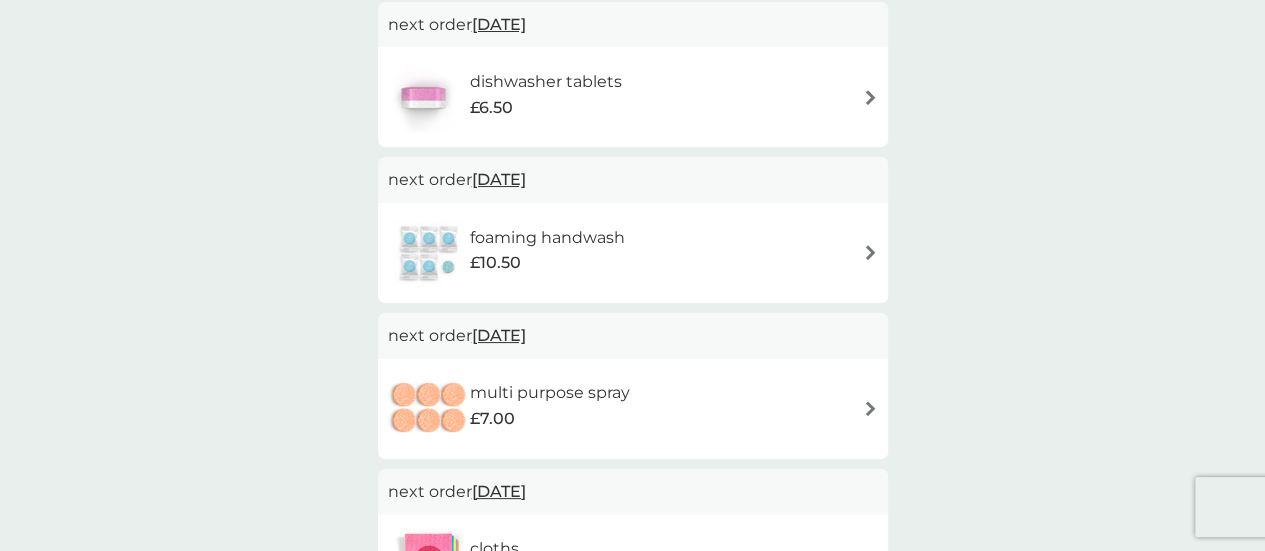 click on "[DATE]" at bounding box center (499, 179) 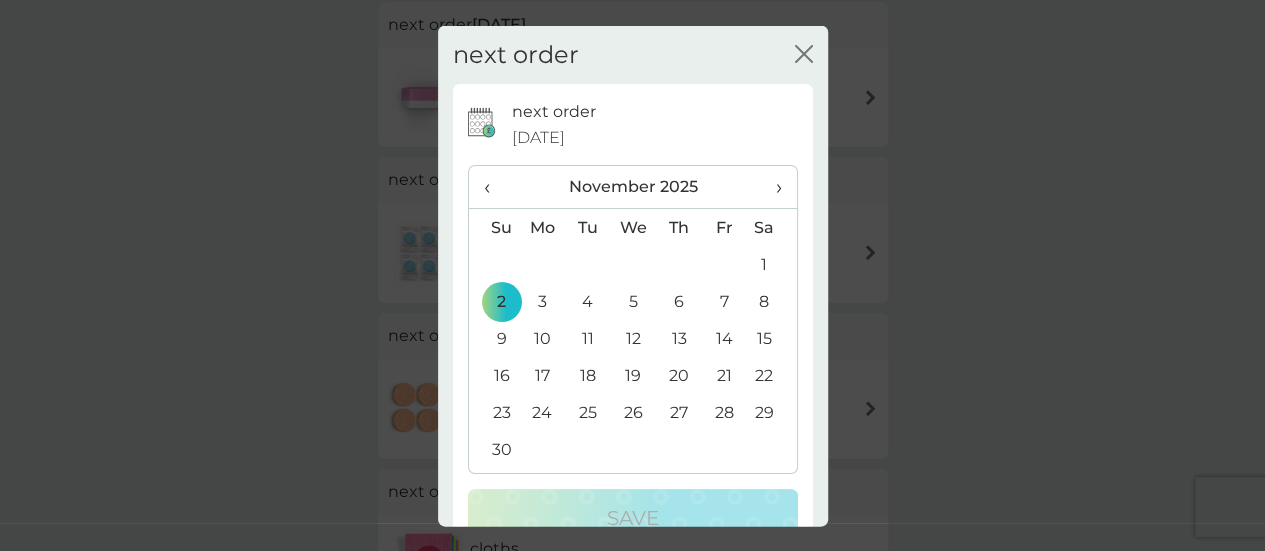 click on "›" at bounding box center [771, 187] 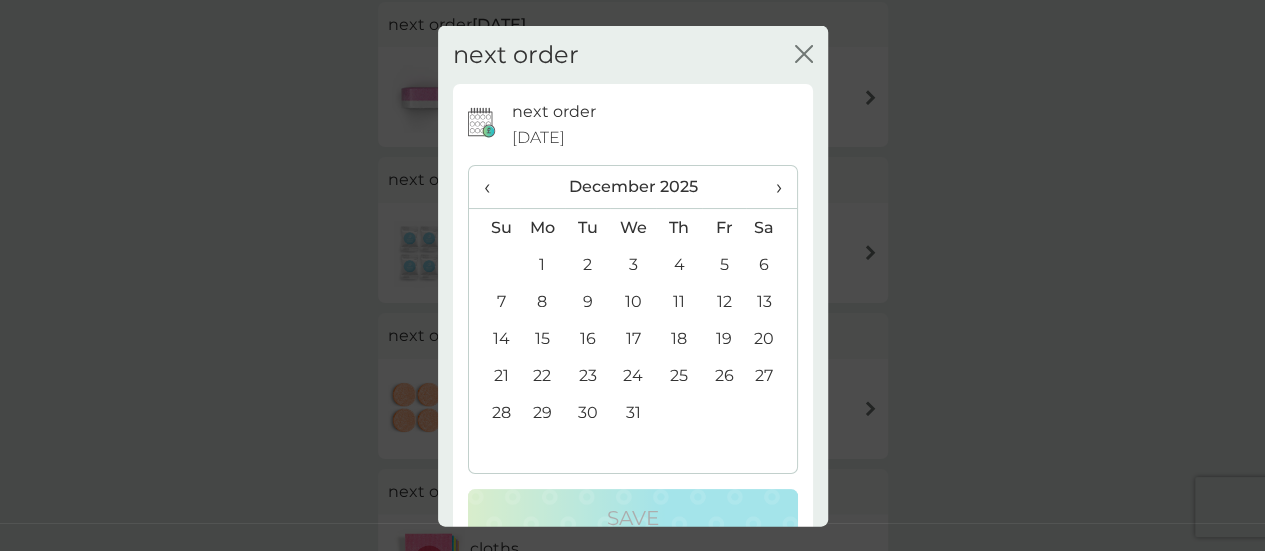click on "›" at bounding box center (771, 187) 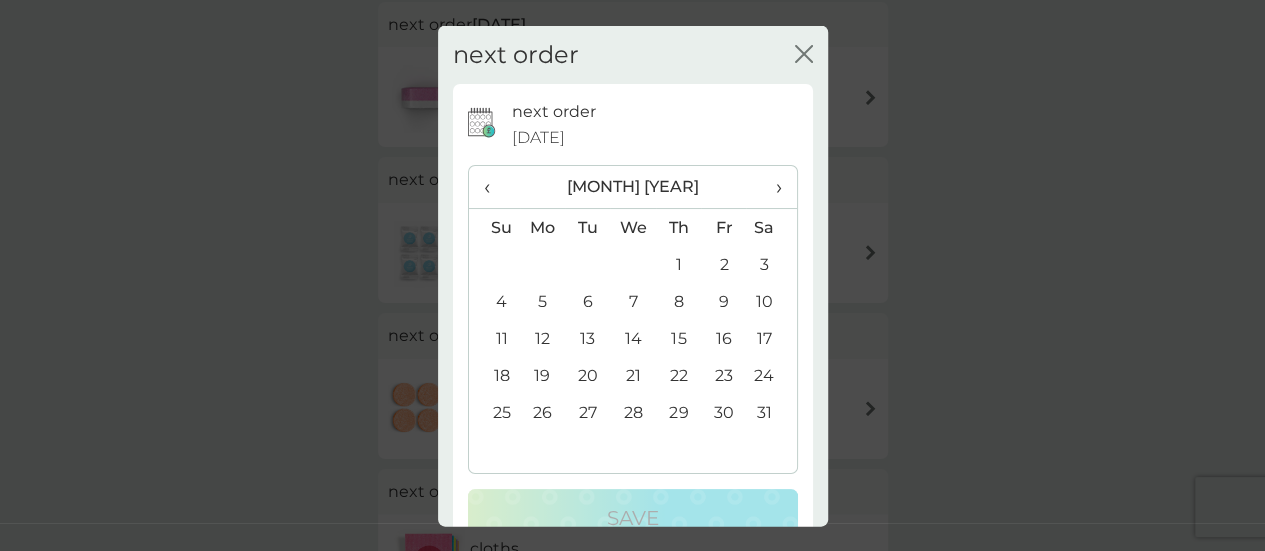 click on "›" at bounding box center [771, 187] 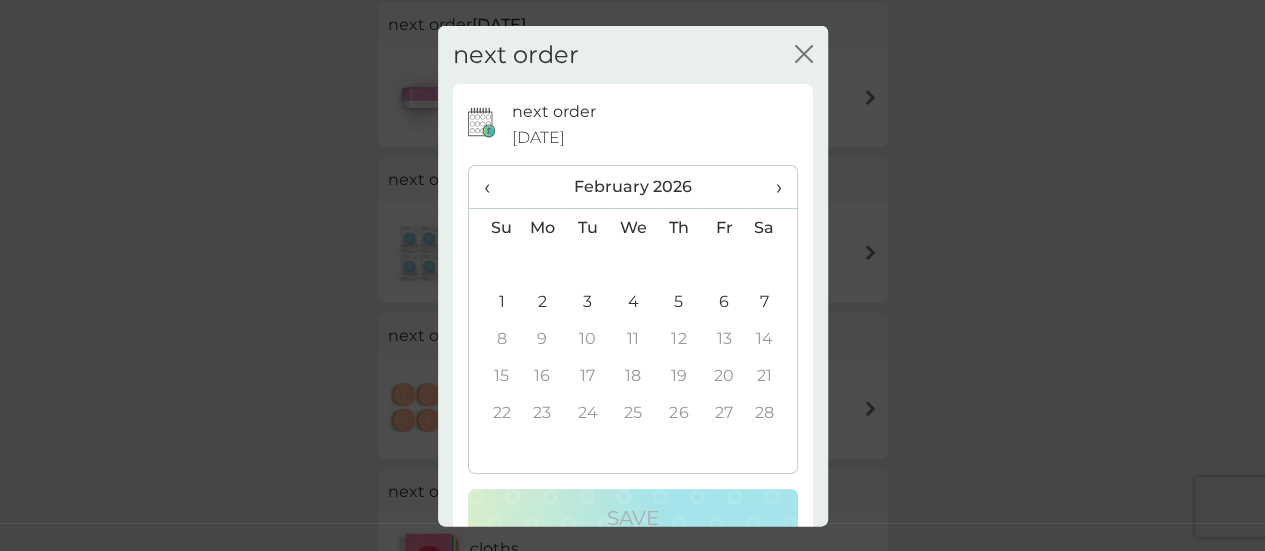 click on "›" at bounding box center (771, 187) 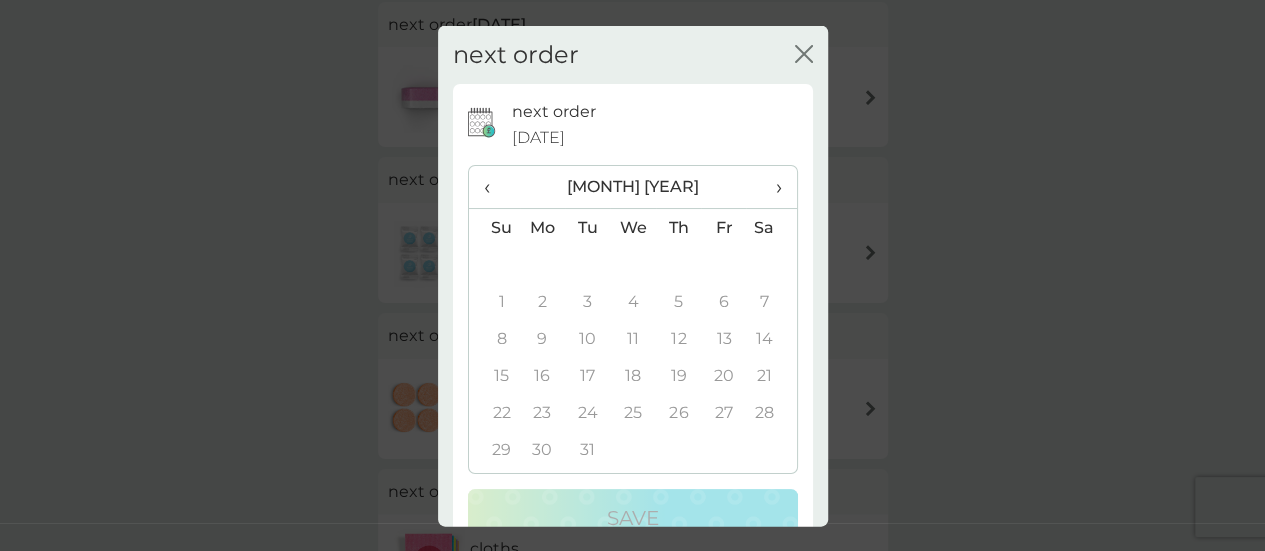 click on "‹" at bounding box center [494, 187] 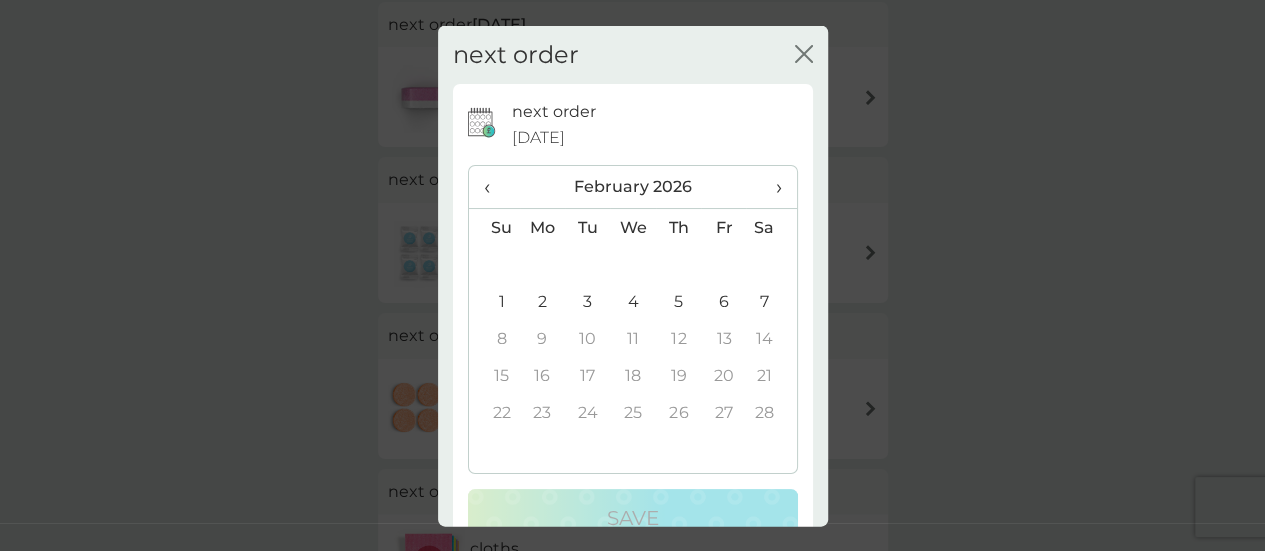 click on "2" at bounding box center [543, 301] 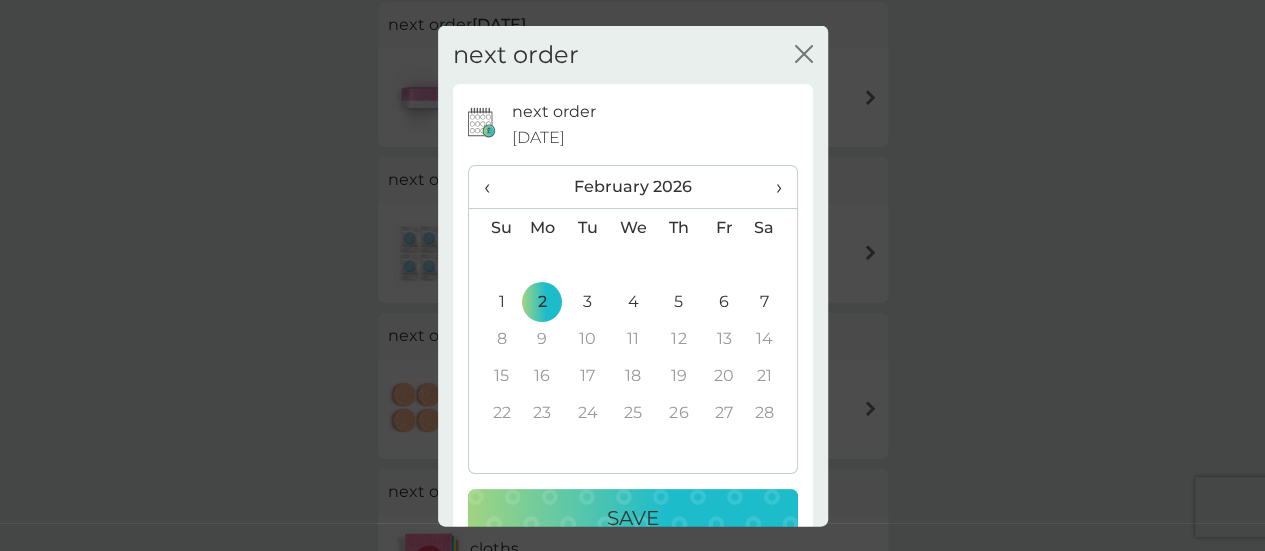 click on "Save" at bounding box center [633, 518] 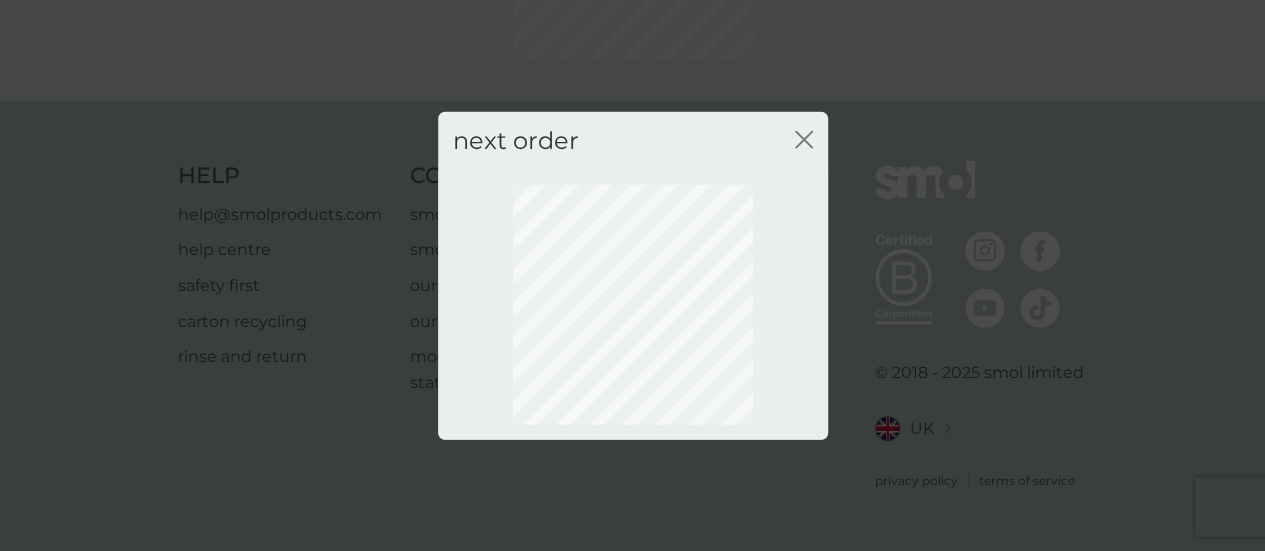scroll, scrollTop: 287, scrollLeft: 0, axis: vertical 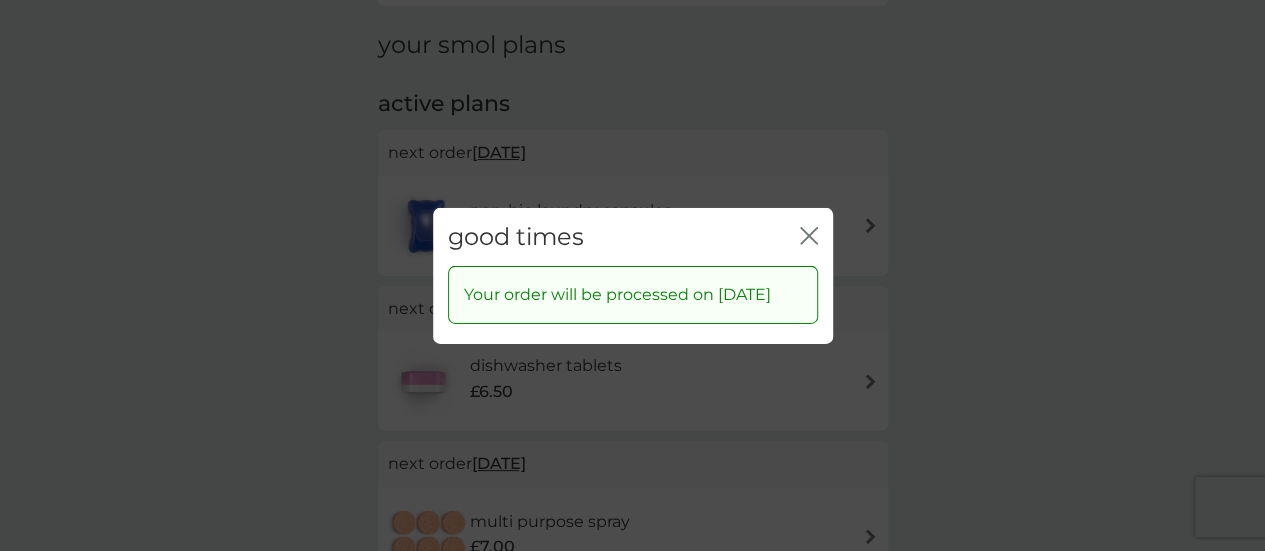 click on "close" 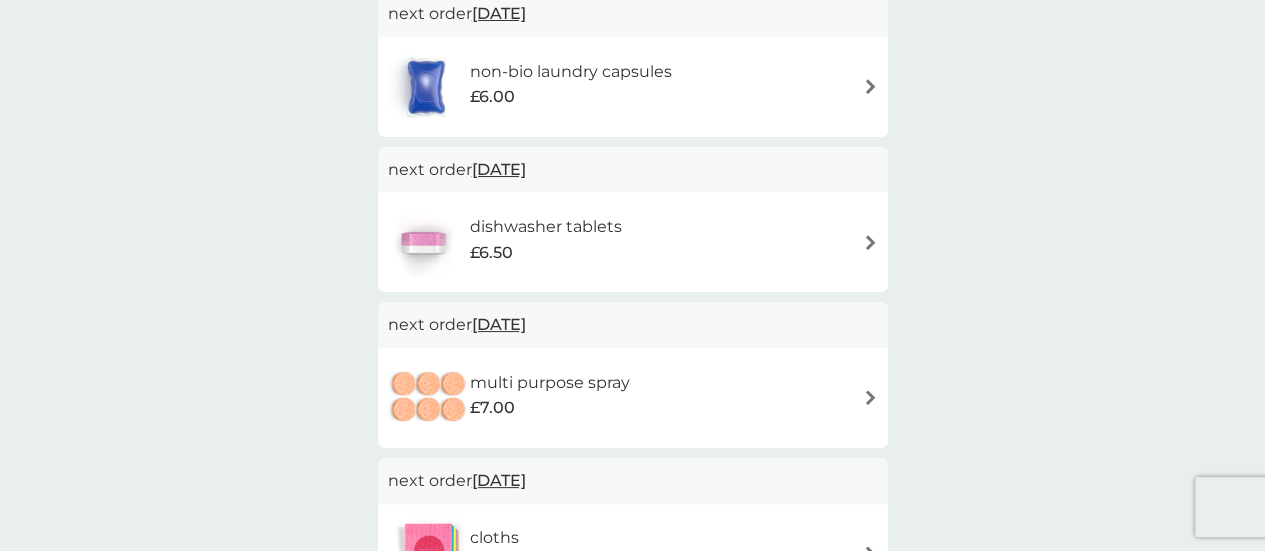 scroll, scrollTop: 453, scrollLeft: 0, axis: vertical 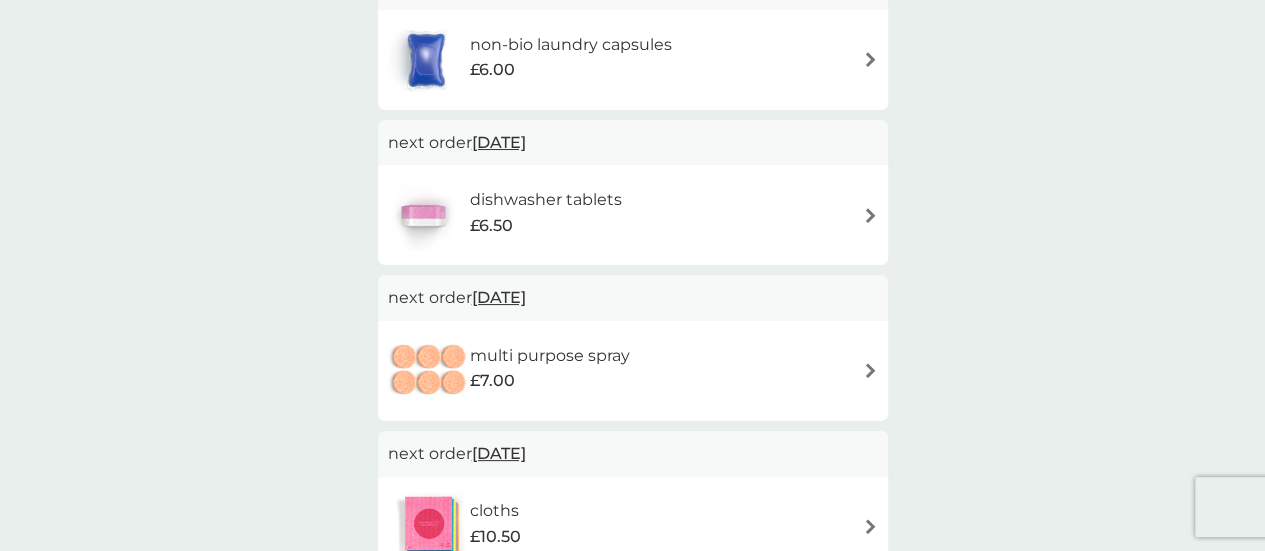 click on "[DATE]" at bounding box center (499, 297) 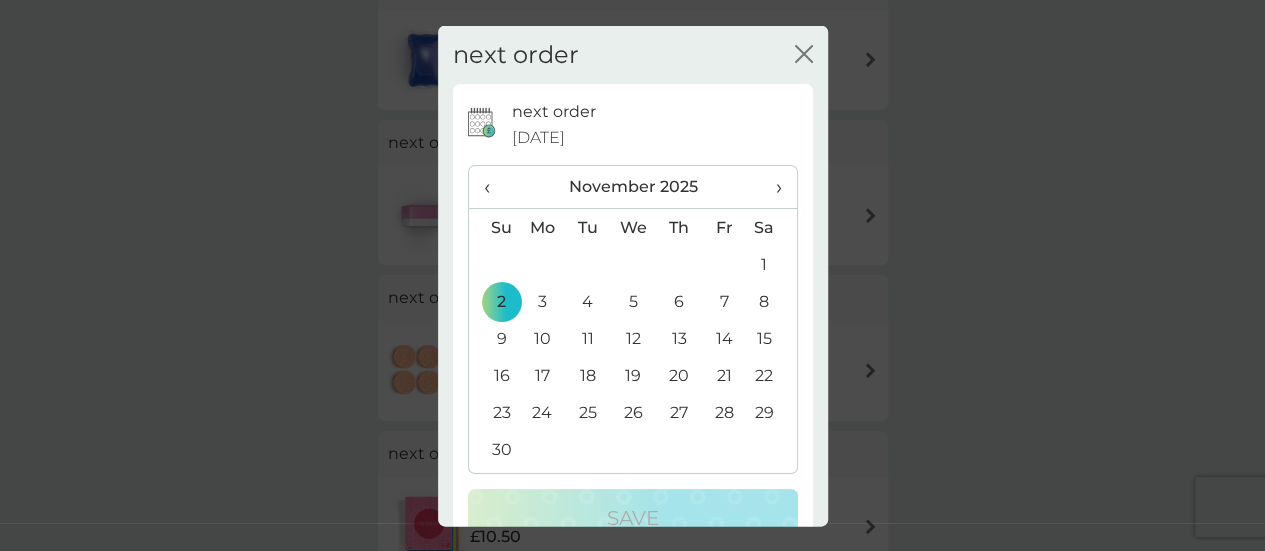 click on "›" at bounding box center [771, 187] 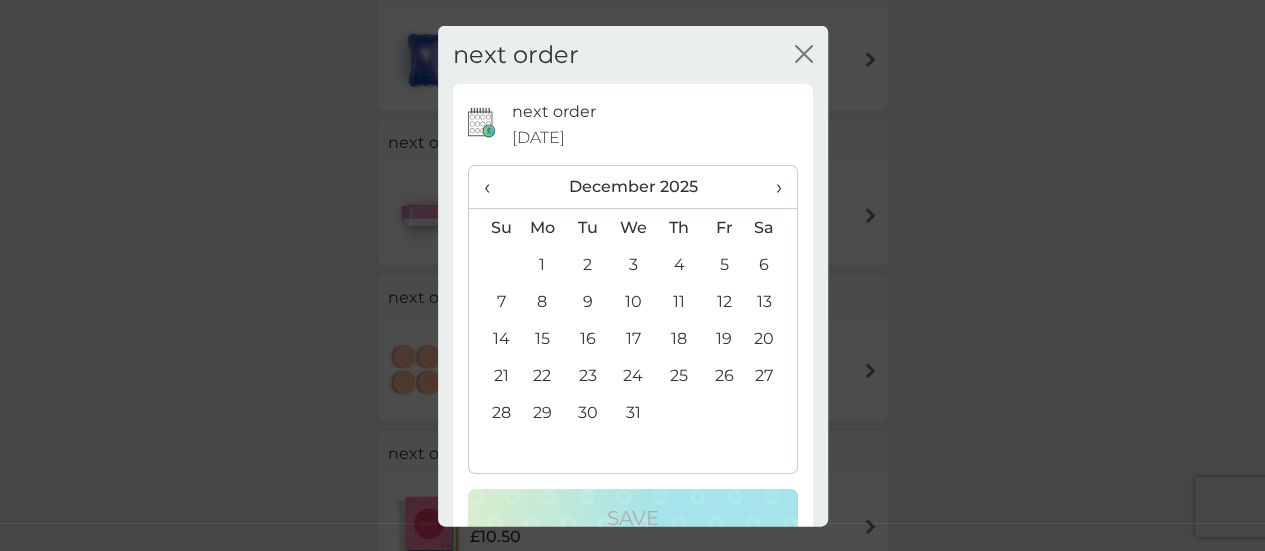click on "›" at bounding box center [771, 187] 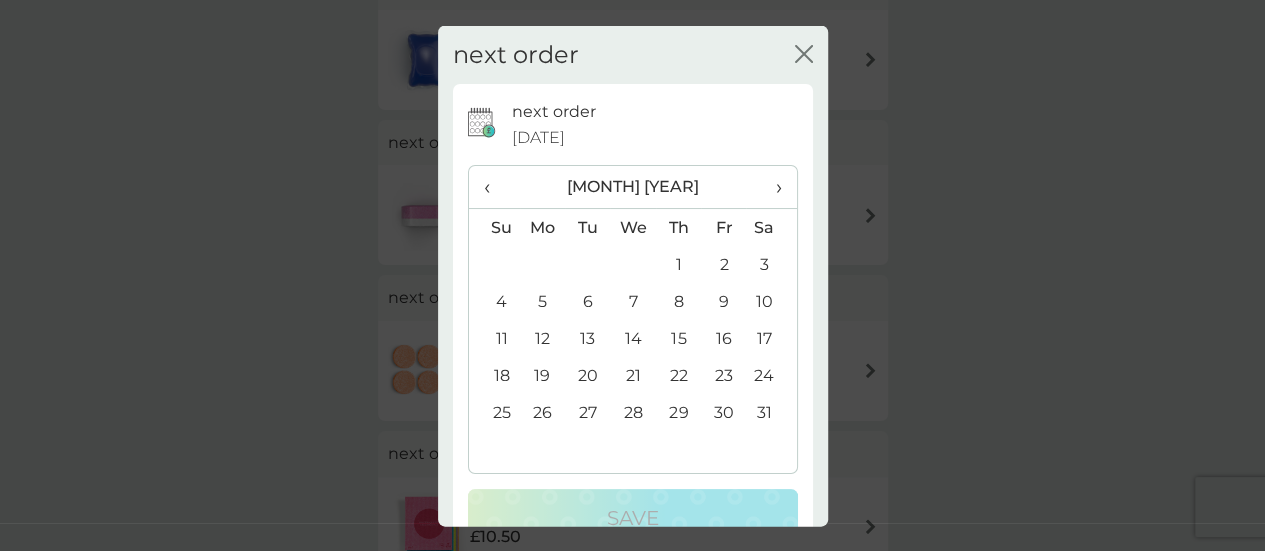 click on "›" at bounding box center (771, 187) 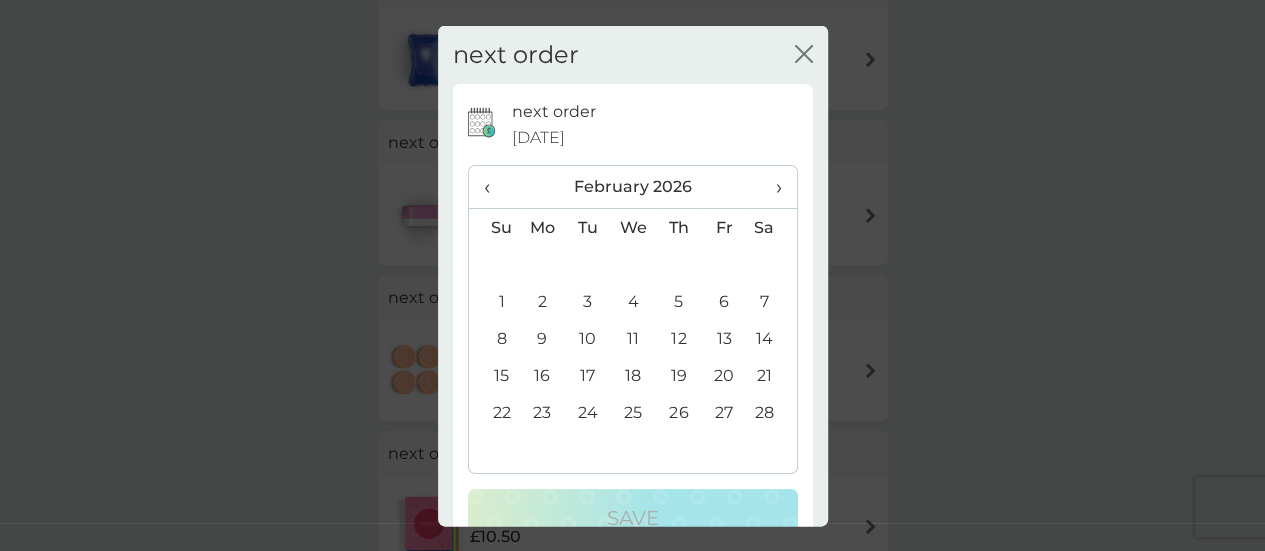 click on "2" at bounding box center [543, 301] 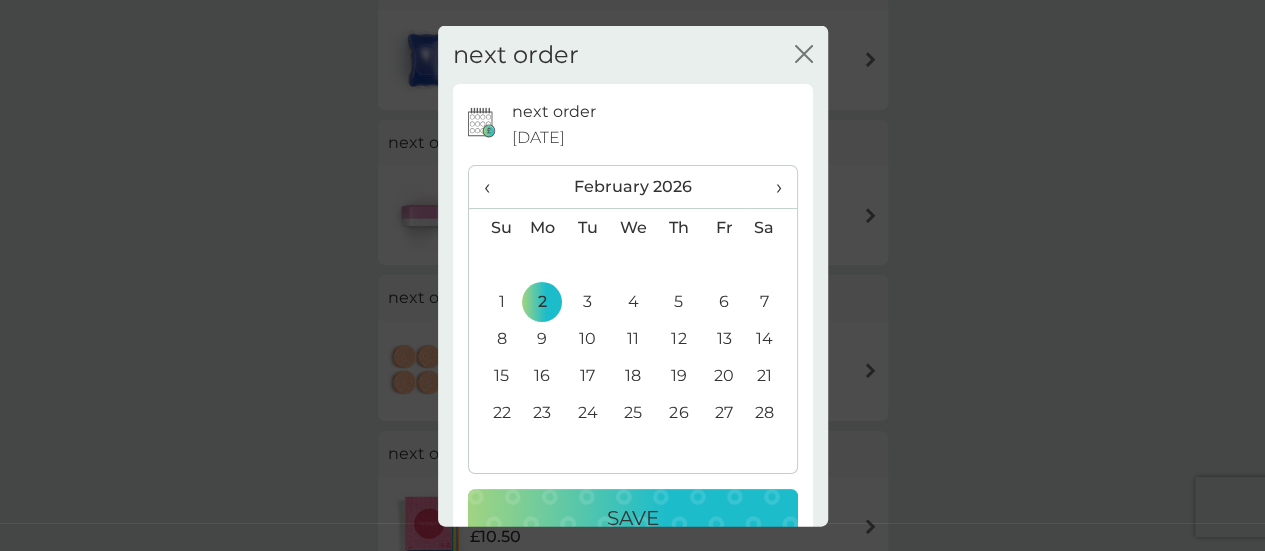 click on "Save" at bounding box center [633, 518] 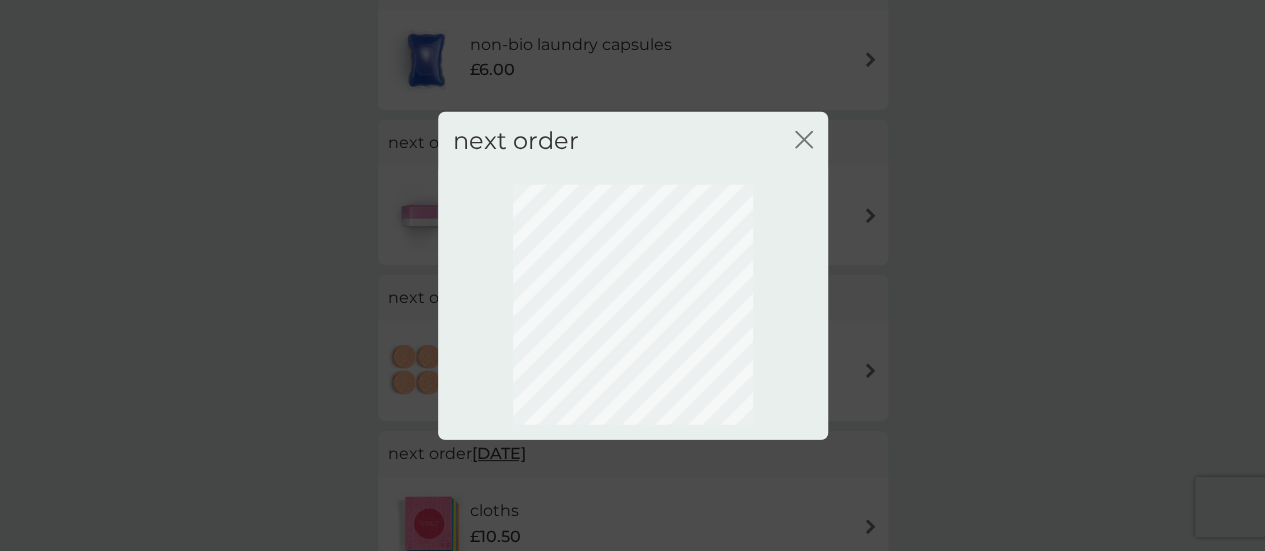 scroll, scrollTop: 287, scrollLeft: 0, axis: vertical 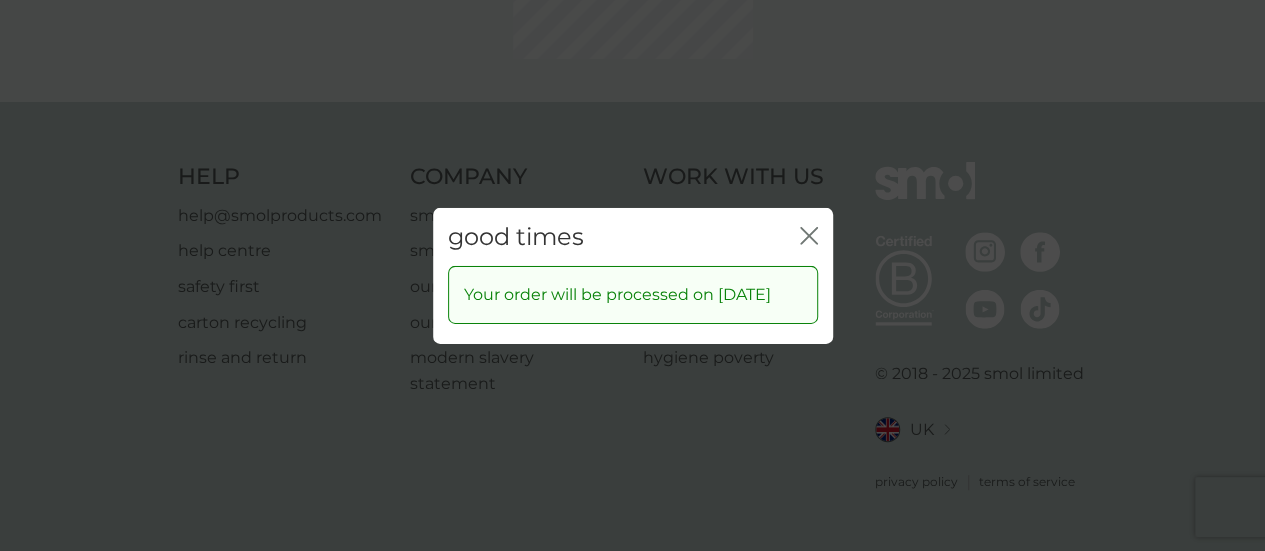 click on "close" 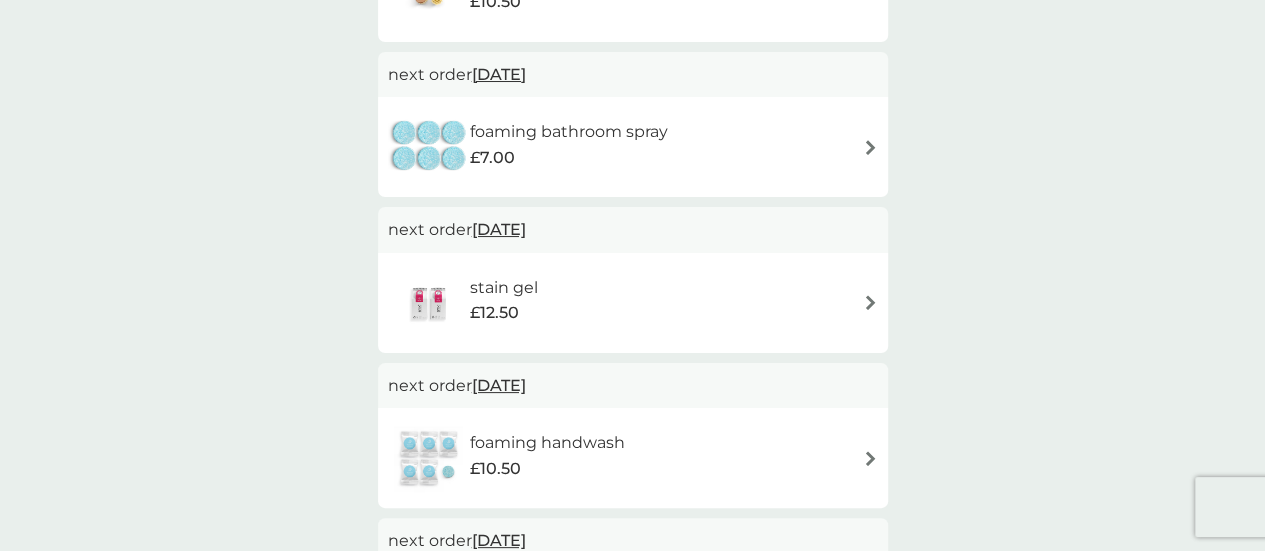 scroll, scrollTop: 987, scrollLeft: 0, axis: vertical 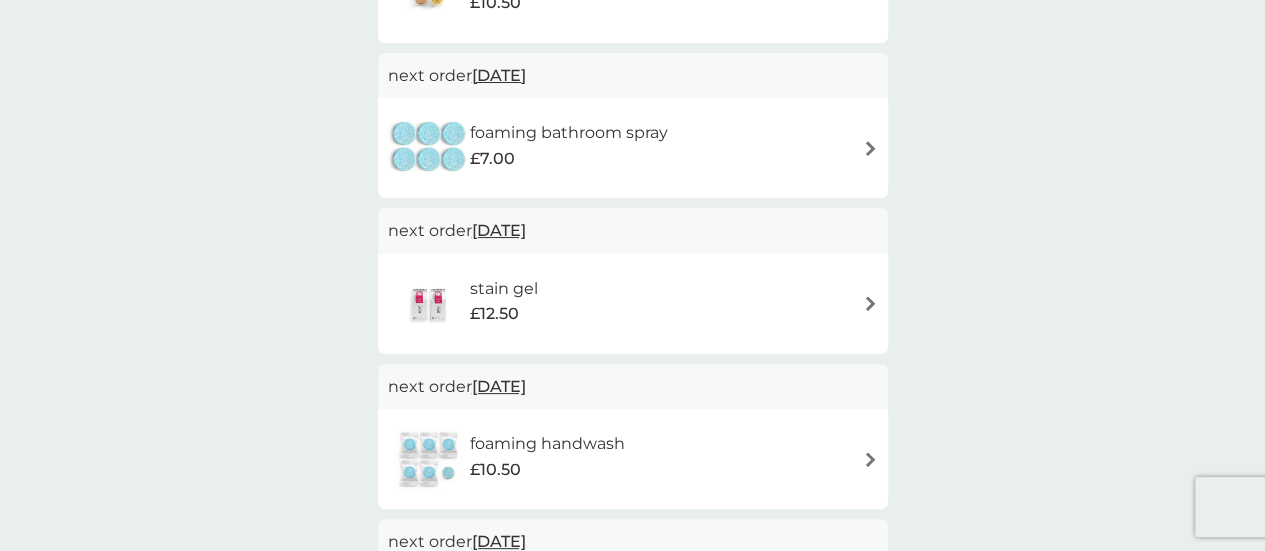 click on "£7.00" at bounding box center [569, 159] 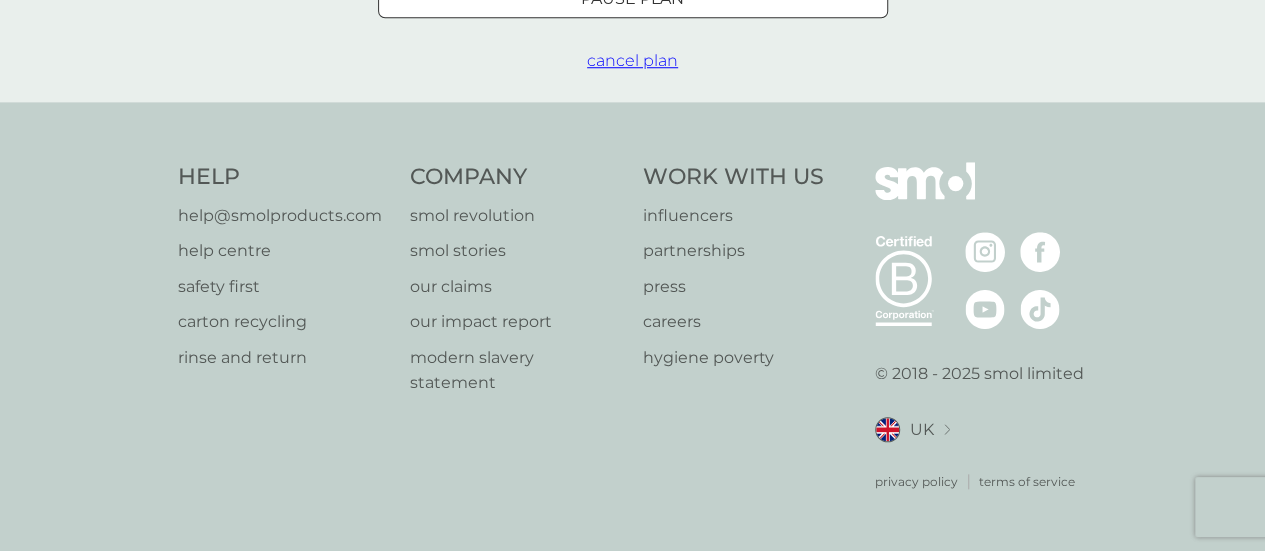 scroll, scrollTop: 0, scrollLeft: 0, axis: both 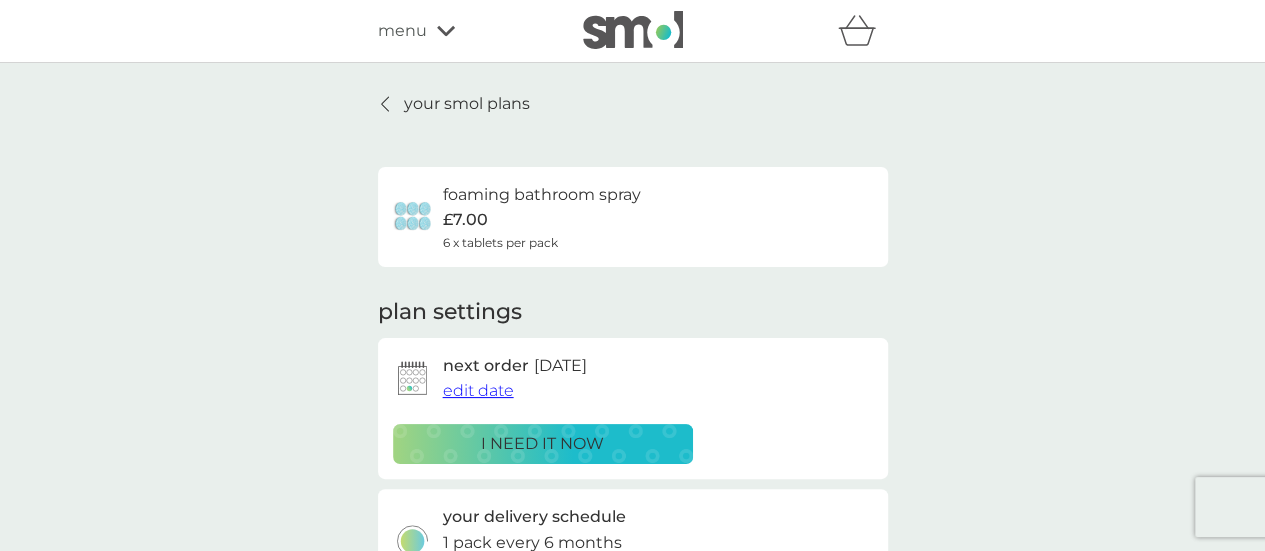 click on "edit date" at bounding box center (478, 390) 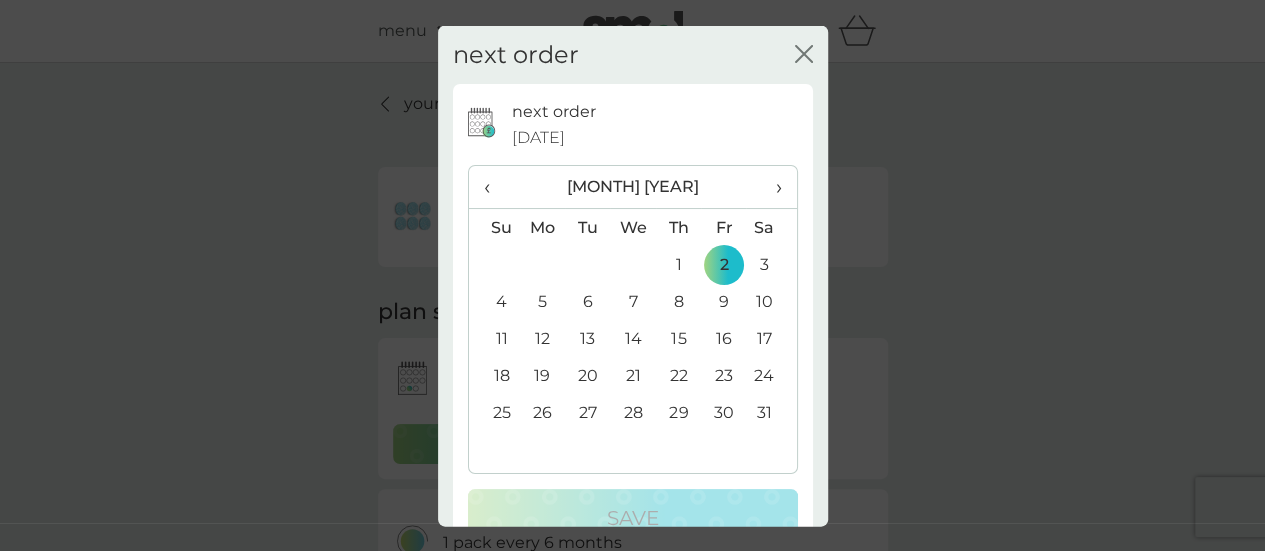 click on "›" at bounding box center [771, 187] 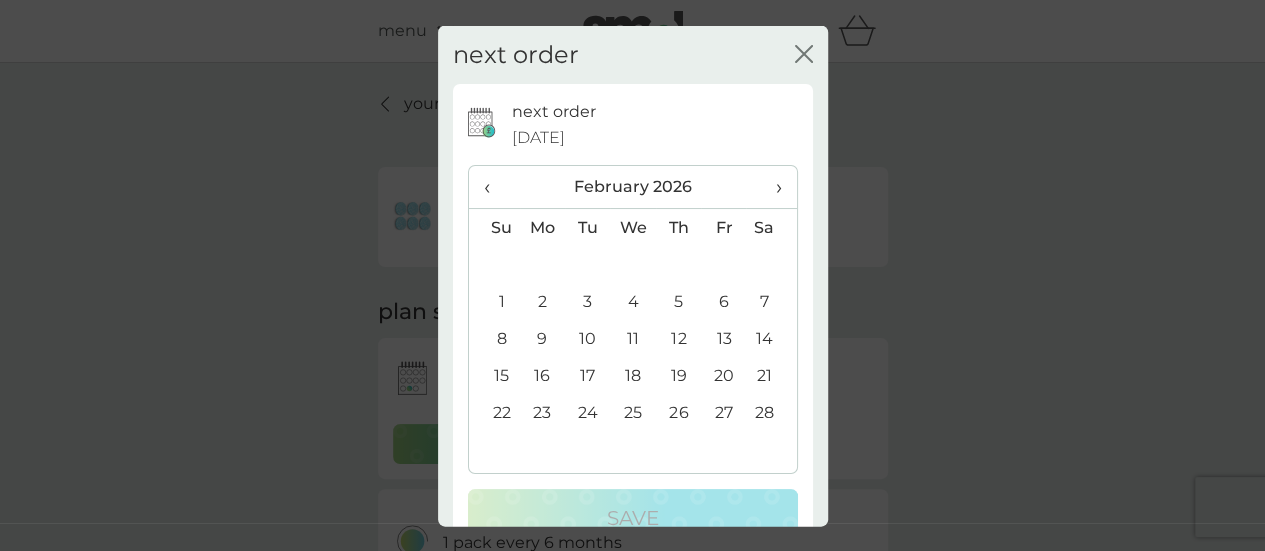 click on "2" at bounding box center (543, 301) 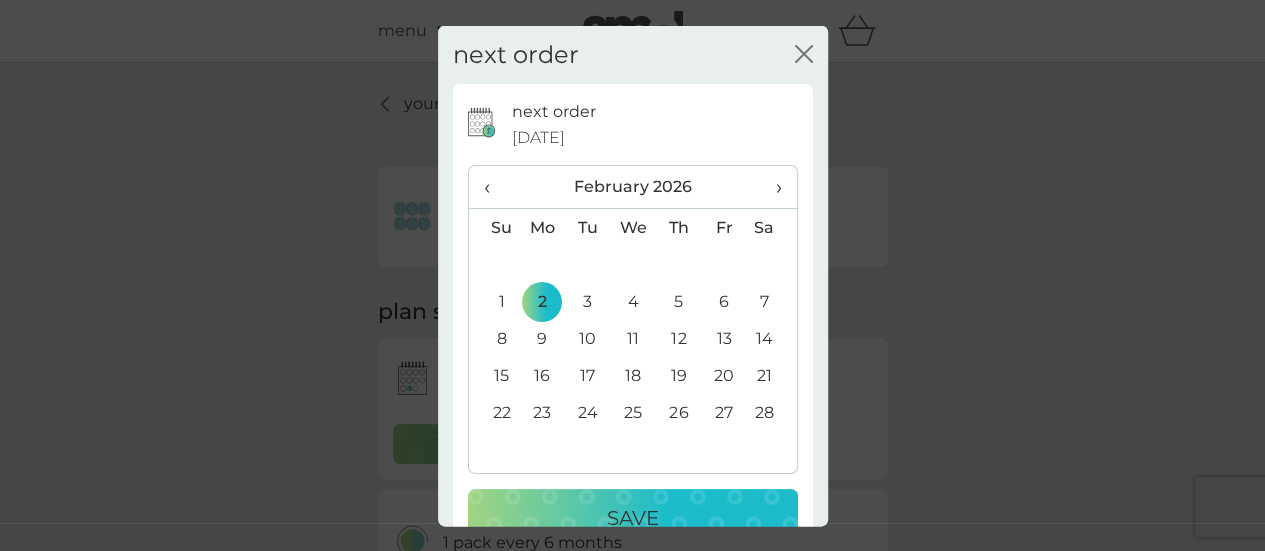 click on "Save" at bounding box center [633, 518] 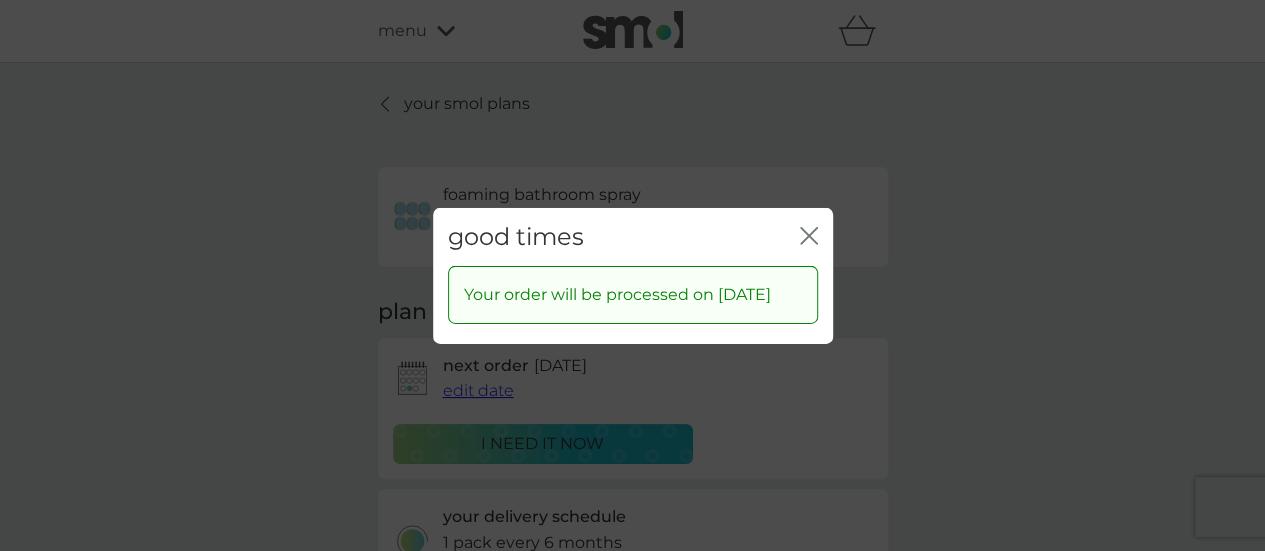 click 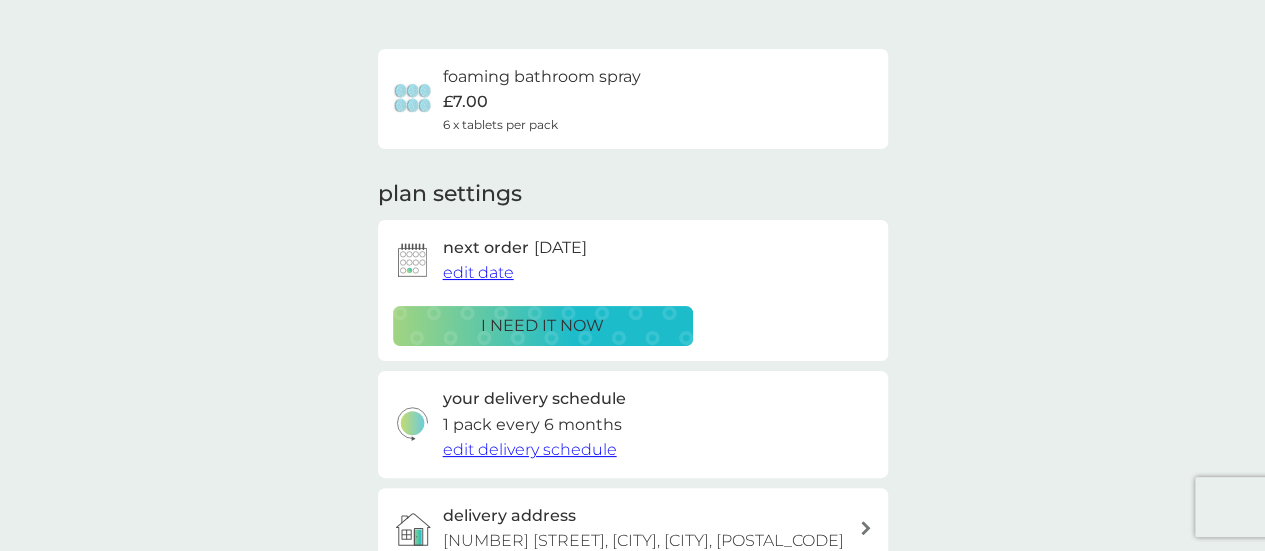 scroll, scrollTop: 0, scrollLeft: 0, axis: both 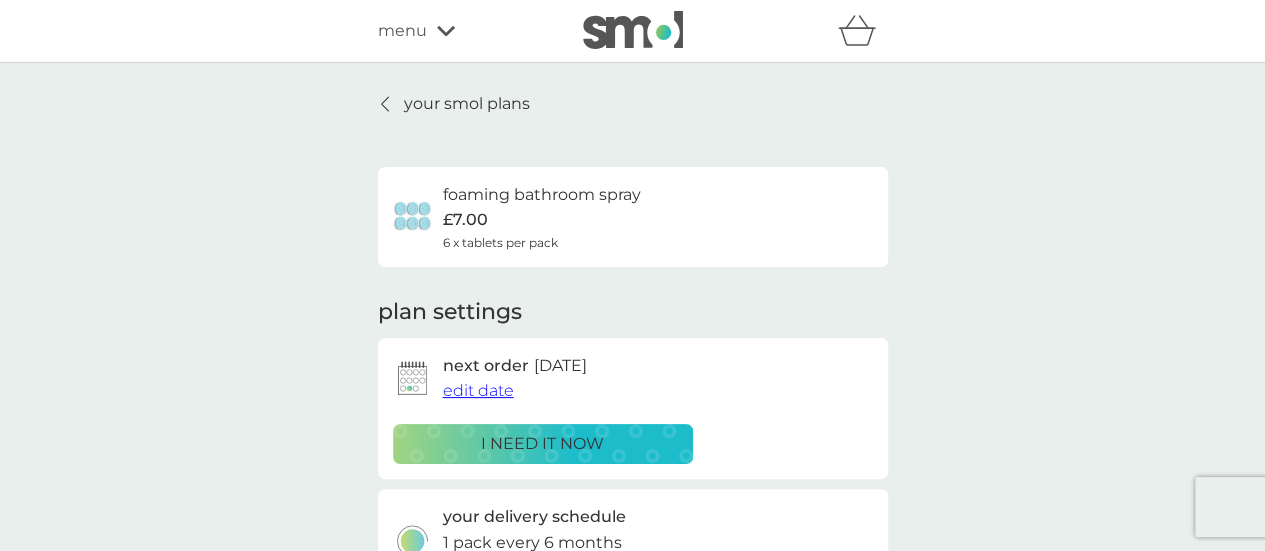 click on "your smol plans" at bounding box center [467, 104] 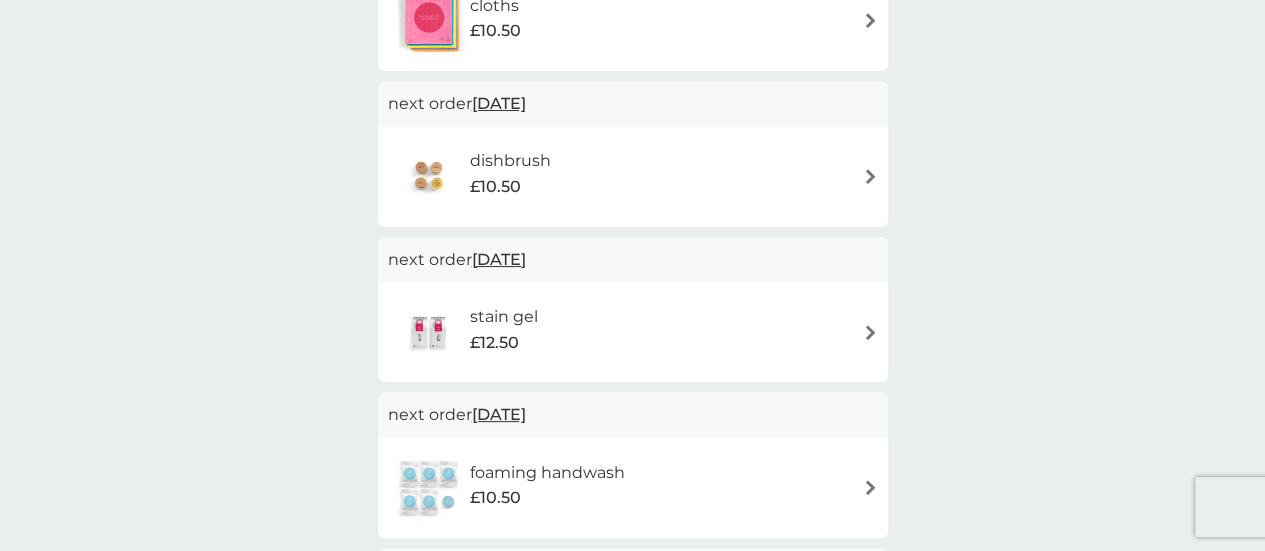 scroll, scrollTop: 827, scrollLeft: 0, axis: vertical 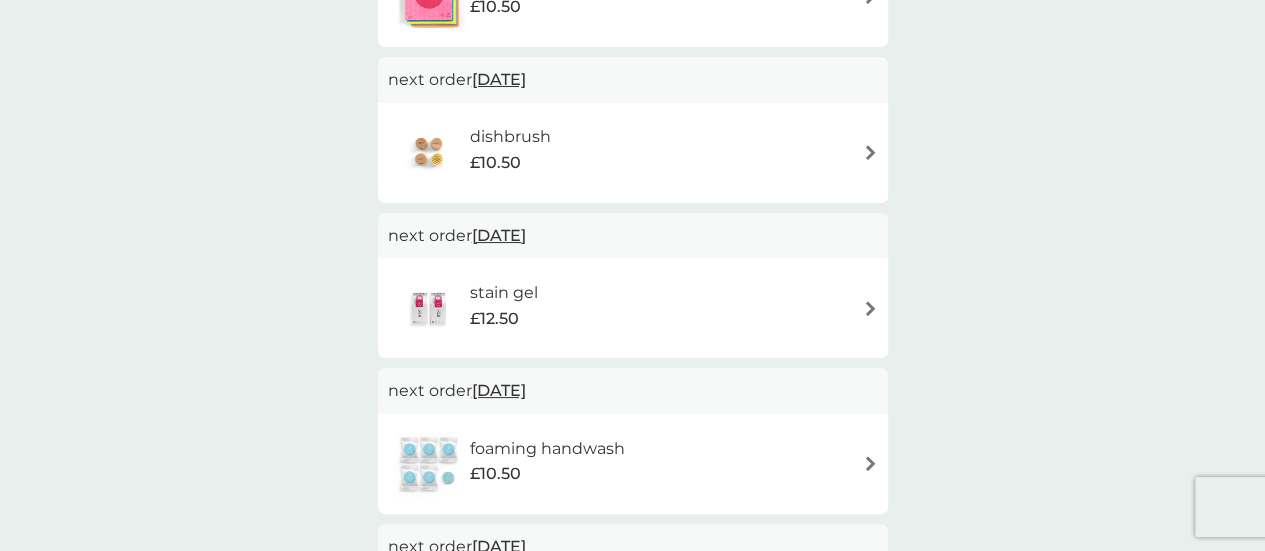 click on "stain gel £12.50" at bounding box center (633, 308) 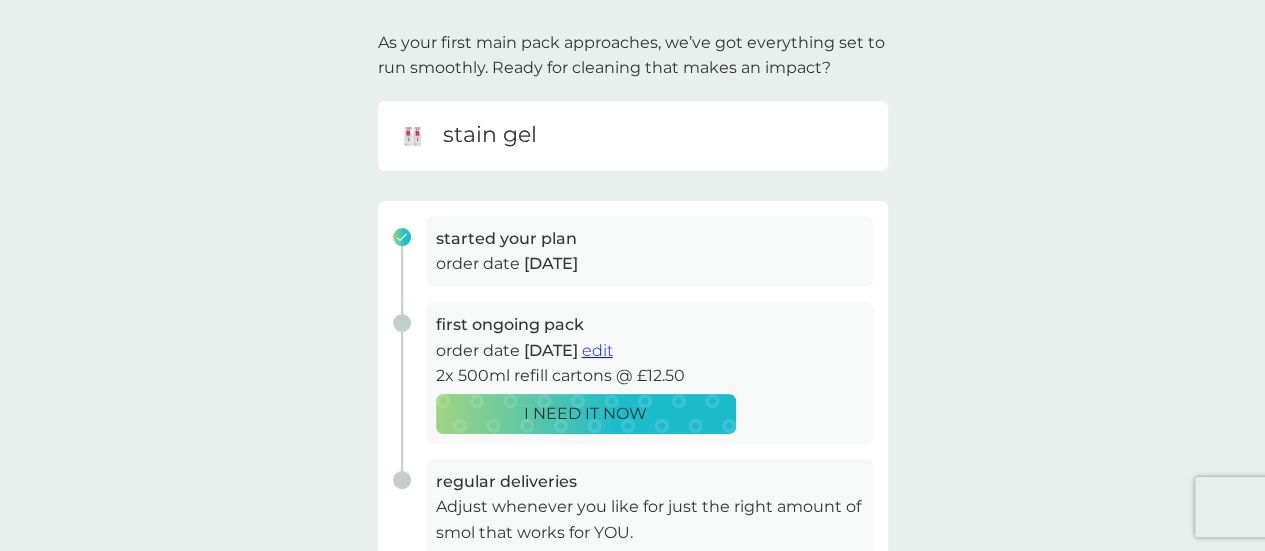 scroll, scrollTop: 118, scrollLeft: 0, axis: vertical 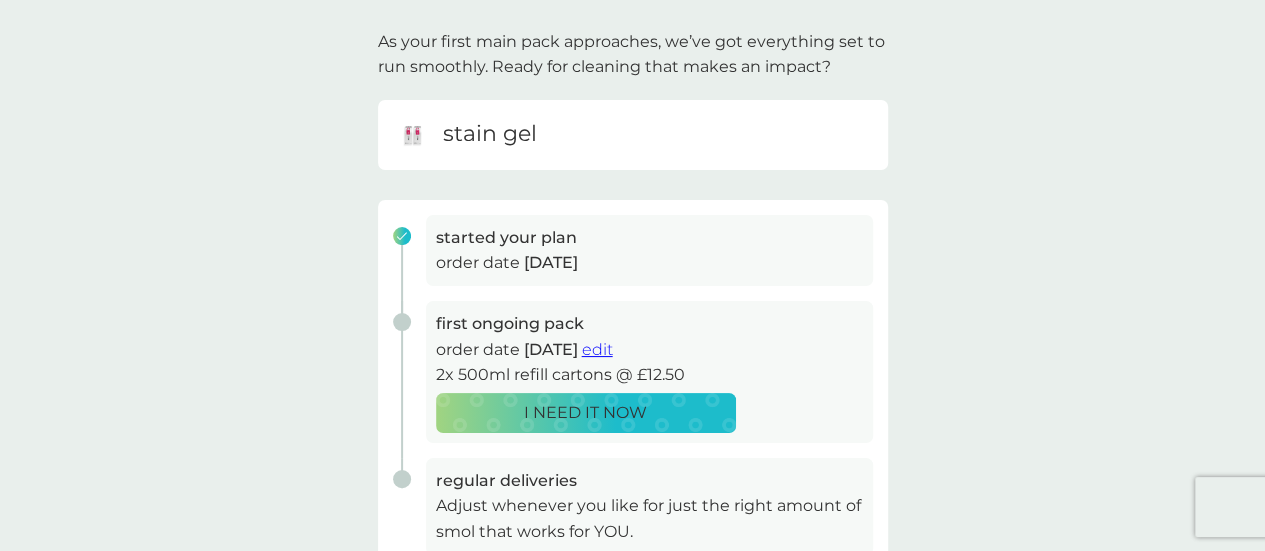 click on "edit" at bounding box center (597, 349) 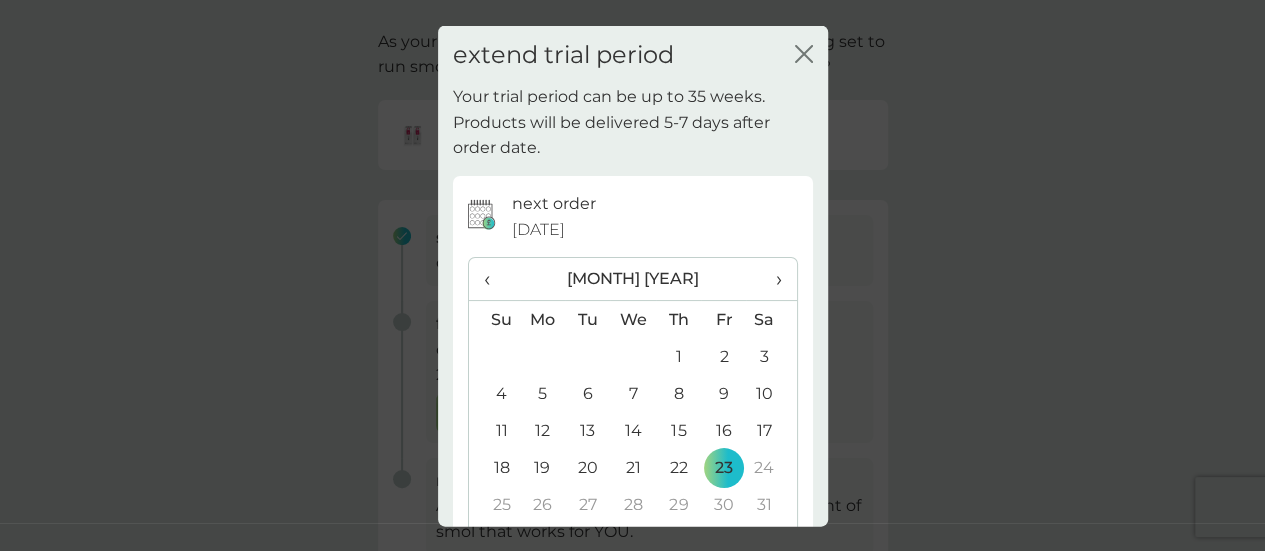 click on "›" at bounding box center [771, 279] 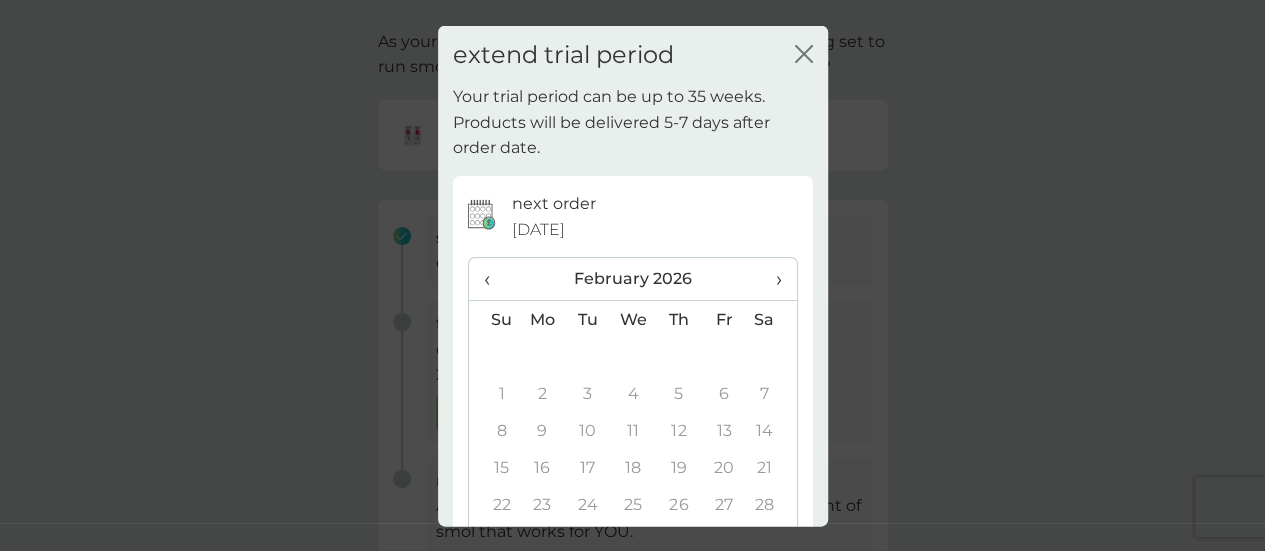 scroll, scrollTop: 141, scrollLeft: 0, axis: vertical 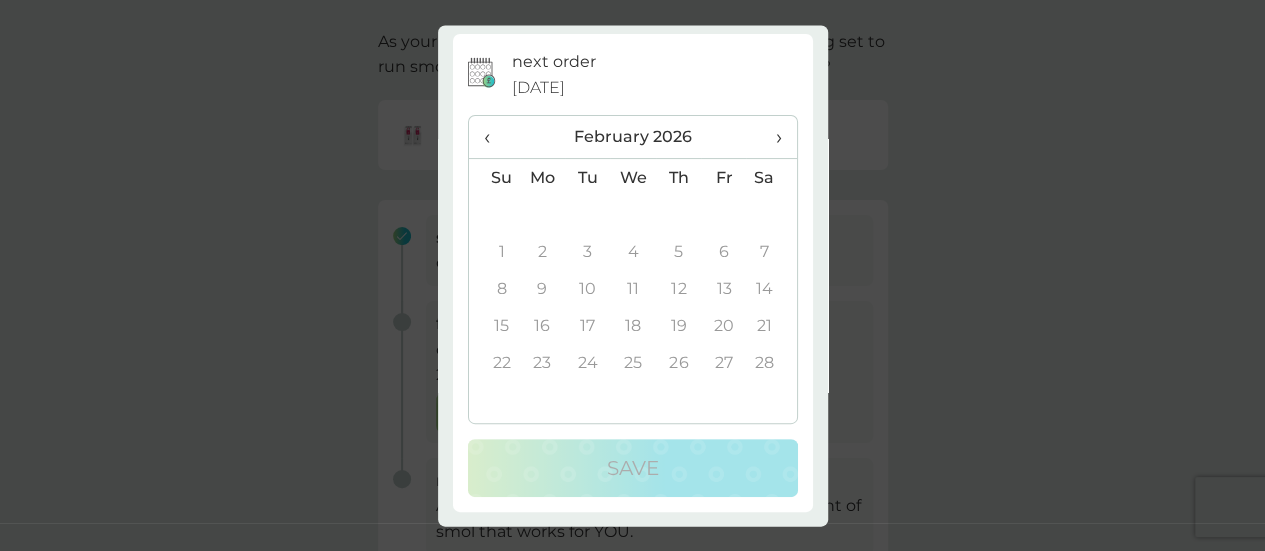 click on "extend trial period close Your trial period can be up to 35 weeks. Products will be delivered 5-7 days after order date. next order 23 Jan 2026 ‹ February 2026 › Su Mo Tu We Th Fr Sa 25 26 27 28 29 30 31 1 2 3 4 5 6 7 8 9 10 11 12 13 14 15 16 17 18 19 20 21 22 23 24 25 26 27 28 1 2 3 4 5 6 7 Save" at bounding box center [632, 275] 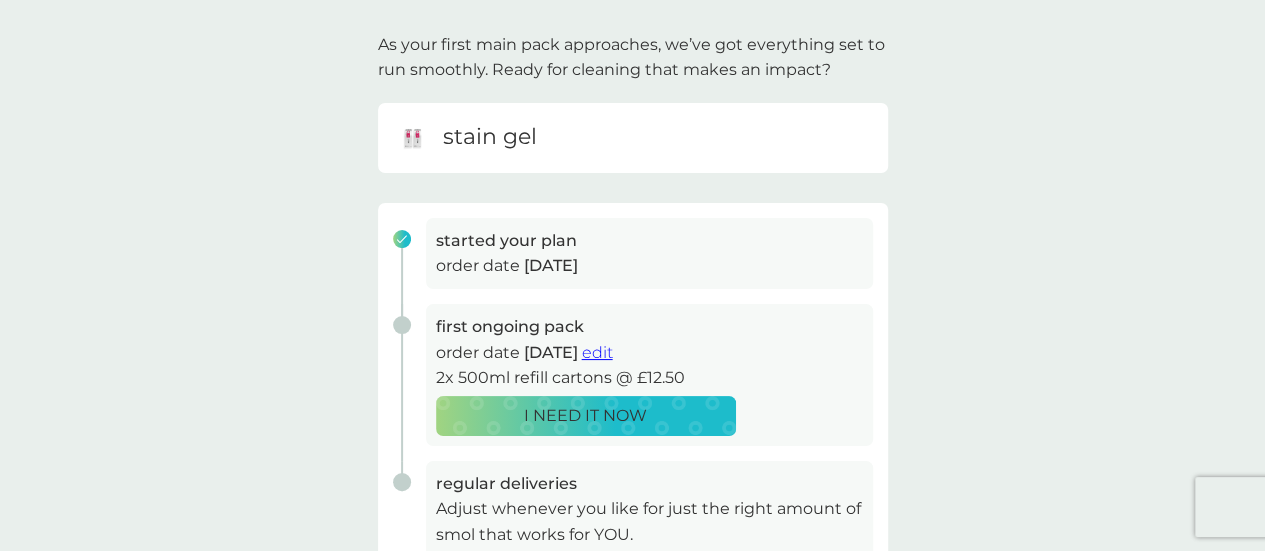 scroll, scrollTop: 0, scrollLeft: 0, axis: both 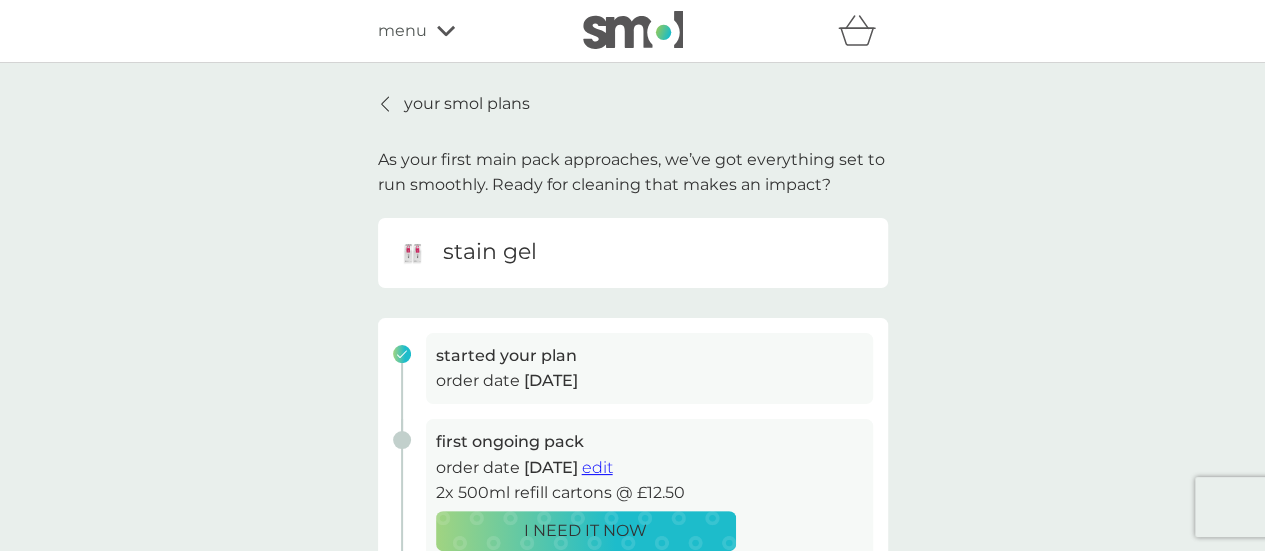 click on "menu" at bounding box center (463, 31) 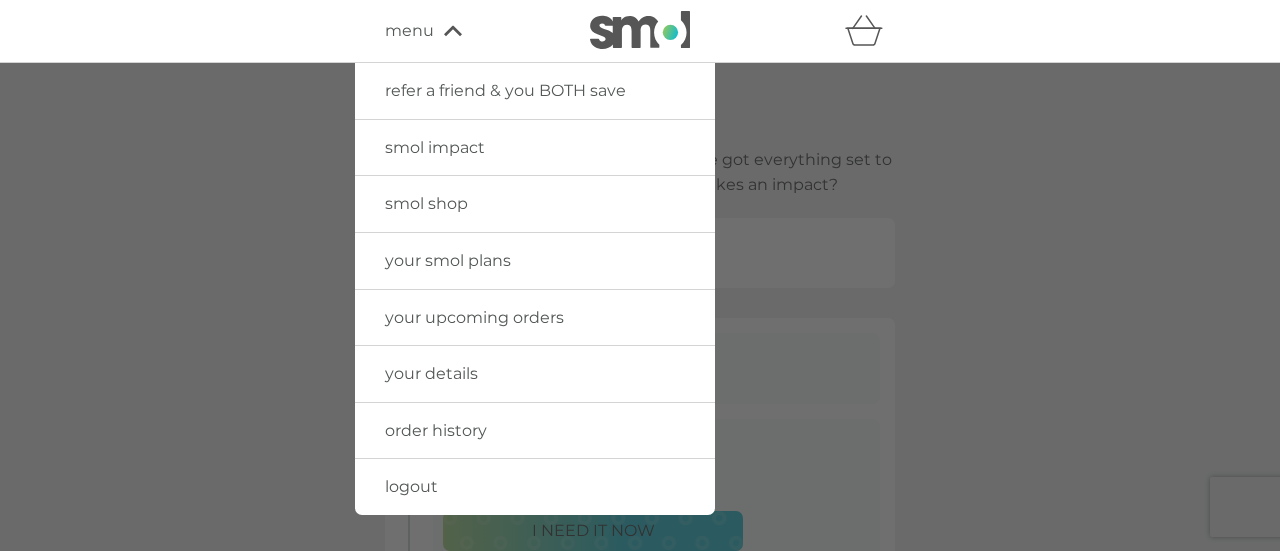 click on "your smol plans" at bounding box center [448, 260] 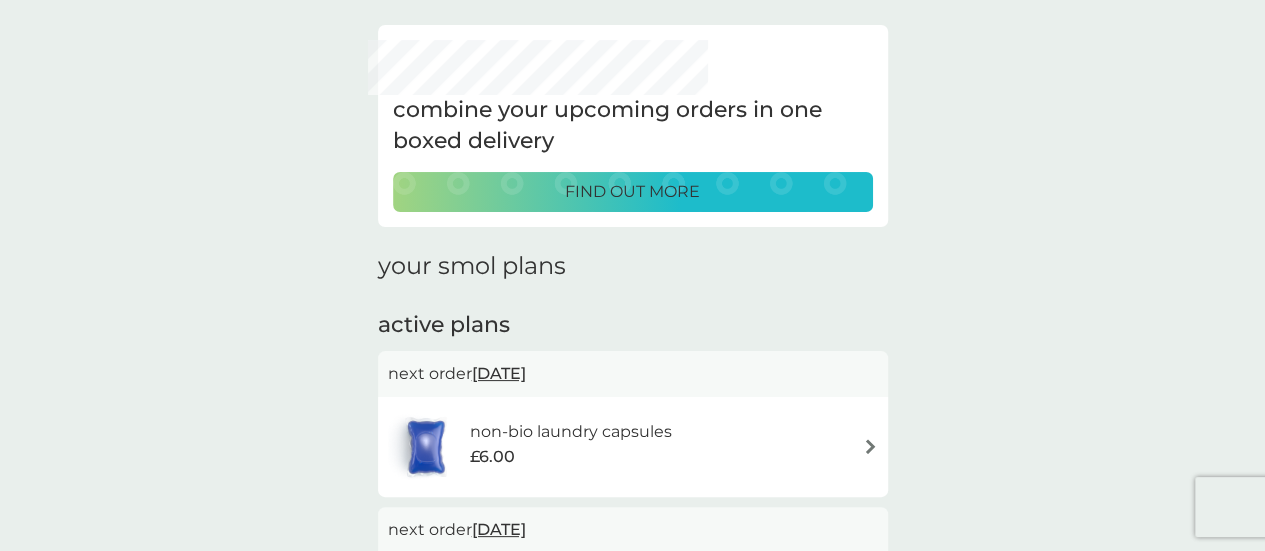 scroll, scrollTop: 72, scrollLeft: 0, axis: vertical 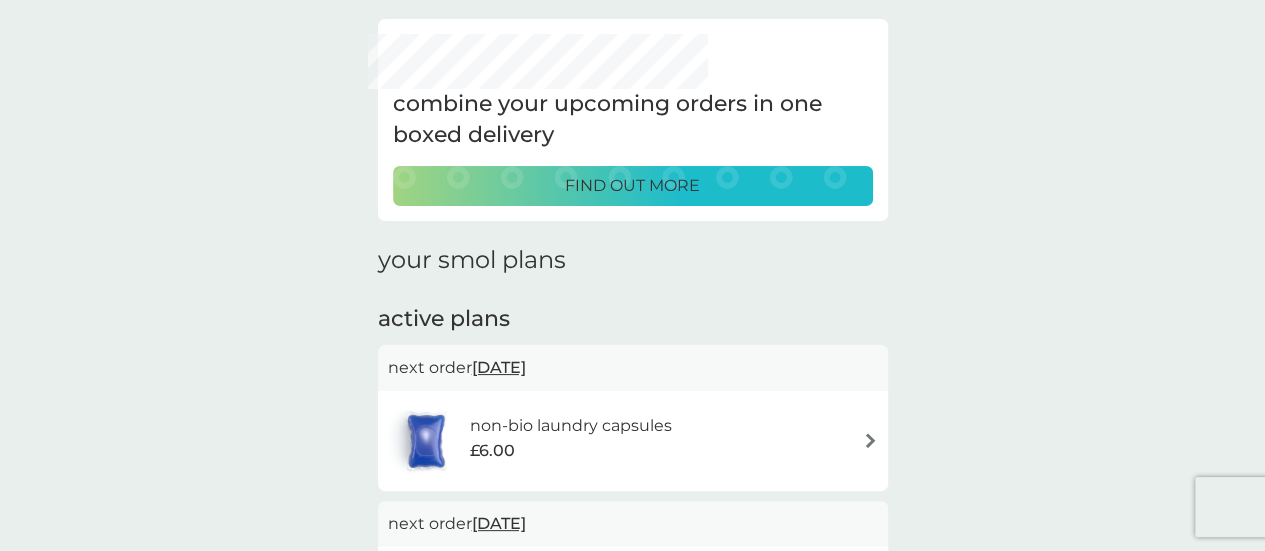 click on "find out more" at bounding box center [632, 186] 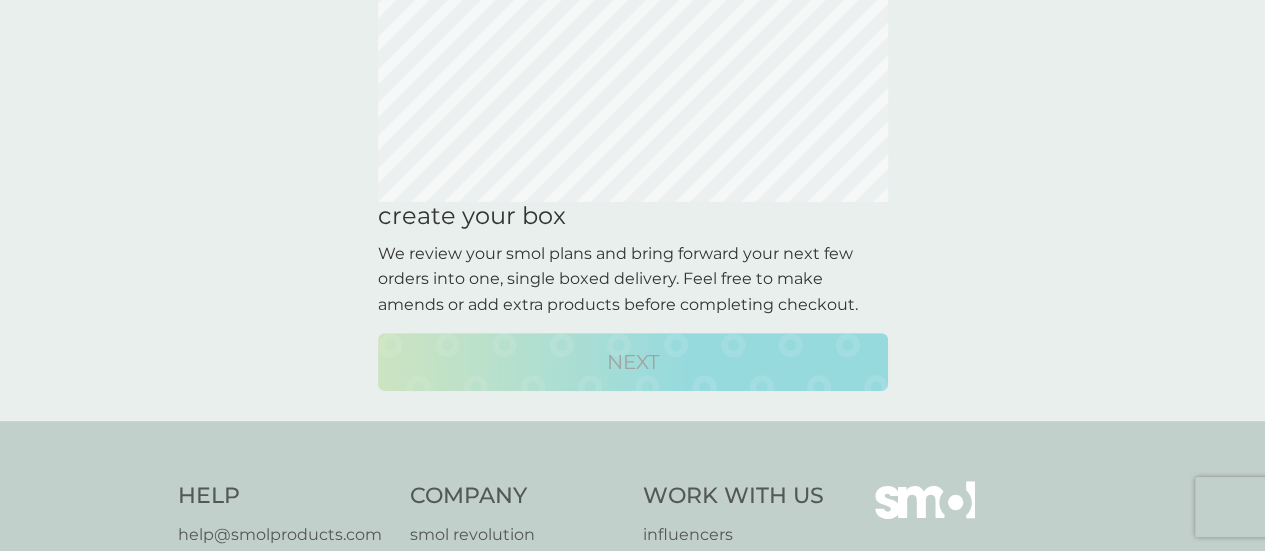 scroll, scrollTop: 168, scrollLeft: 0, axis: vertical 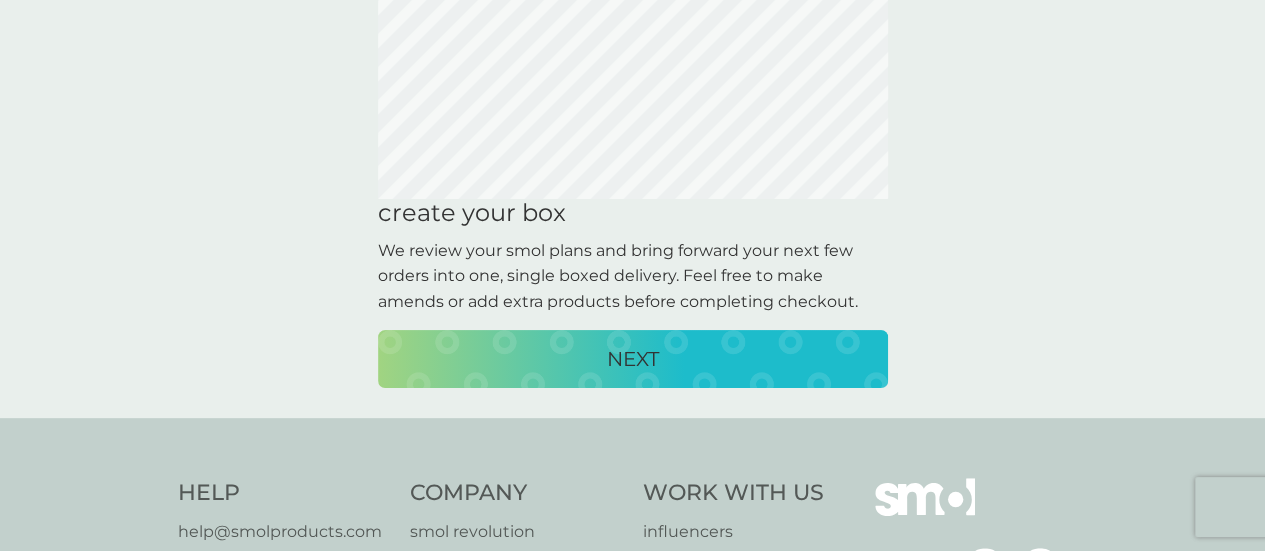 click on "NEXT" at bounding box center (633, 359) 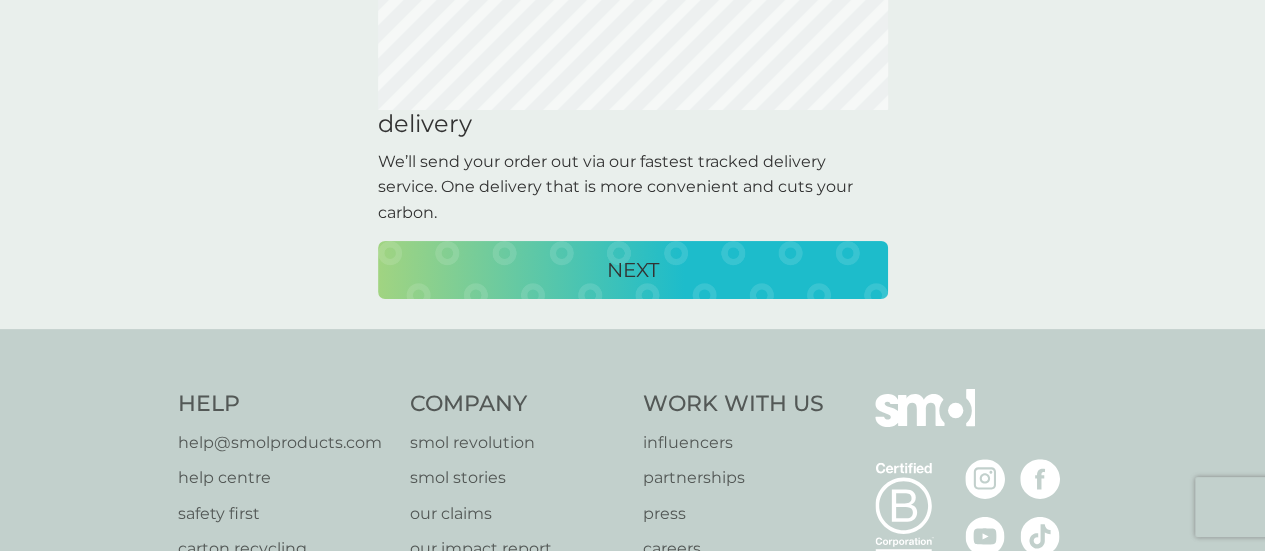 scroll, scrollTop: 258, scrollLeft: 0, axis: vertical 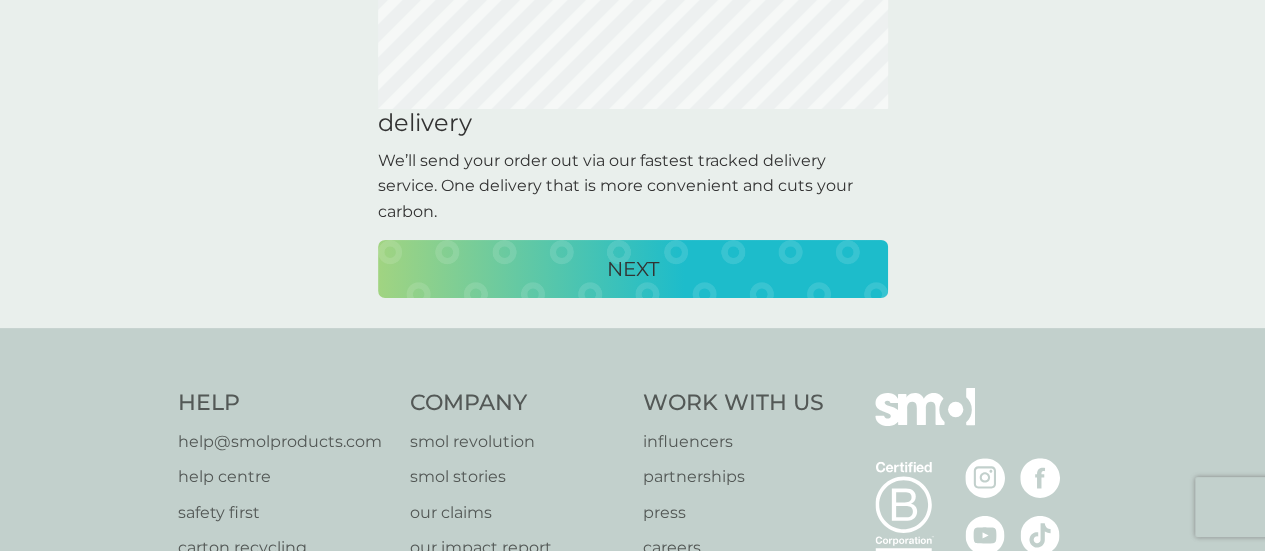 click on "NEXT" at bounding box center [633, 269] 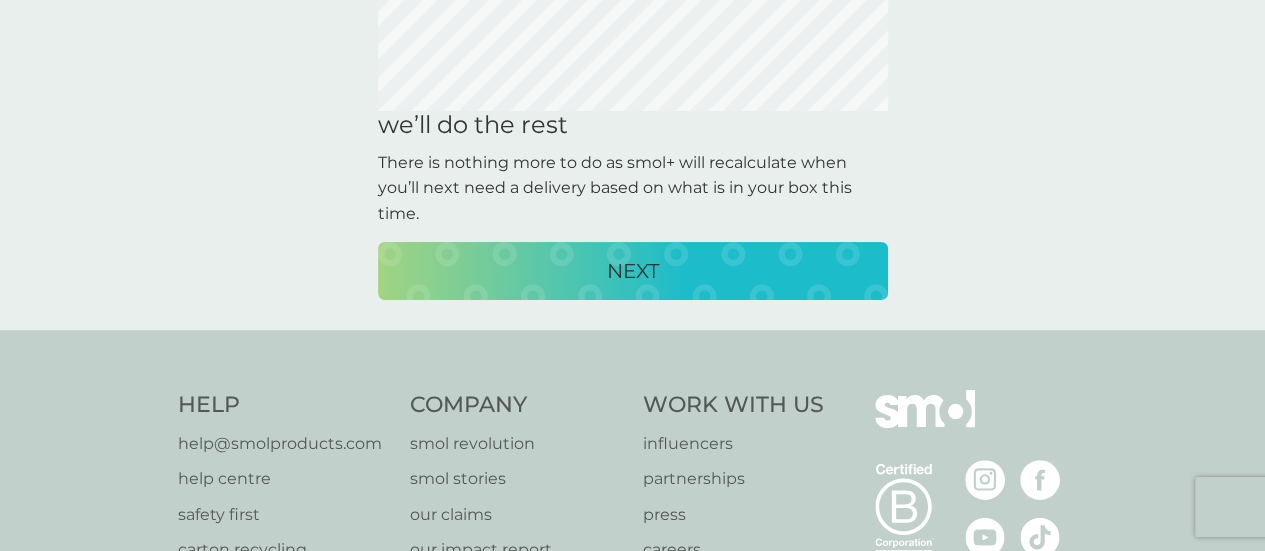 scroll, scrollTop: 0, scrollLeft: 0, axis: both 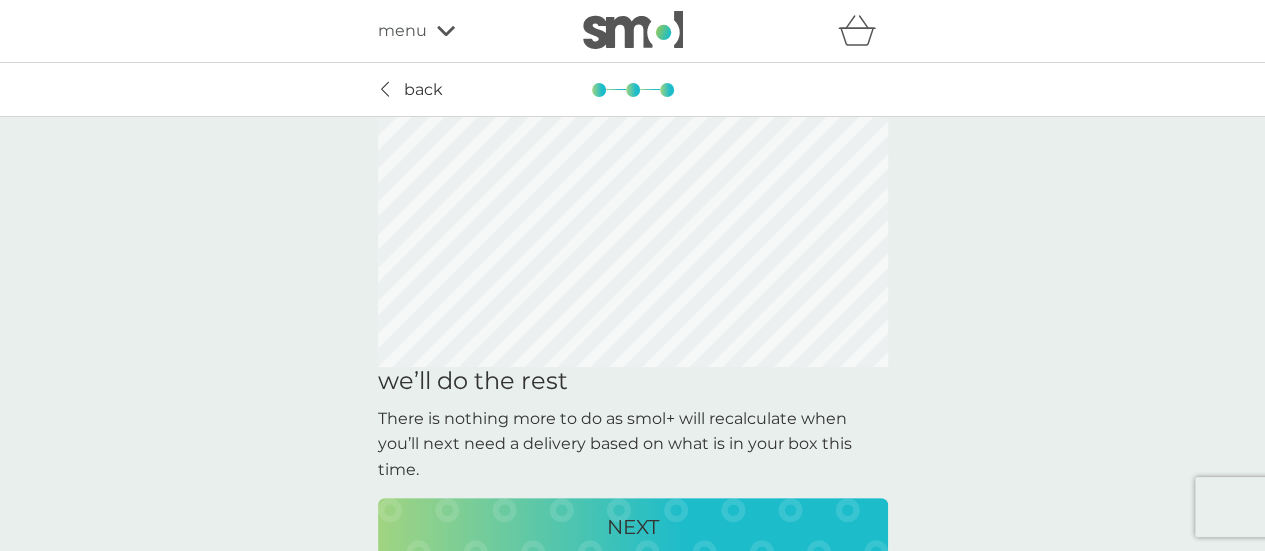click on "back back" at bounding box center (410, 90) 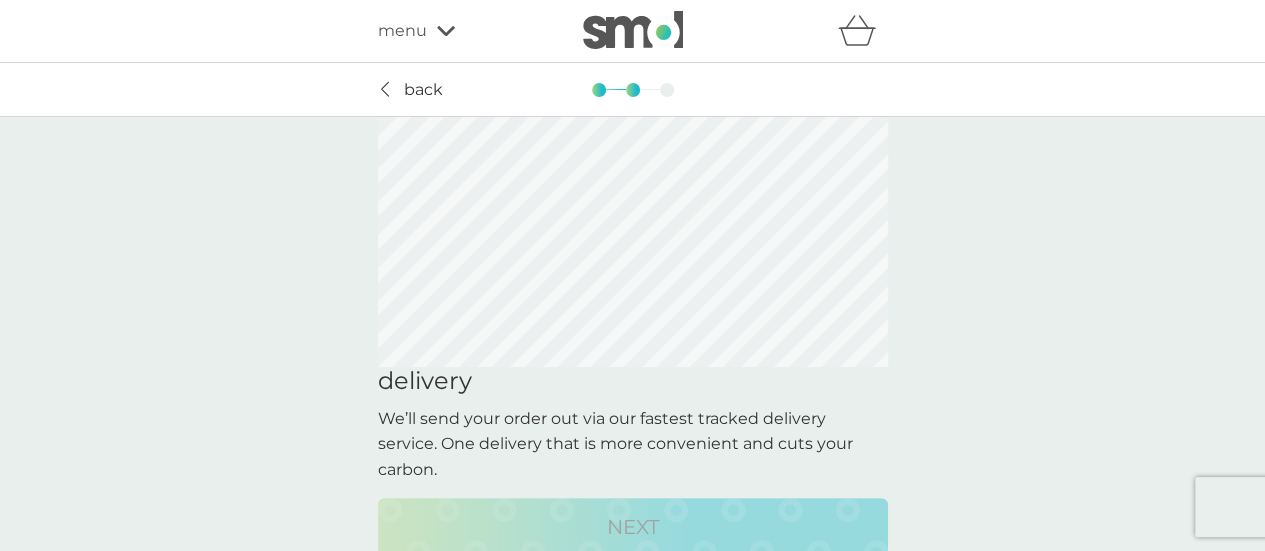 click on "menu" at bounding box center (402, 31) 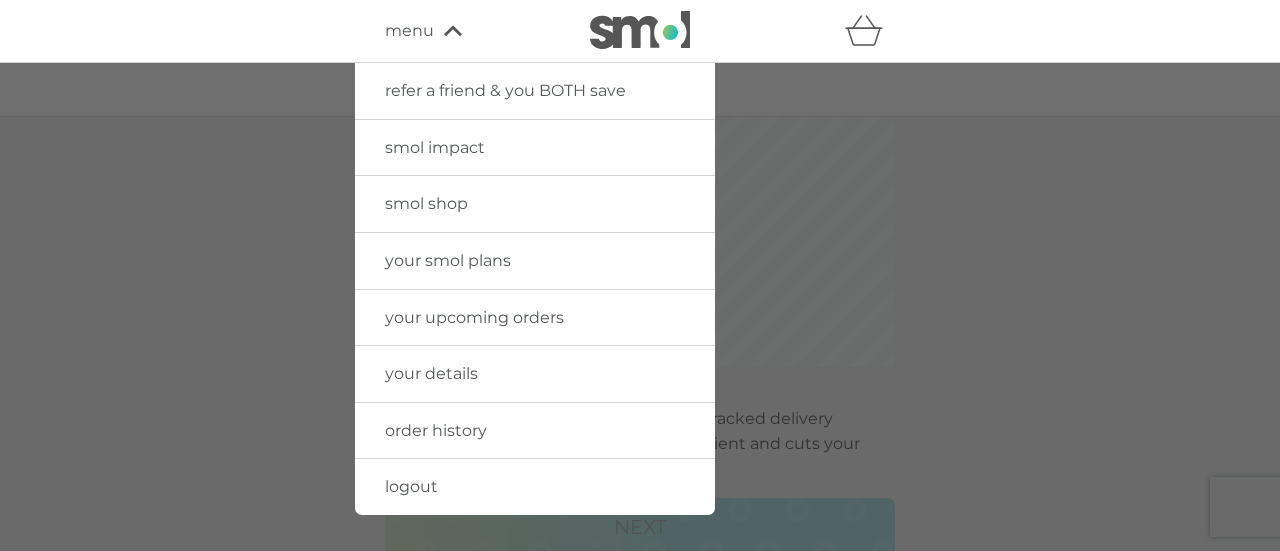 click on "smol shop" at bounding box center [535, 204] 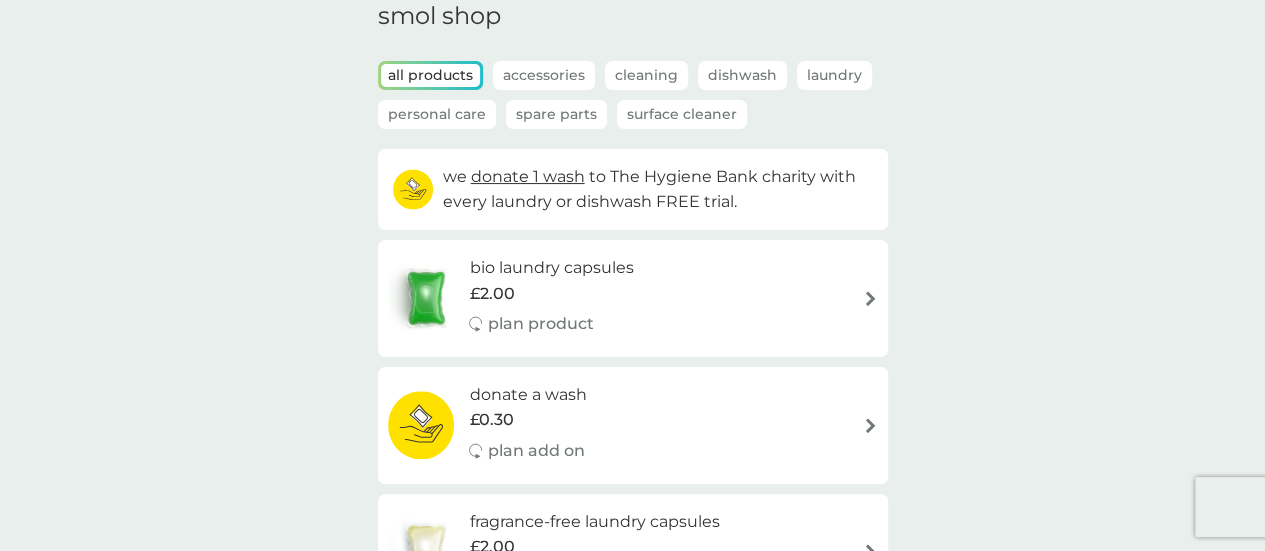 scroll, scrollTop: 0, scrollLeft: 0, axis: both 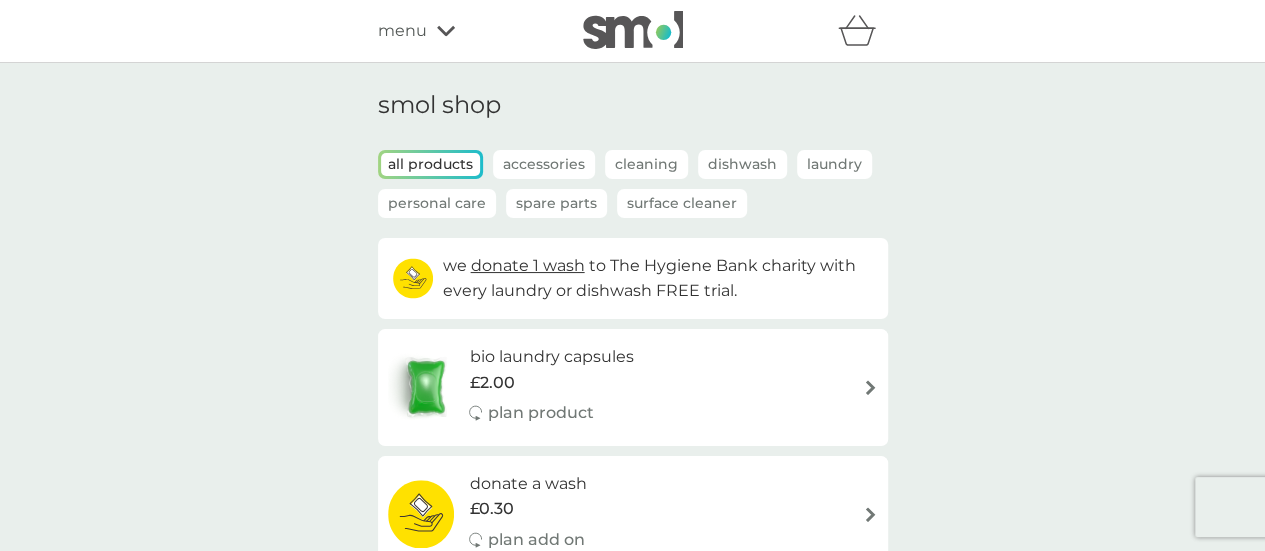 click on "Dishwash" at bounding box center (742, 164) 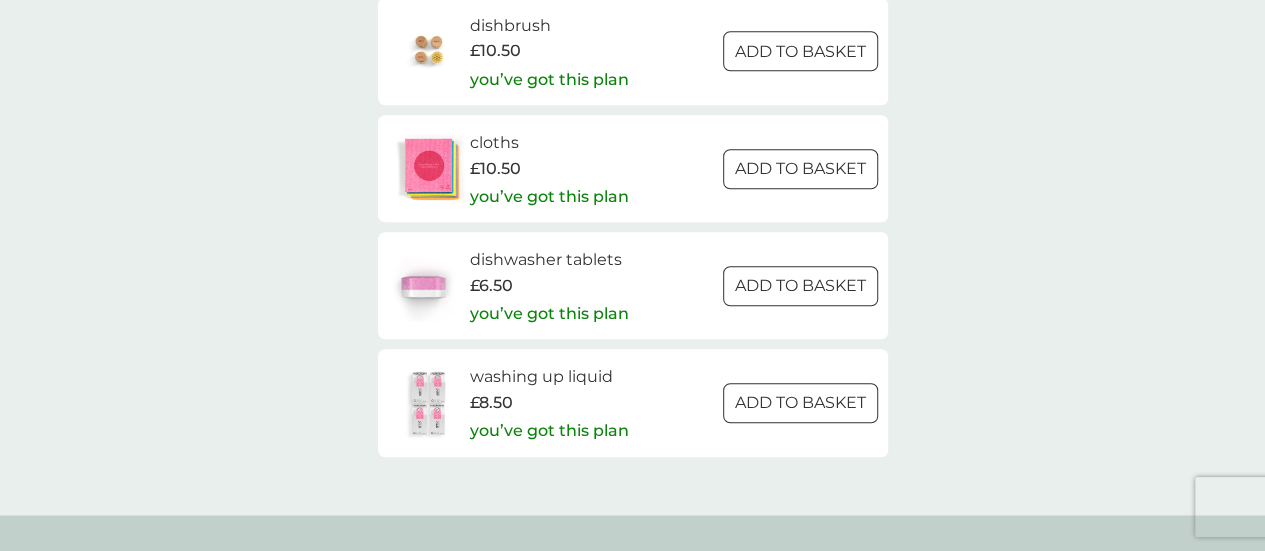 scroll, scrollTop: 696, scrollLeft: 0, axis: vertical 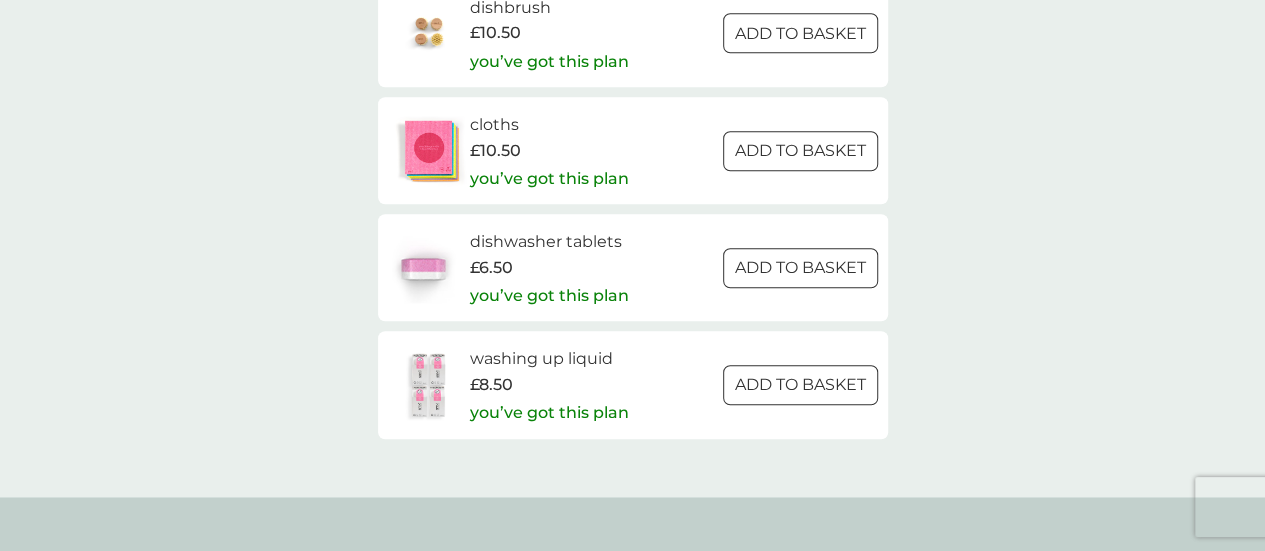 click on "washing up liquid" at bounding box center [549, 359] 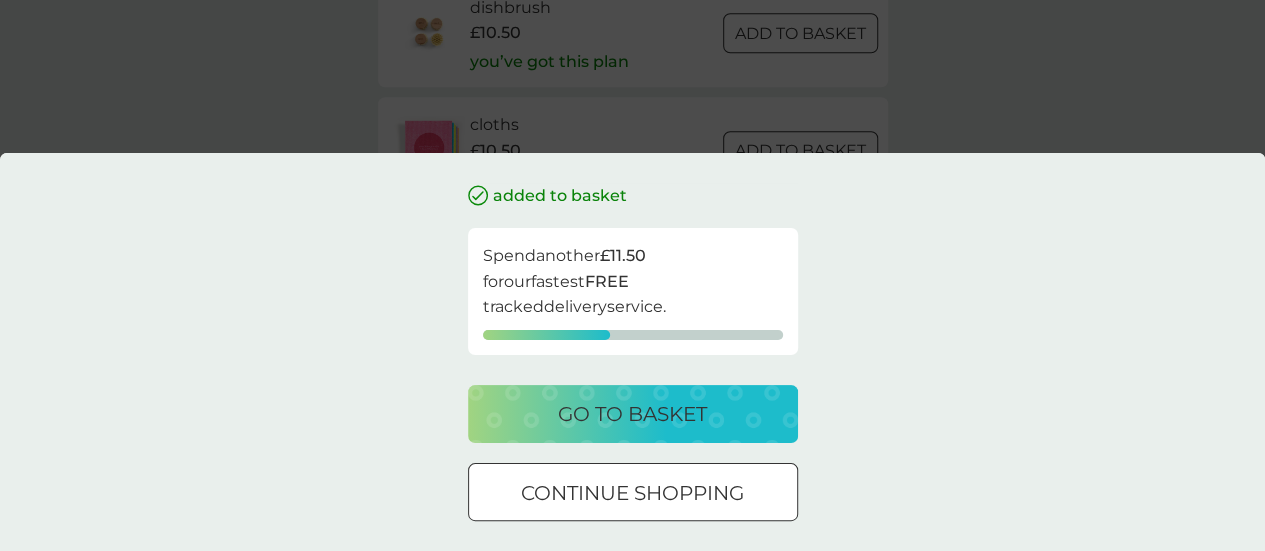 click on "go to basket" at bounding box center (632, 414) 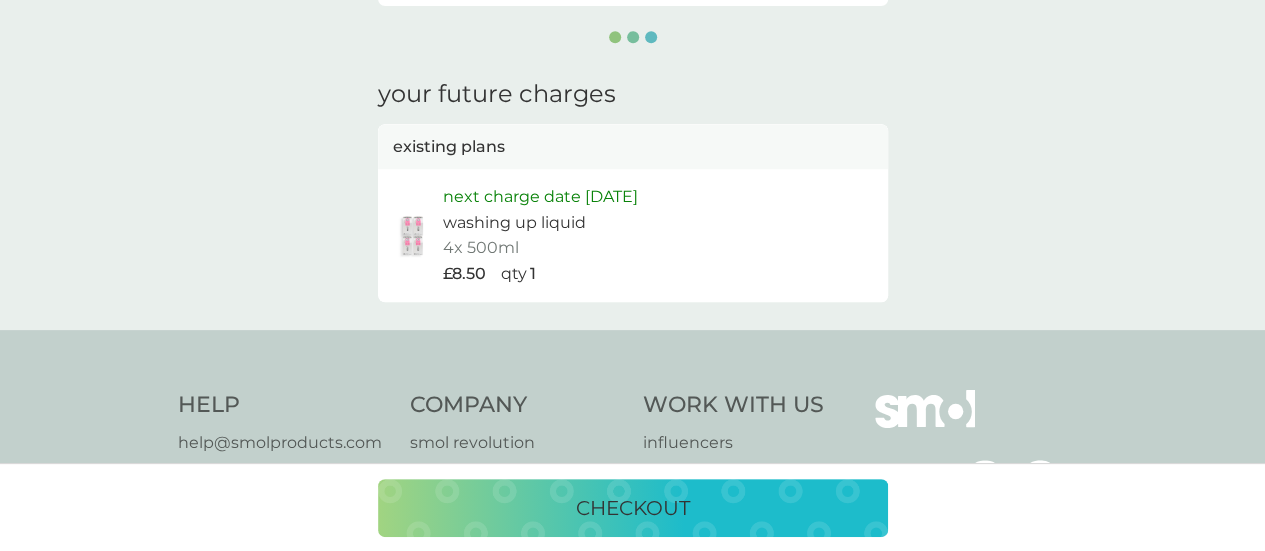 scroll, scrollTop: 0, scrollLeft: 0, axis: both 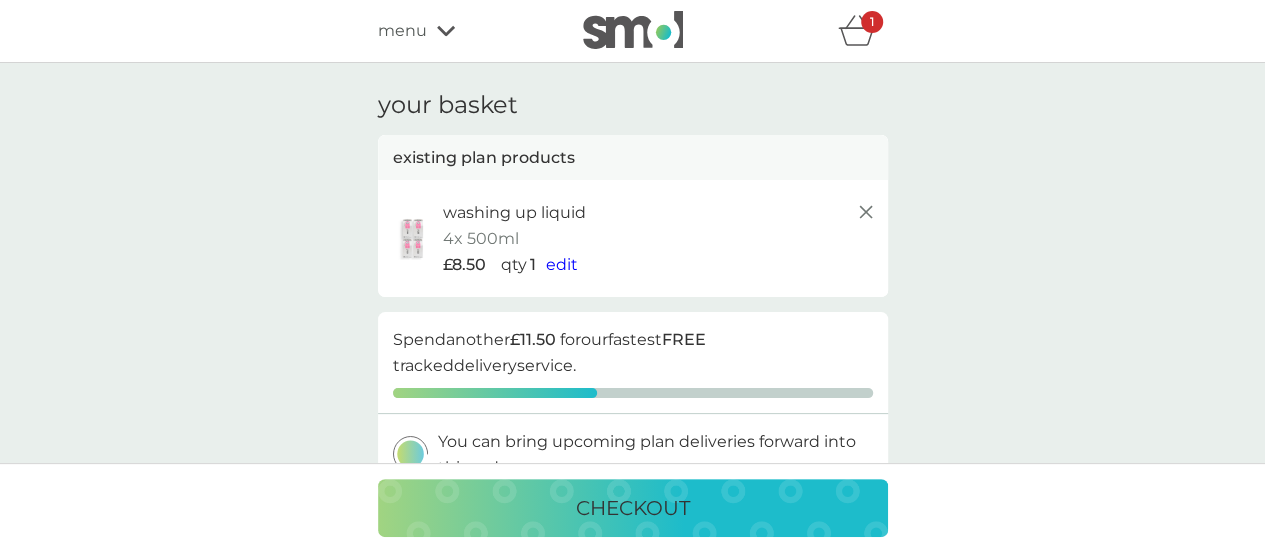 click 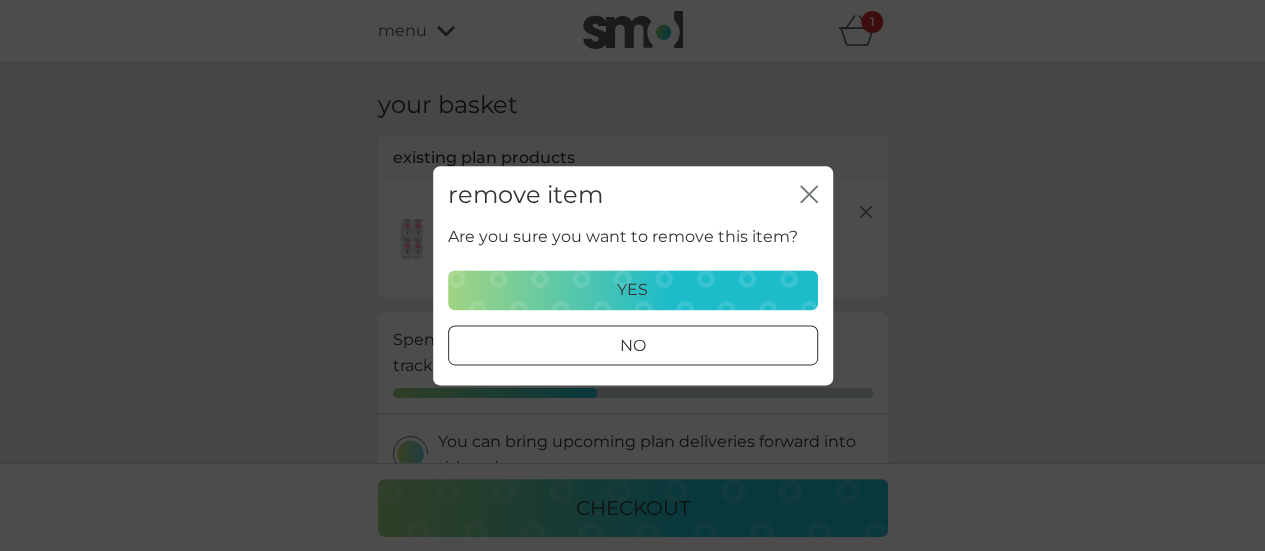 click on "yes" at bounding box center (633, 290) 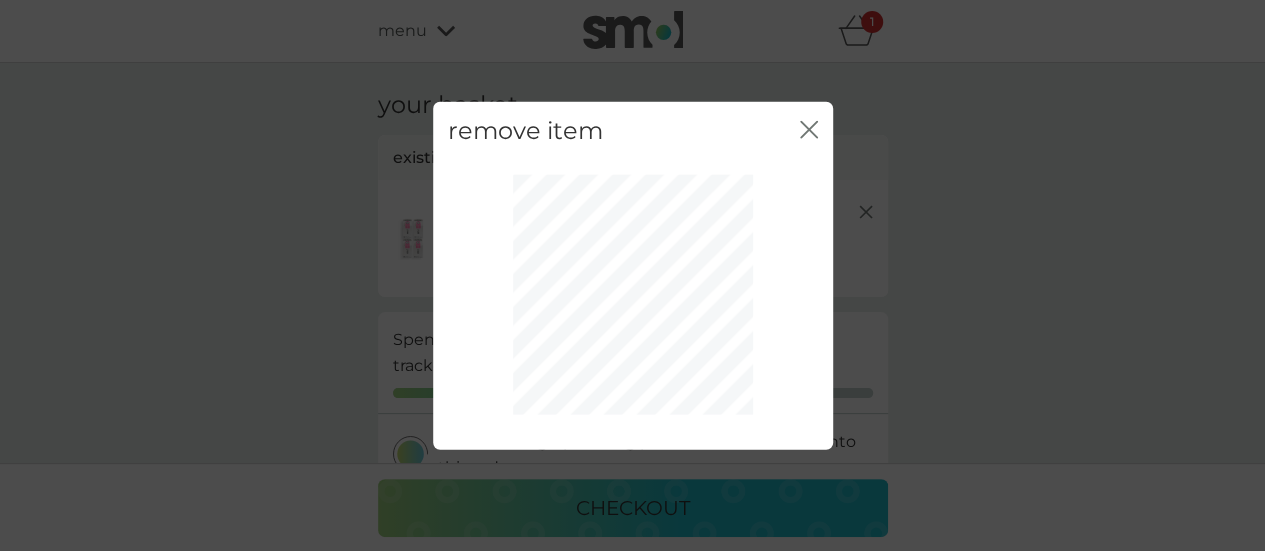 click on "close" 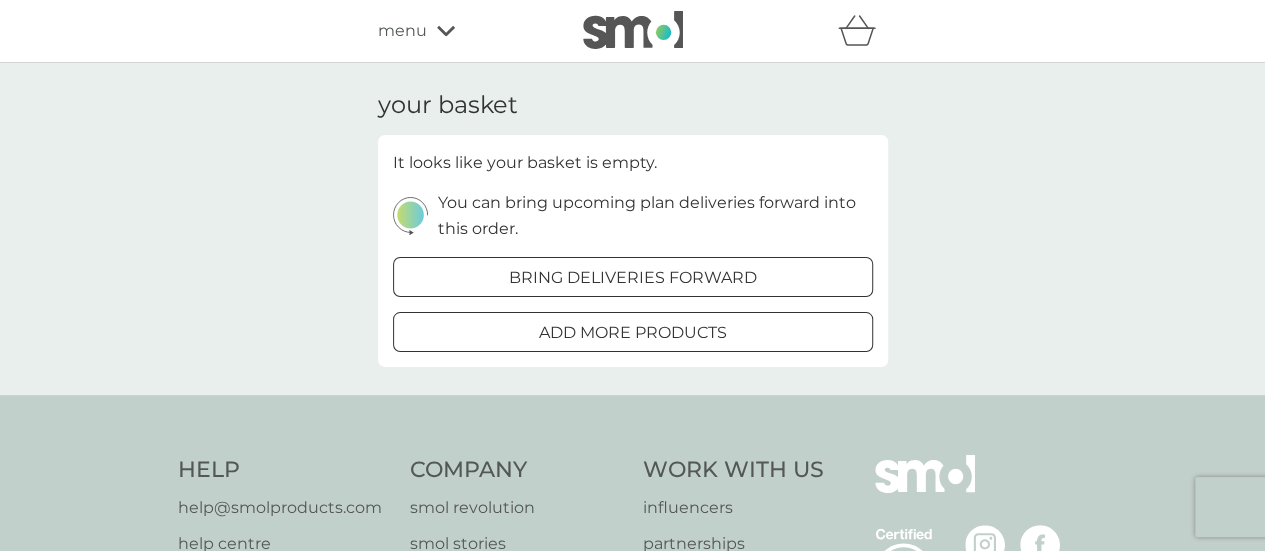 click 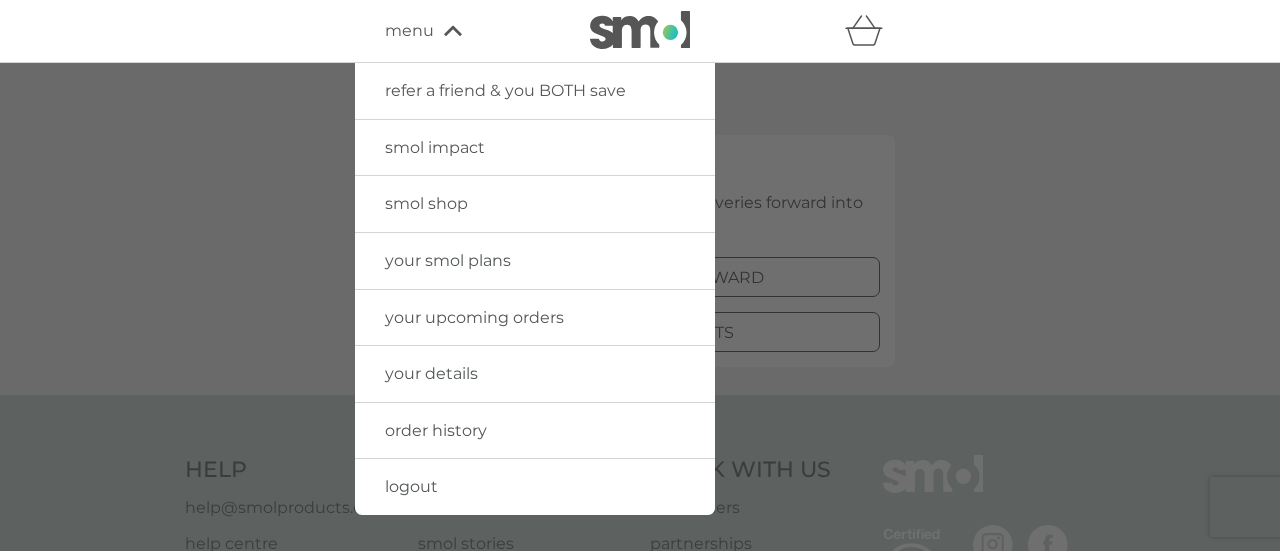 click at bounding box center (640, 338) 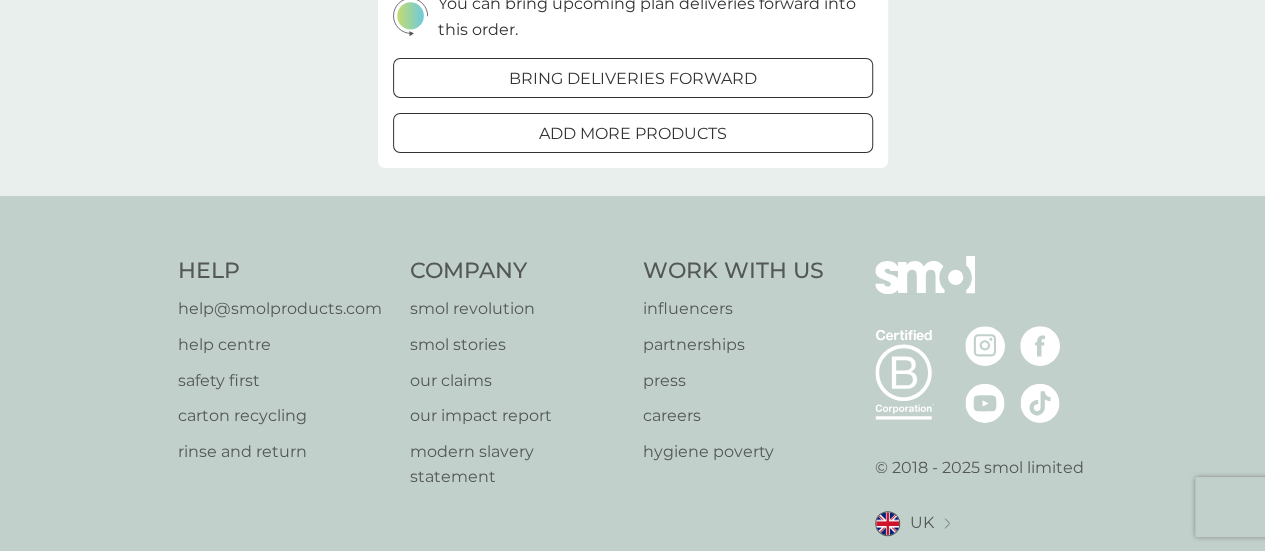 scroll, scrollTop: 200, scrollLeft: 0, axis: vertical 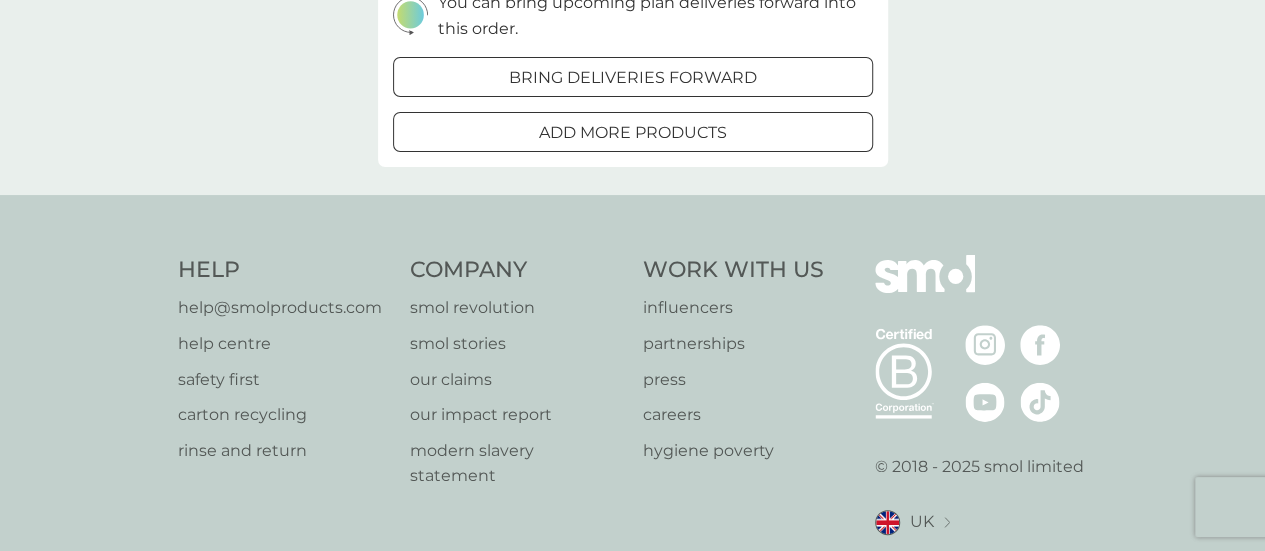 click on "help centre" at bounding box center [280, 344] 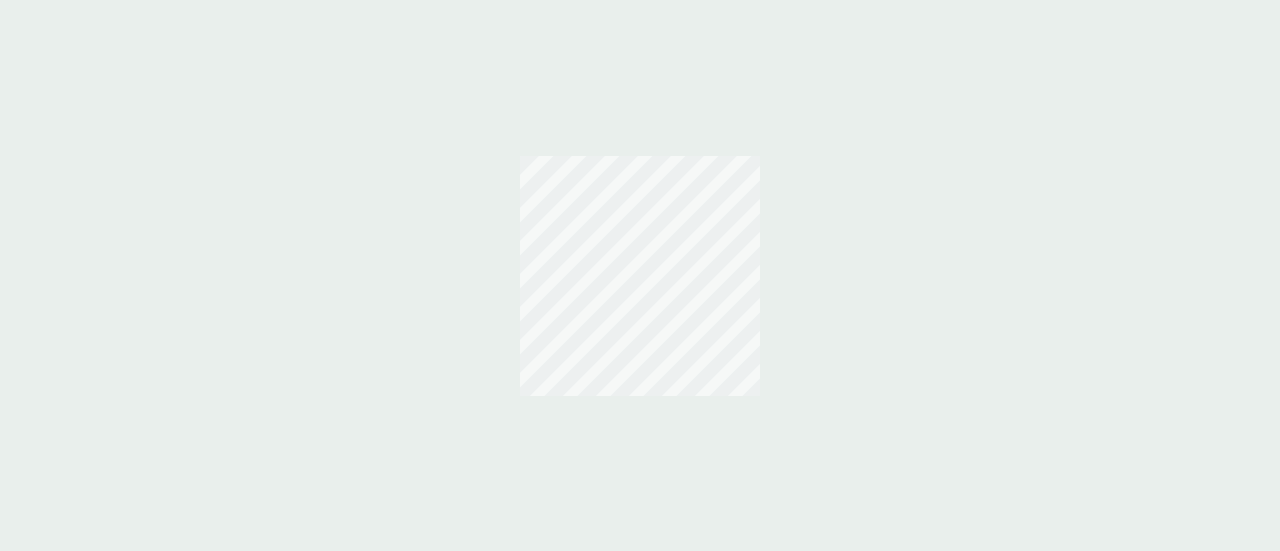 scroll, scrollTop: 0, scrollLeft: 0, axis: both 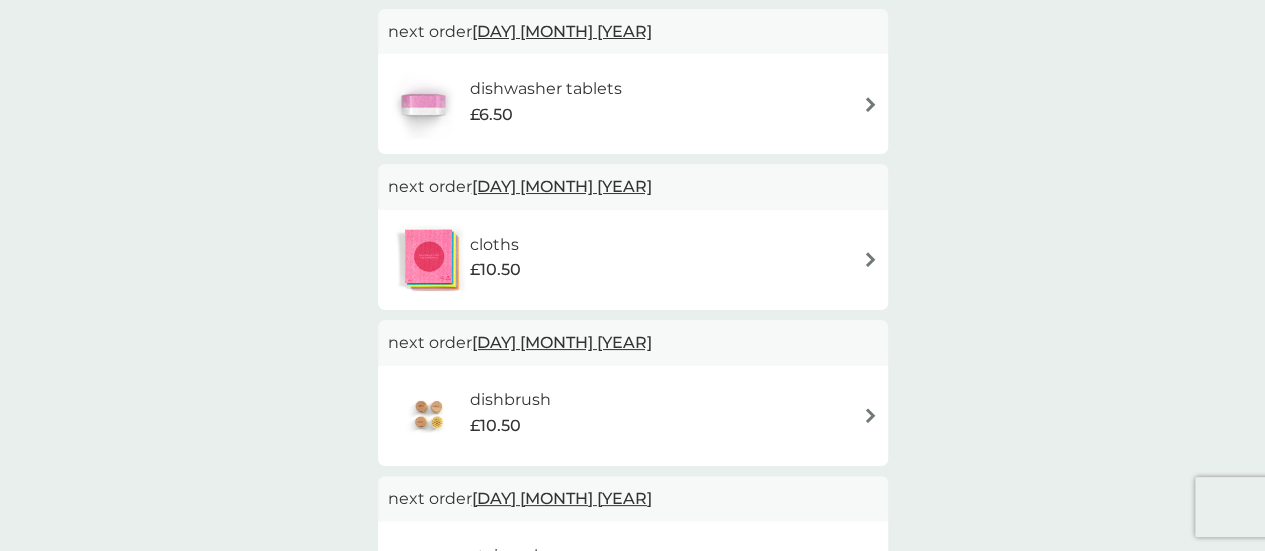 click on "cloths £10.50" at bounding box center (633, 260) 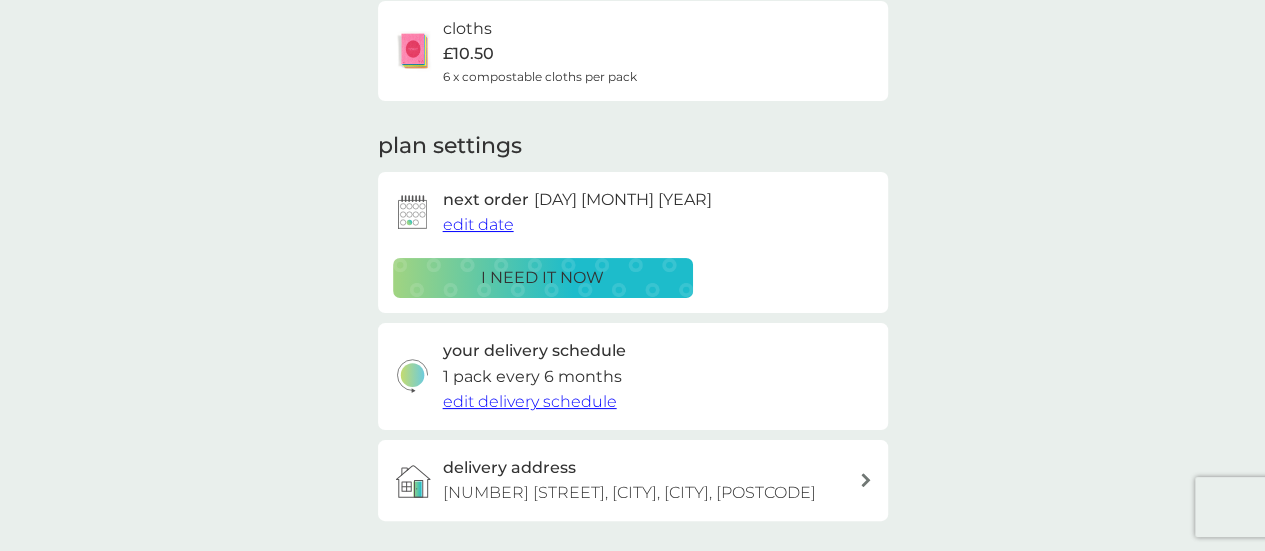 scroll, scrollTop: 151, scrollLeft: 0, axis: vertical 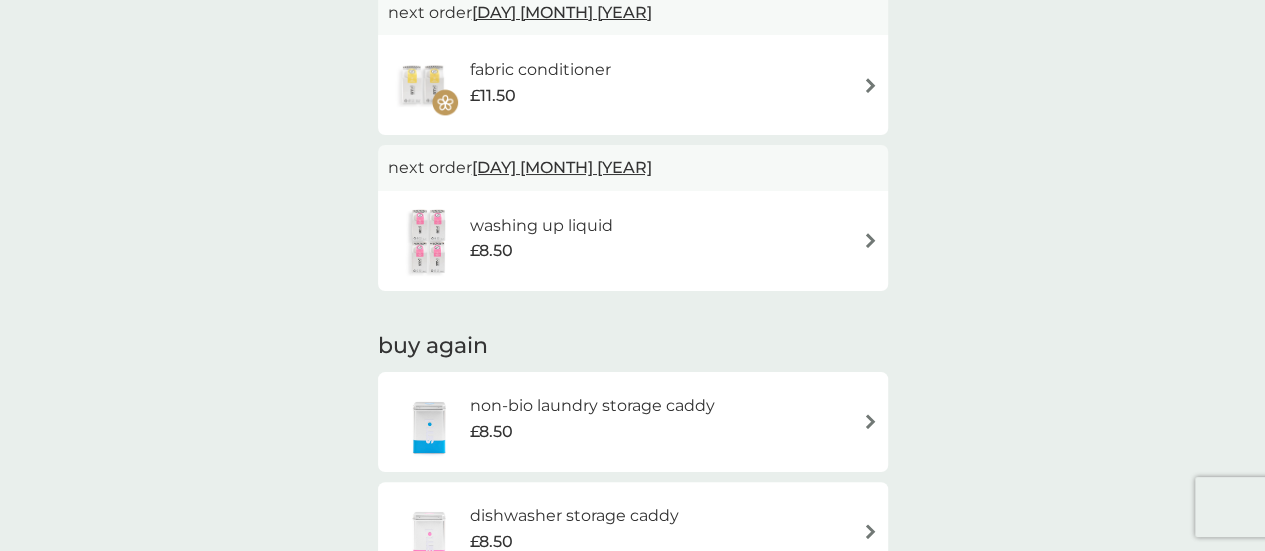 click at bounding box center (870, 240) 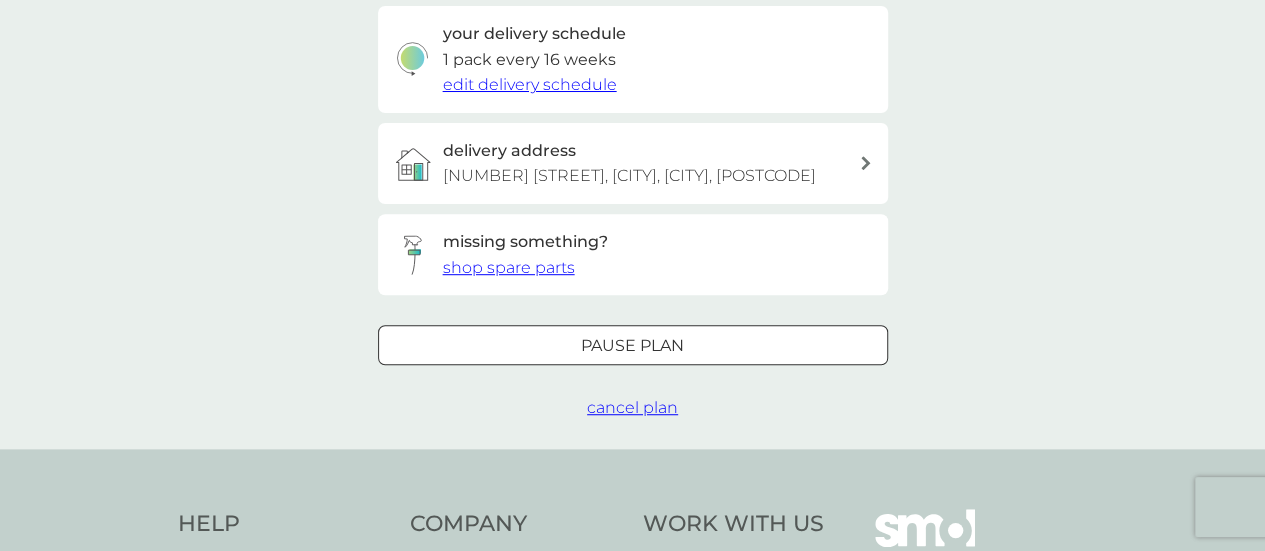scroll, scrollTop: 486, scrollLeft: 0, axis: vertical 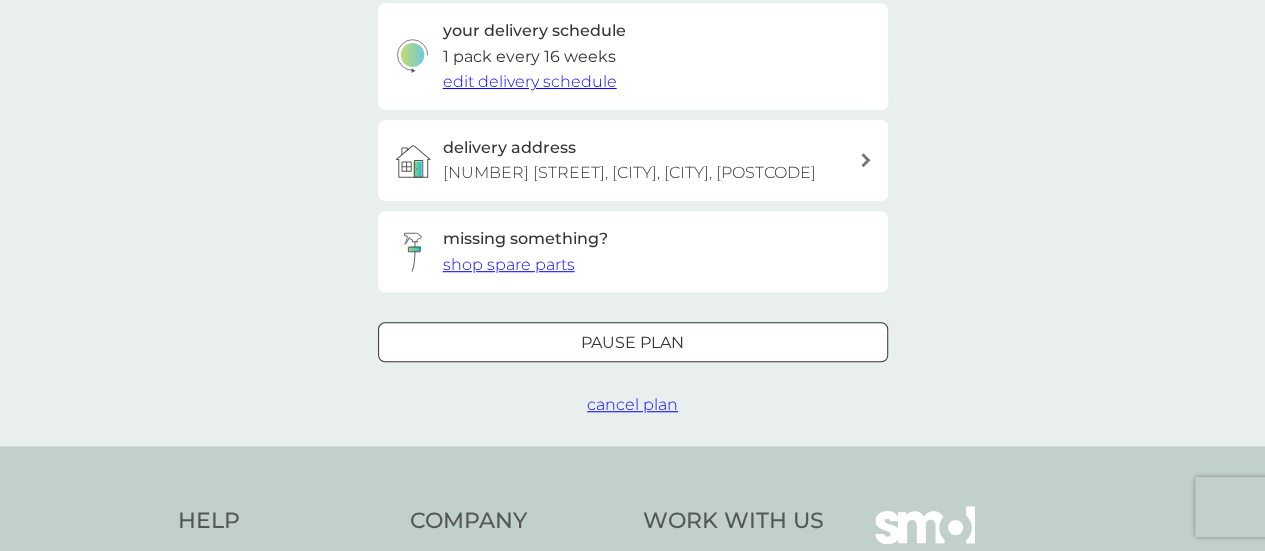 click on "shop spare parts" at bounding box center (509, 264) 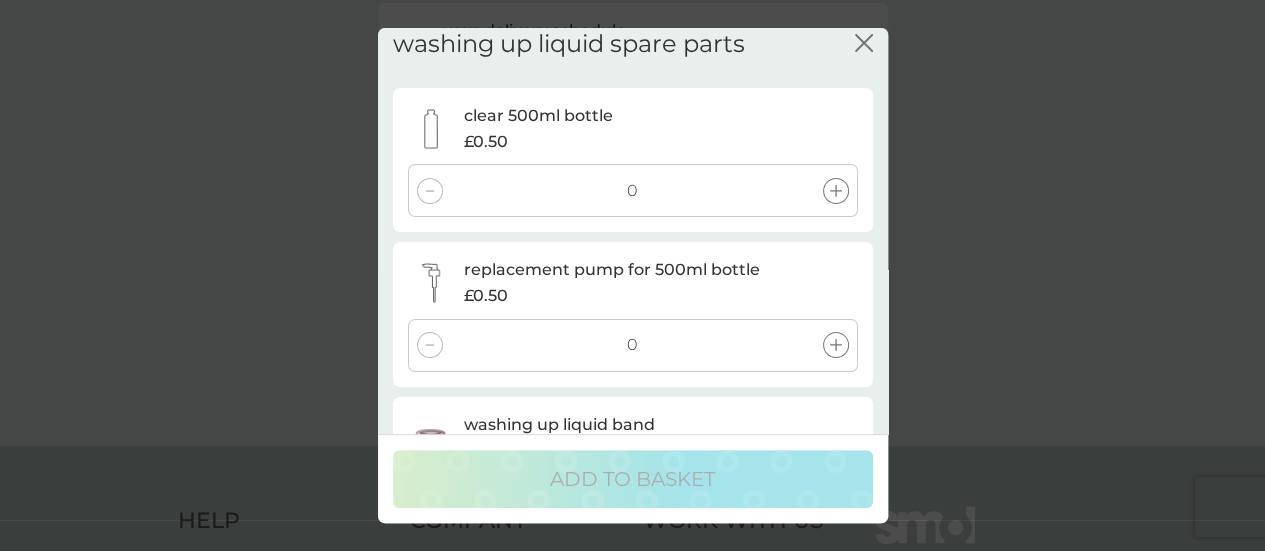 scroll, scrollTop: 0, scrollLeft: 0, axis: both 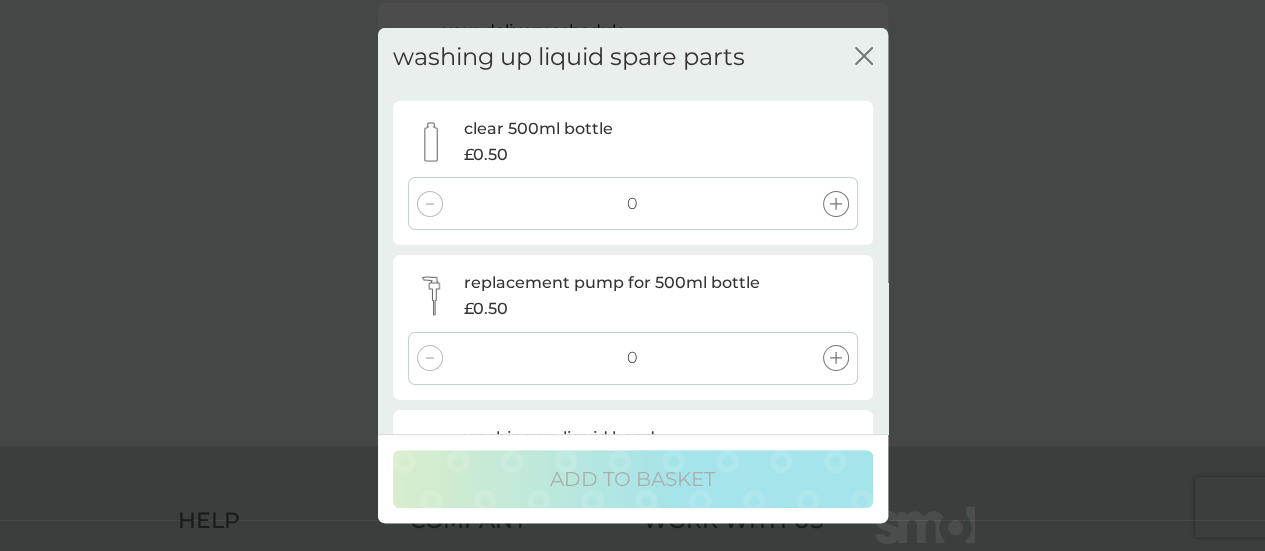 click 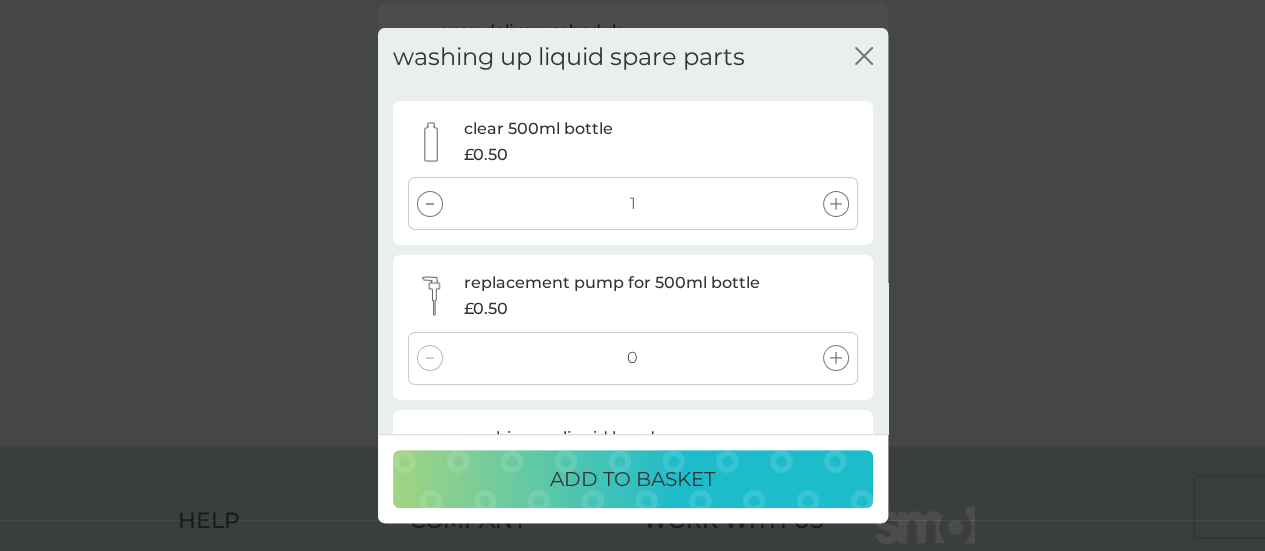 click at bounding box center (836, 358) 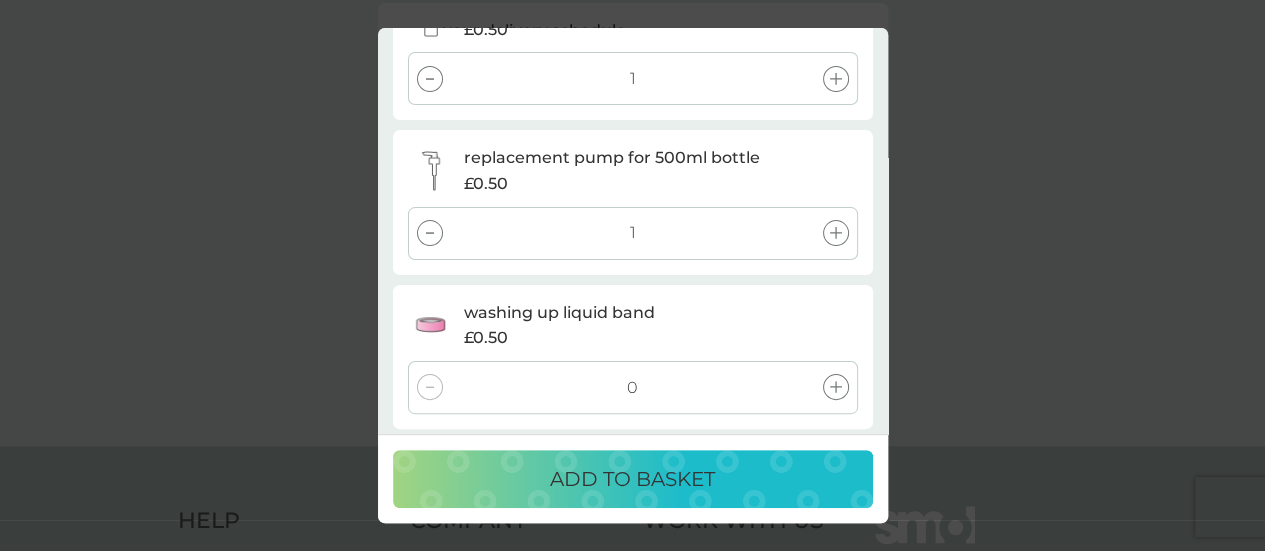 scroll, scrollTop: 134, scrollLeft: 0, axis: vertical 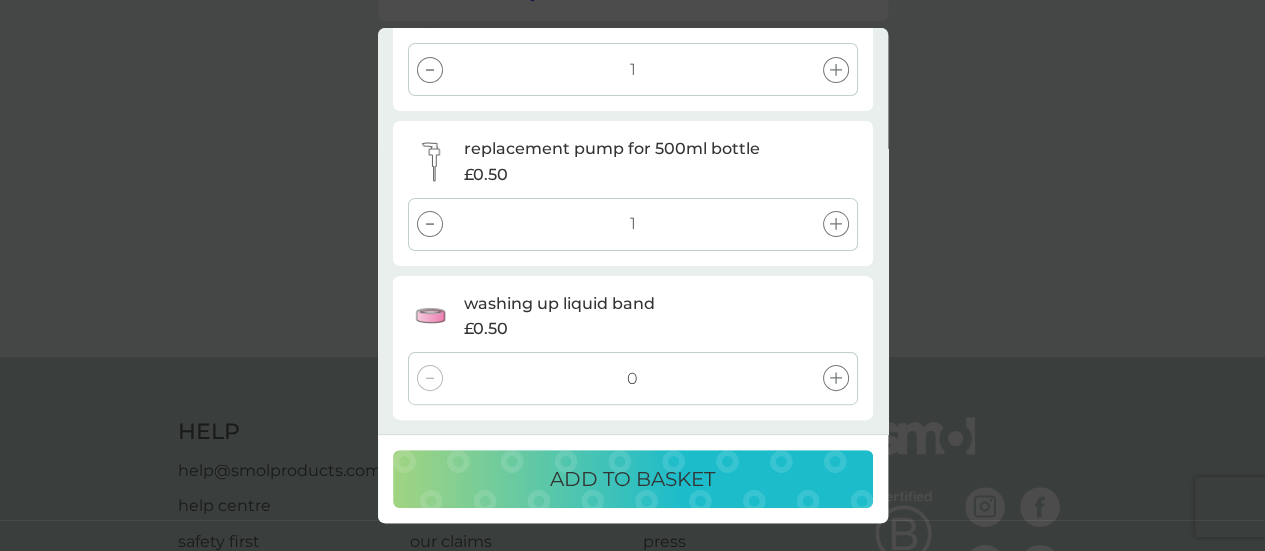 click 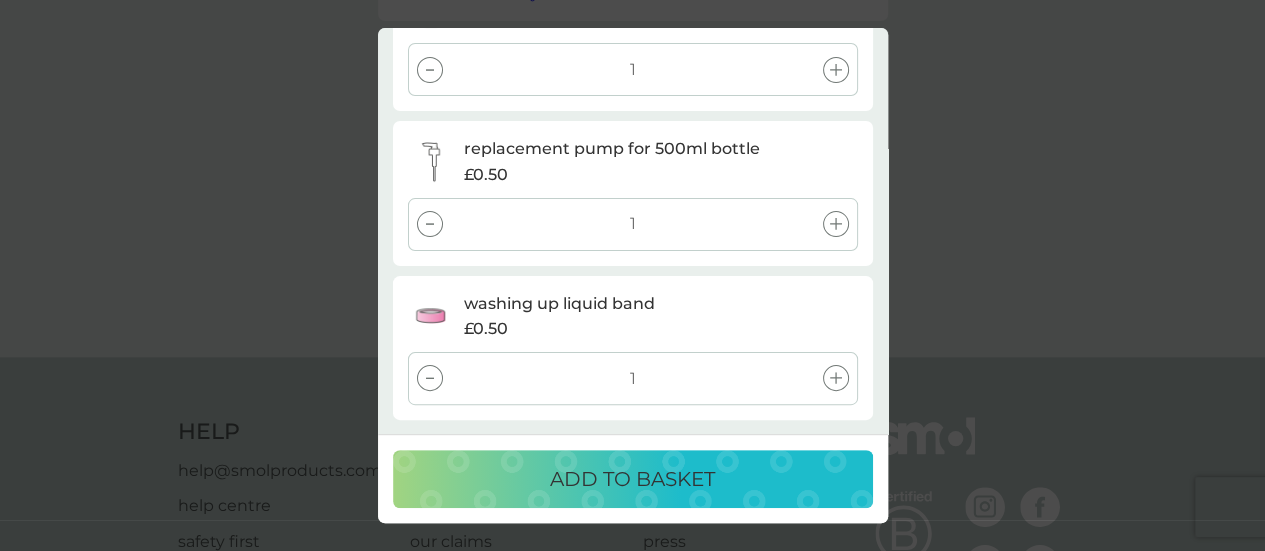 click on "ADD TO BASKET" at bounding box center [633, 479] 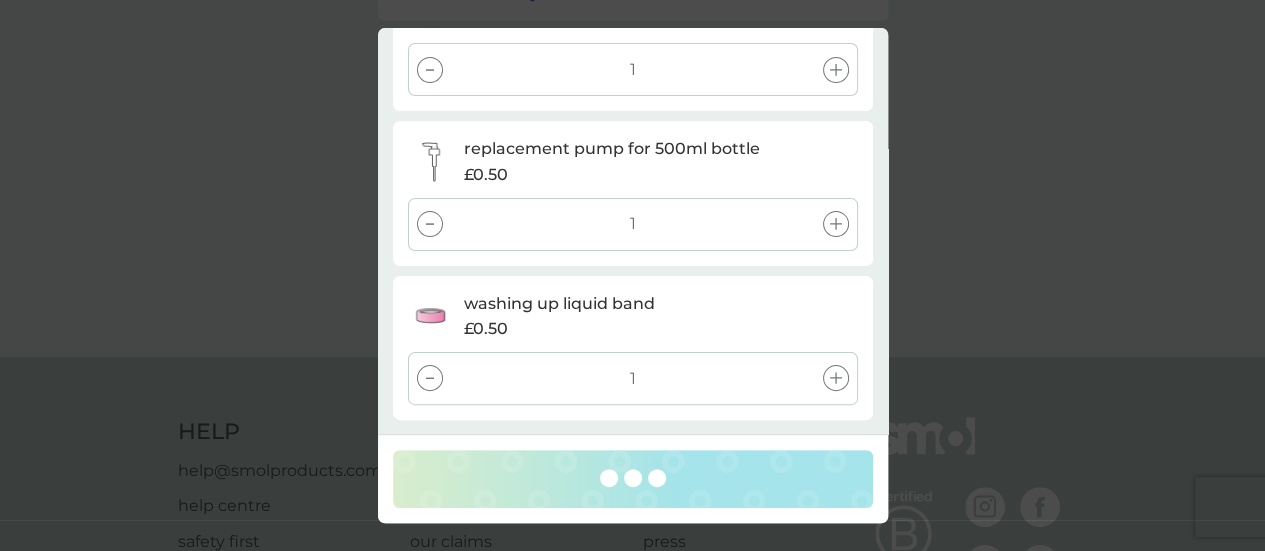 scroll, scrollTop: 0, scrollLeft: 0, axis: both 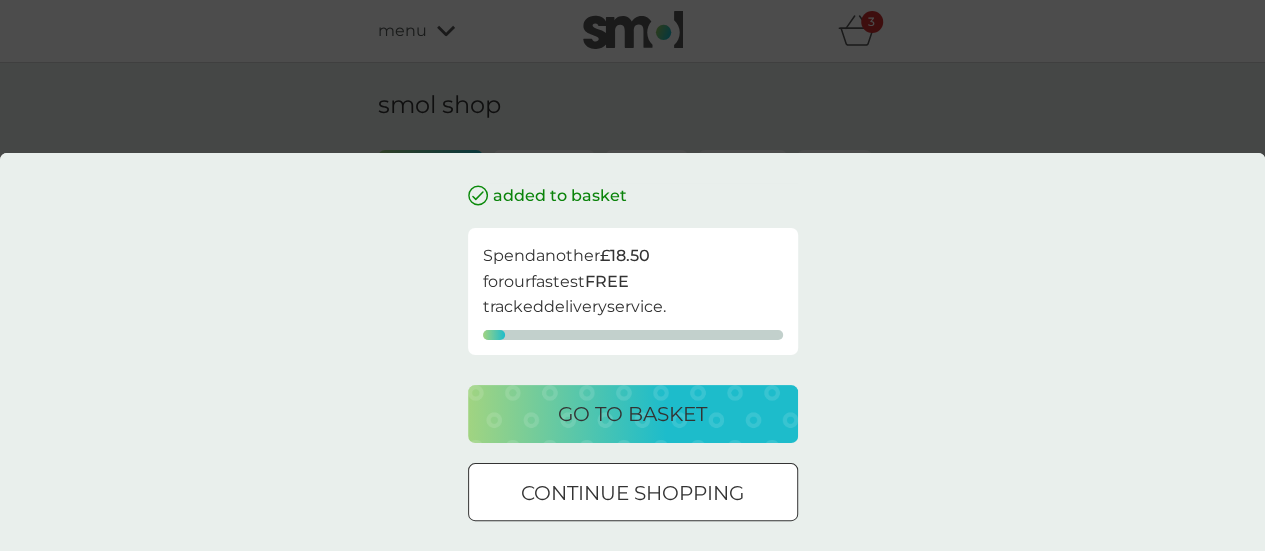 click at bounding box center (633, 493) 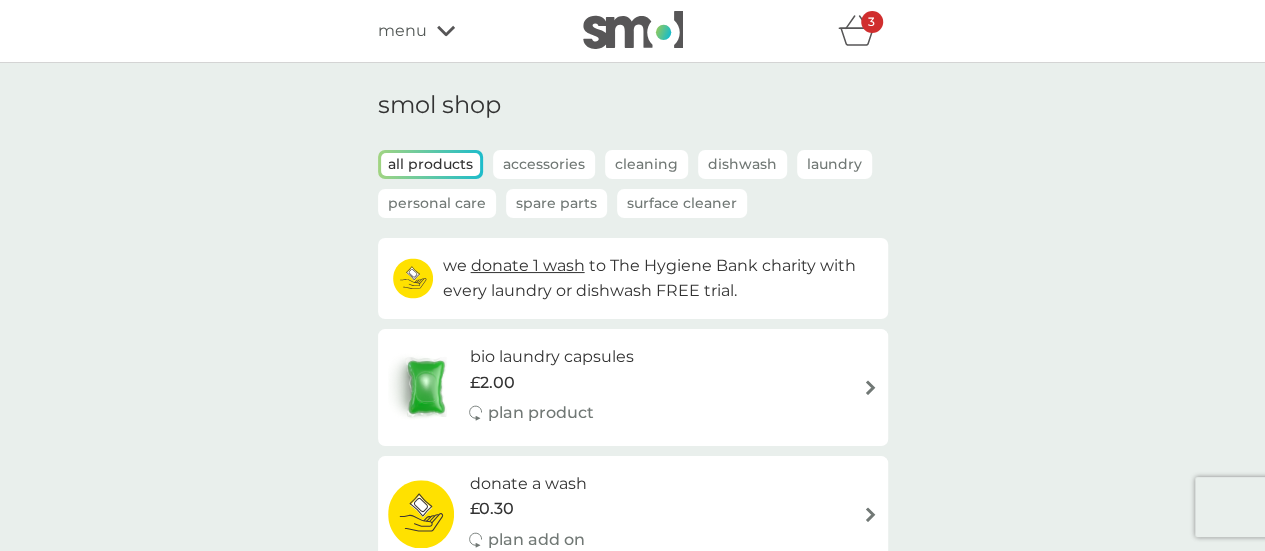 click on "menu" at bounding box center (402, 31) 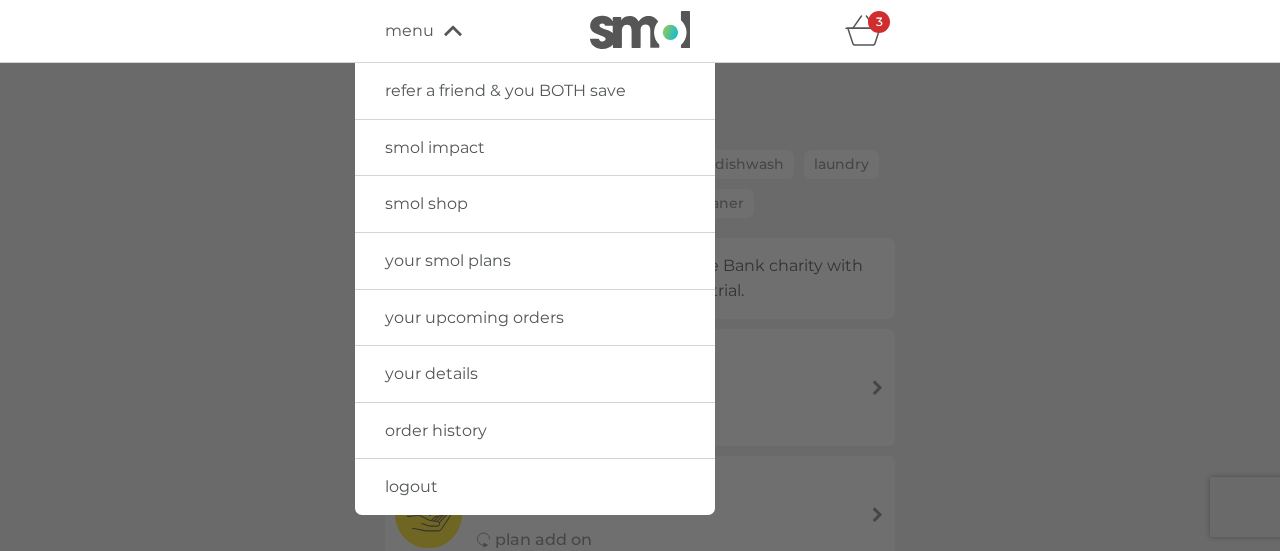 click at bounding box center [640, 30] 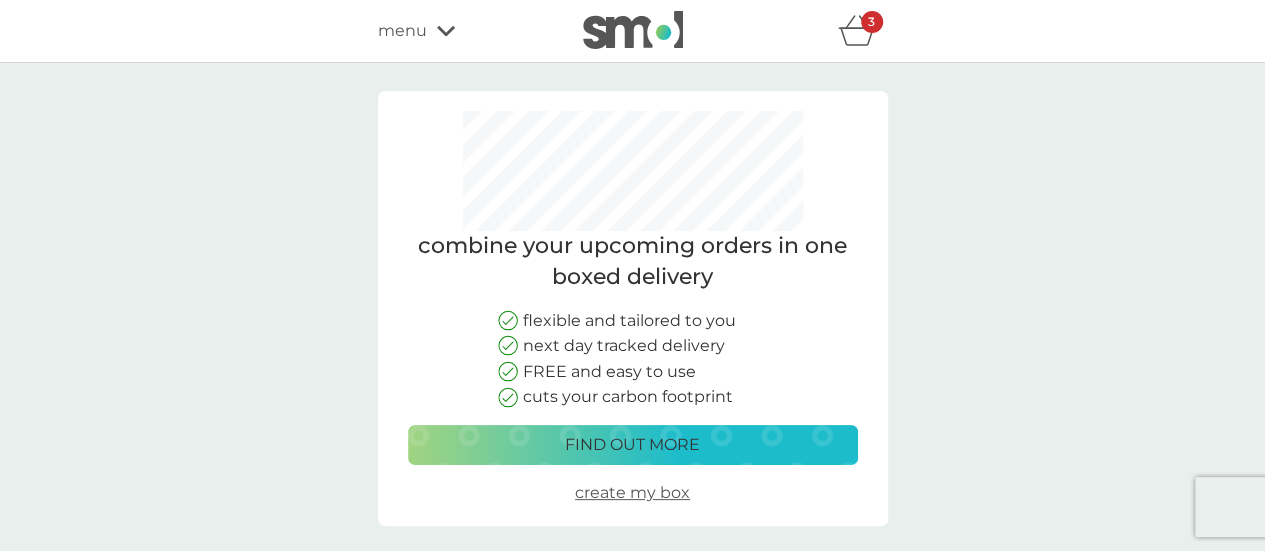 click on "create my box" at bounding box center (632, 492) 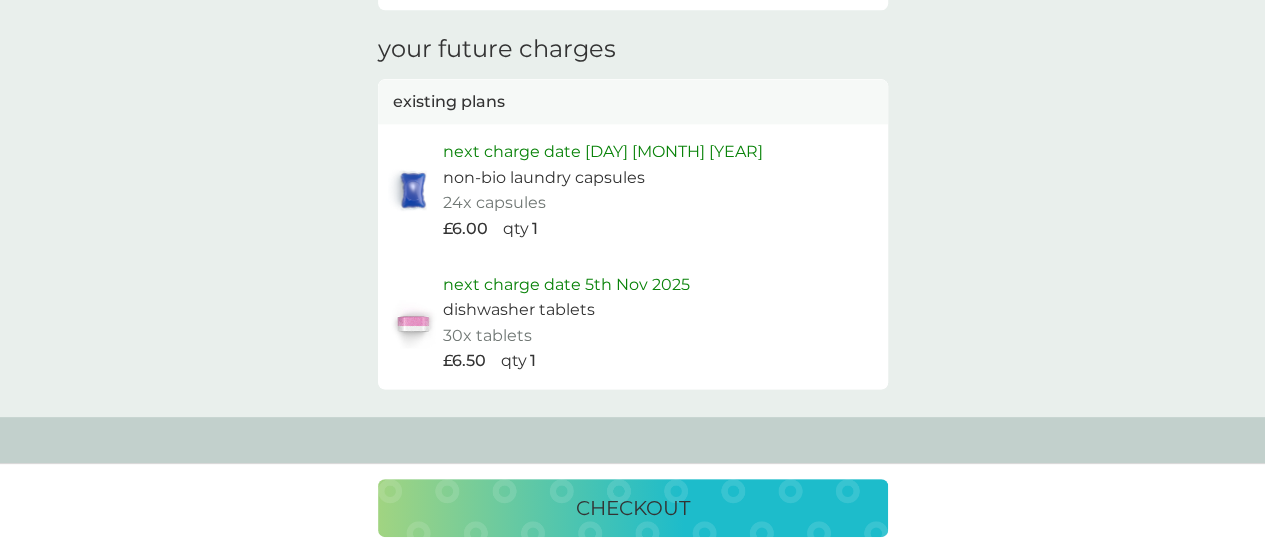 scroll, scrollTop: 1276, scrollLeft: 0, axis: vertical 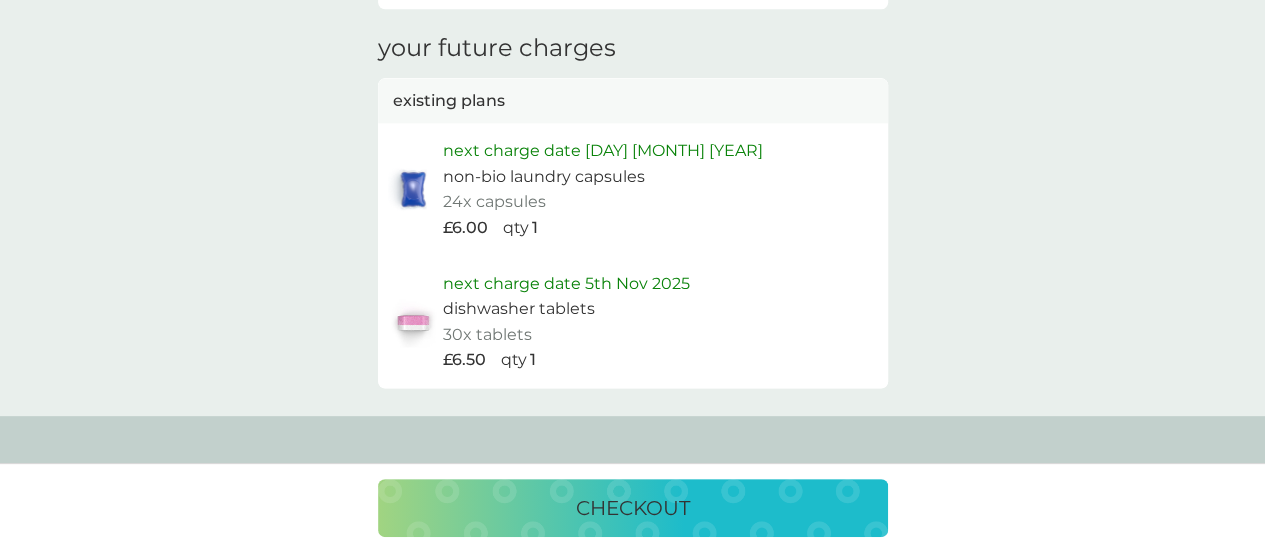 click on "checkout" at bounding box center (633, 508) 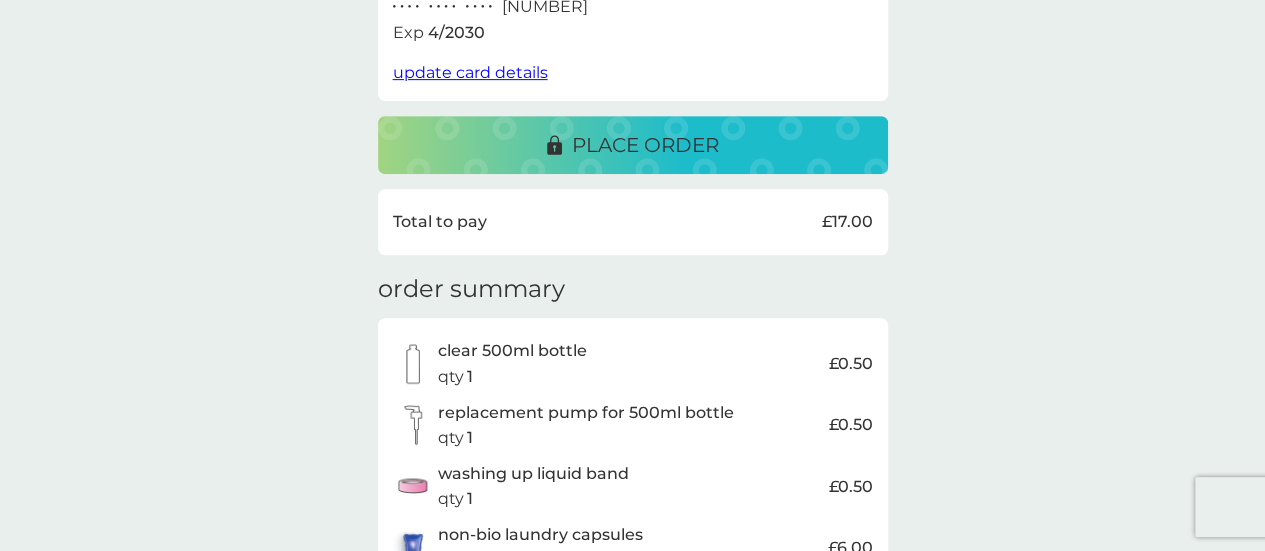 scroll, scrollTop: 410, scrollLeft: 0, axis: vertical 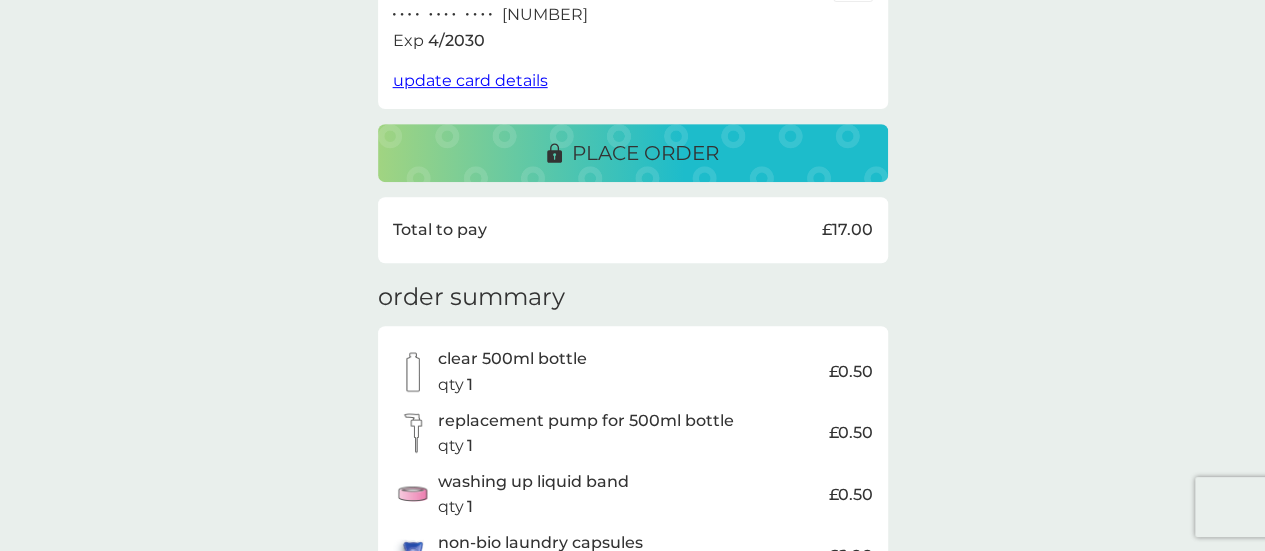 click on "place order" at bounding box center (645, 153) 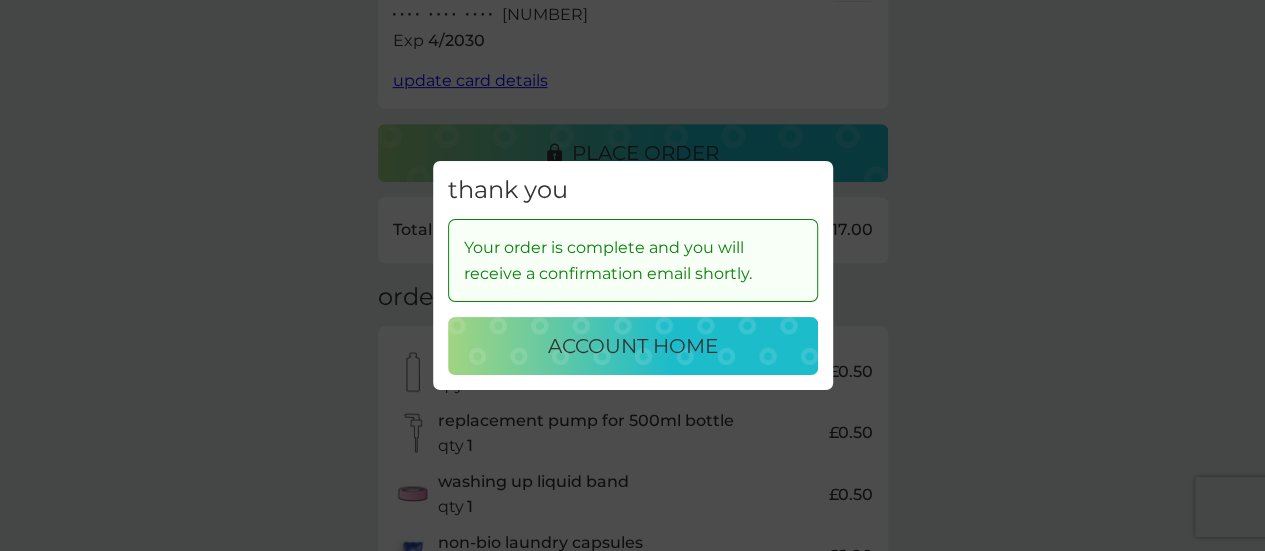 click on "account home" at bounding box center [633, 346] 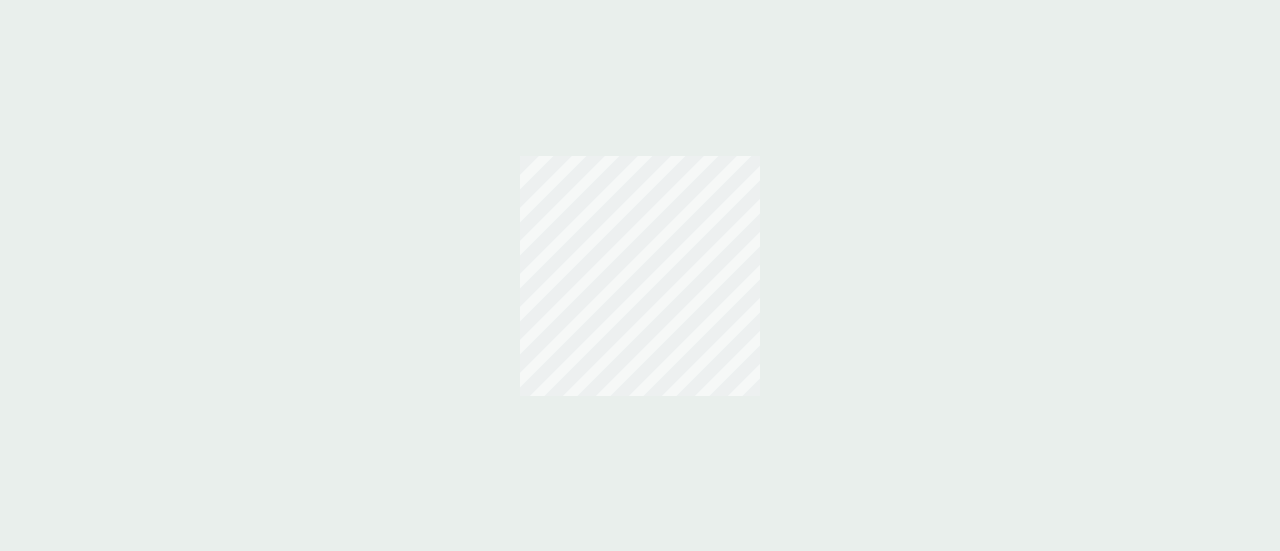 scroll, scrollTop: 0, scrollLeft: 0, axis: both 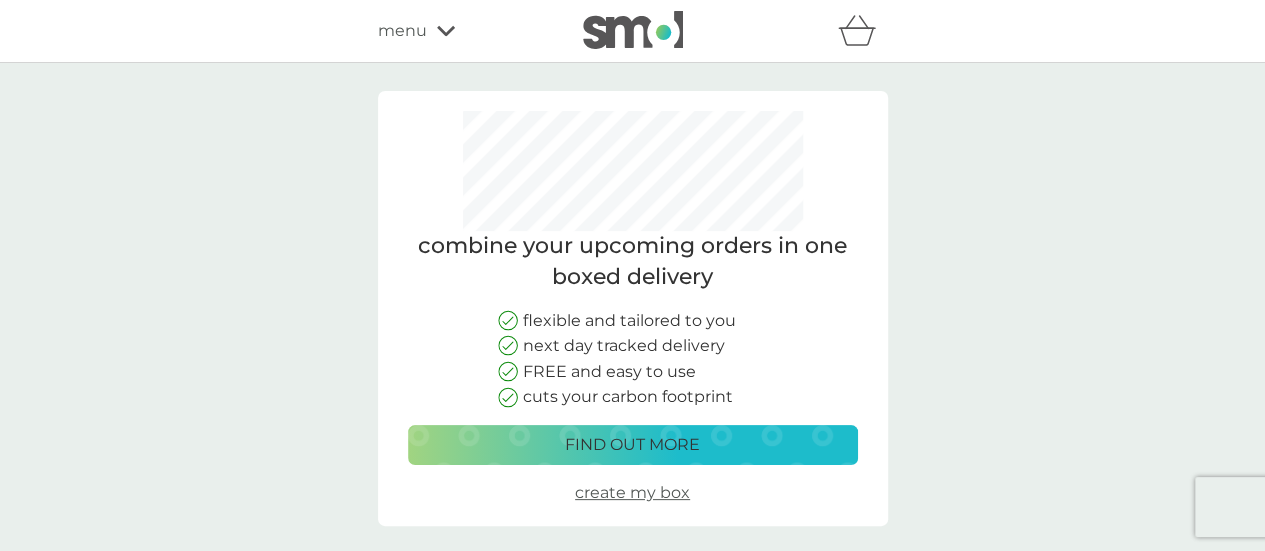 click on "menu" at bounding box center [402, 31] 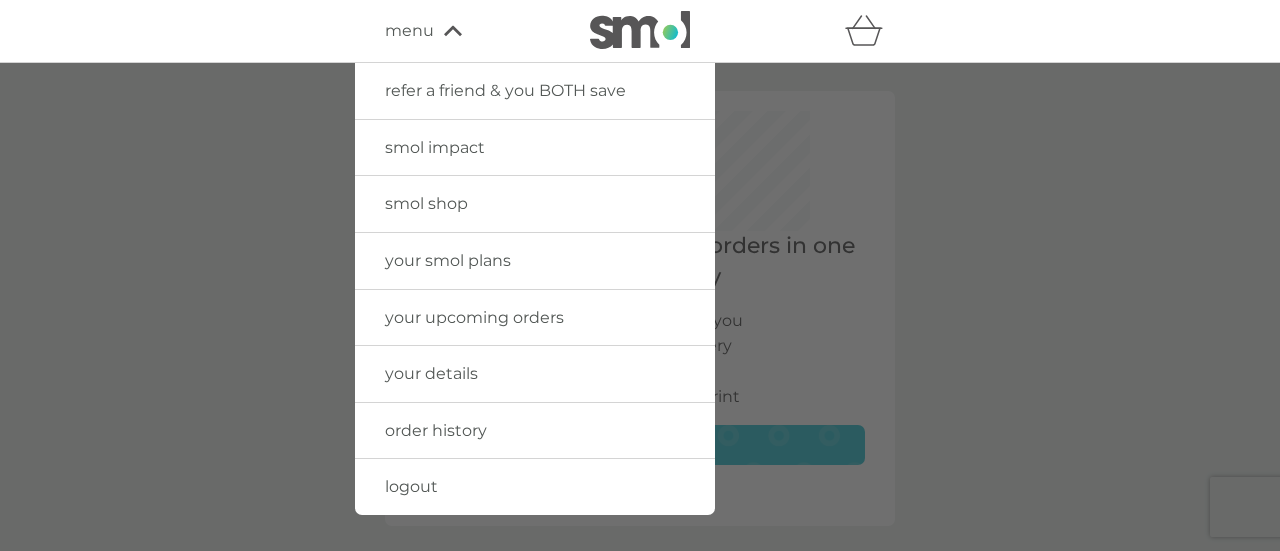 click on "your upcoming orders" at bounding box center [474, 317] 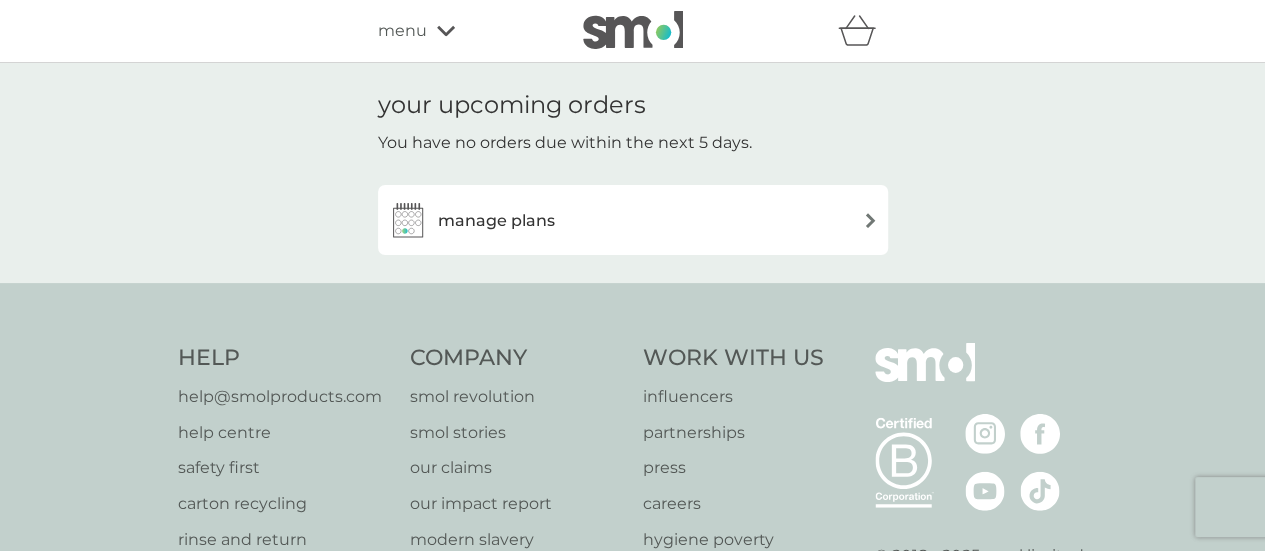 click on "manage plans" at bounding box center (633, 220) 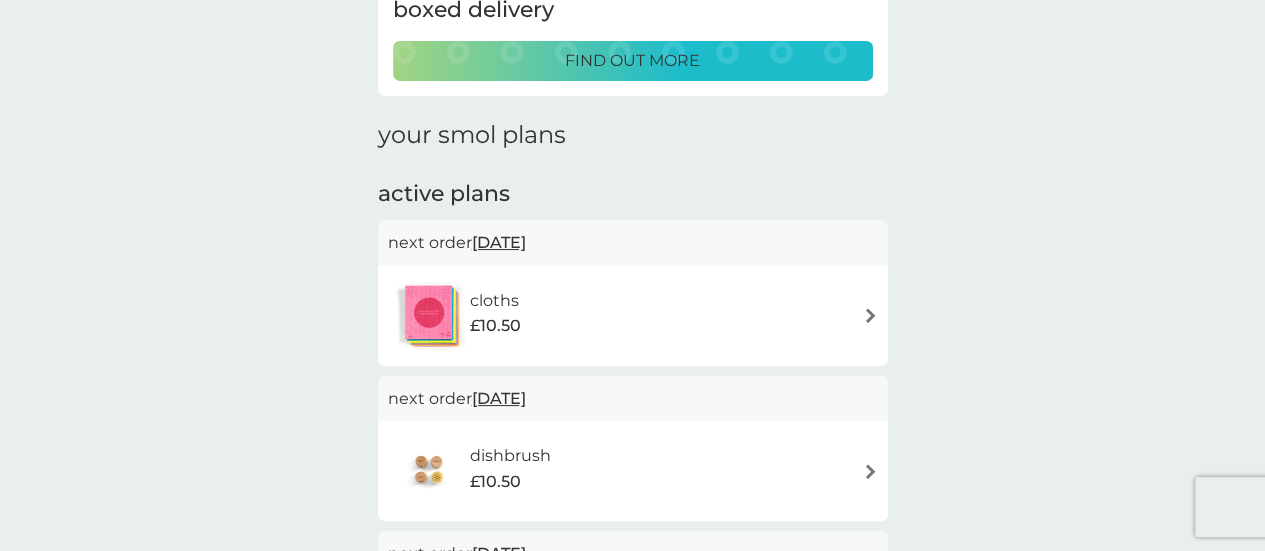 scroll, scrollTop: 0, scrollLeft: 0, axis: both 